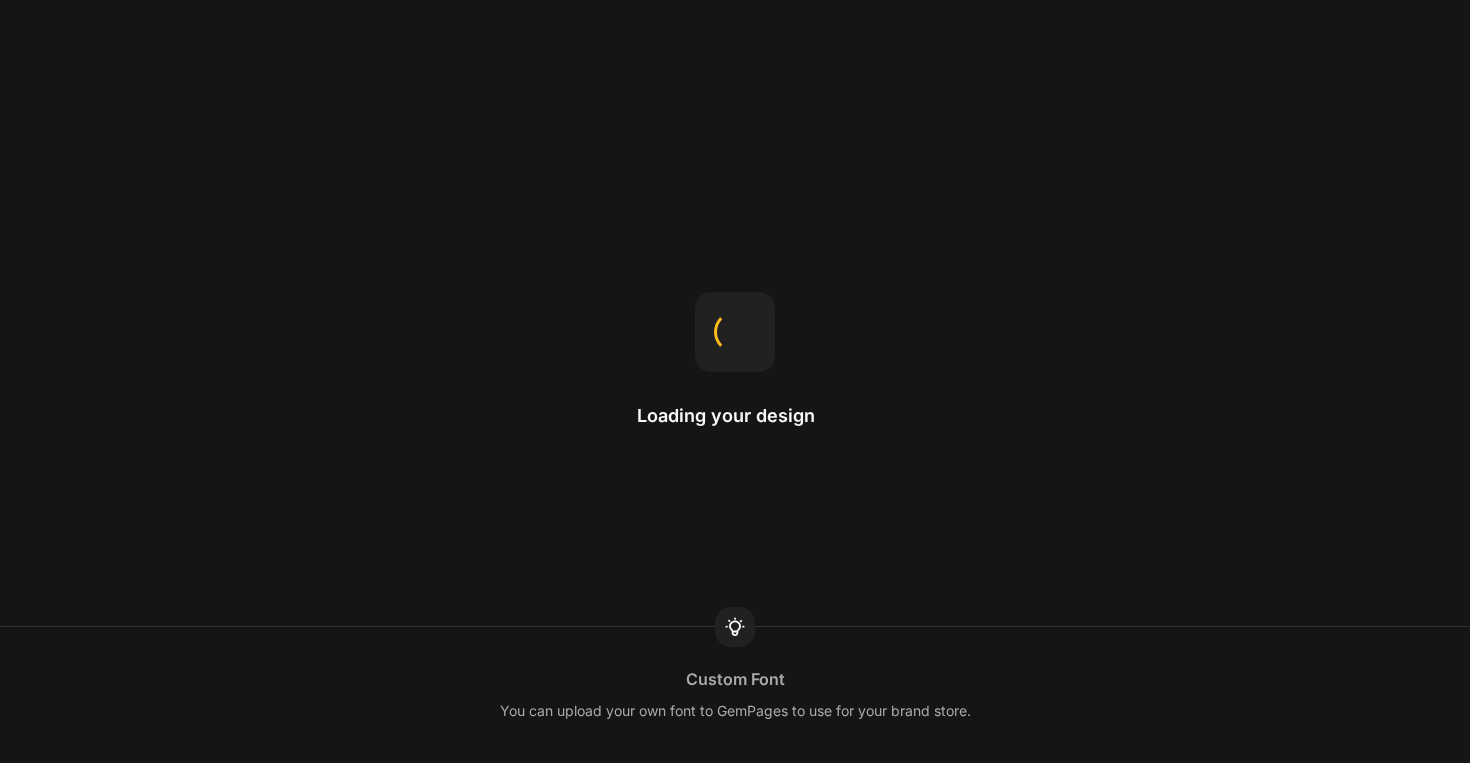 scroll, scrollTop: 0, scrollLeft: 0, axis: both 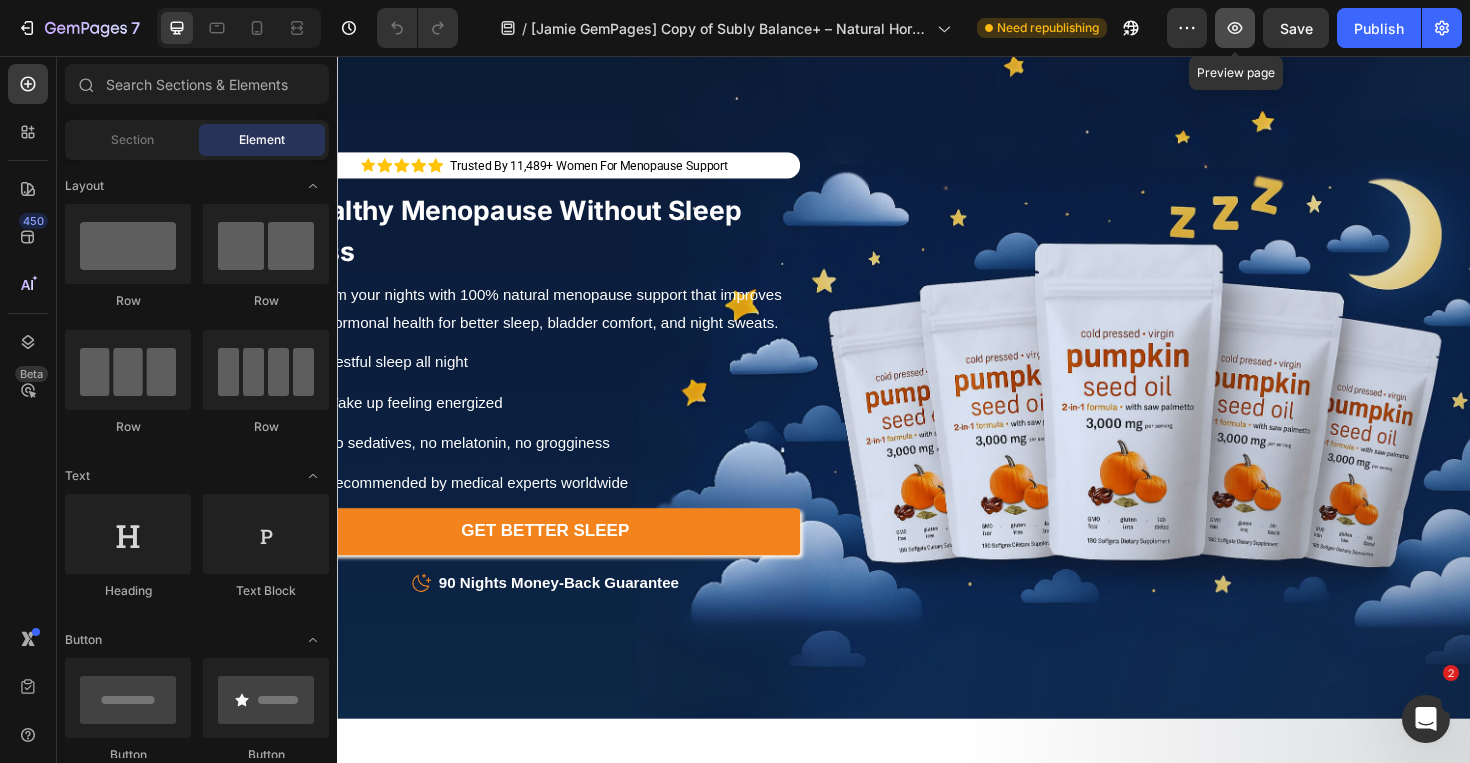 click 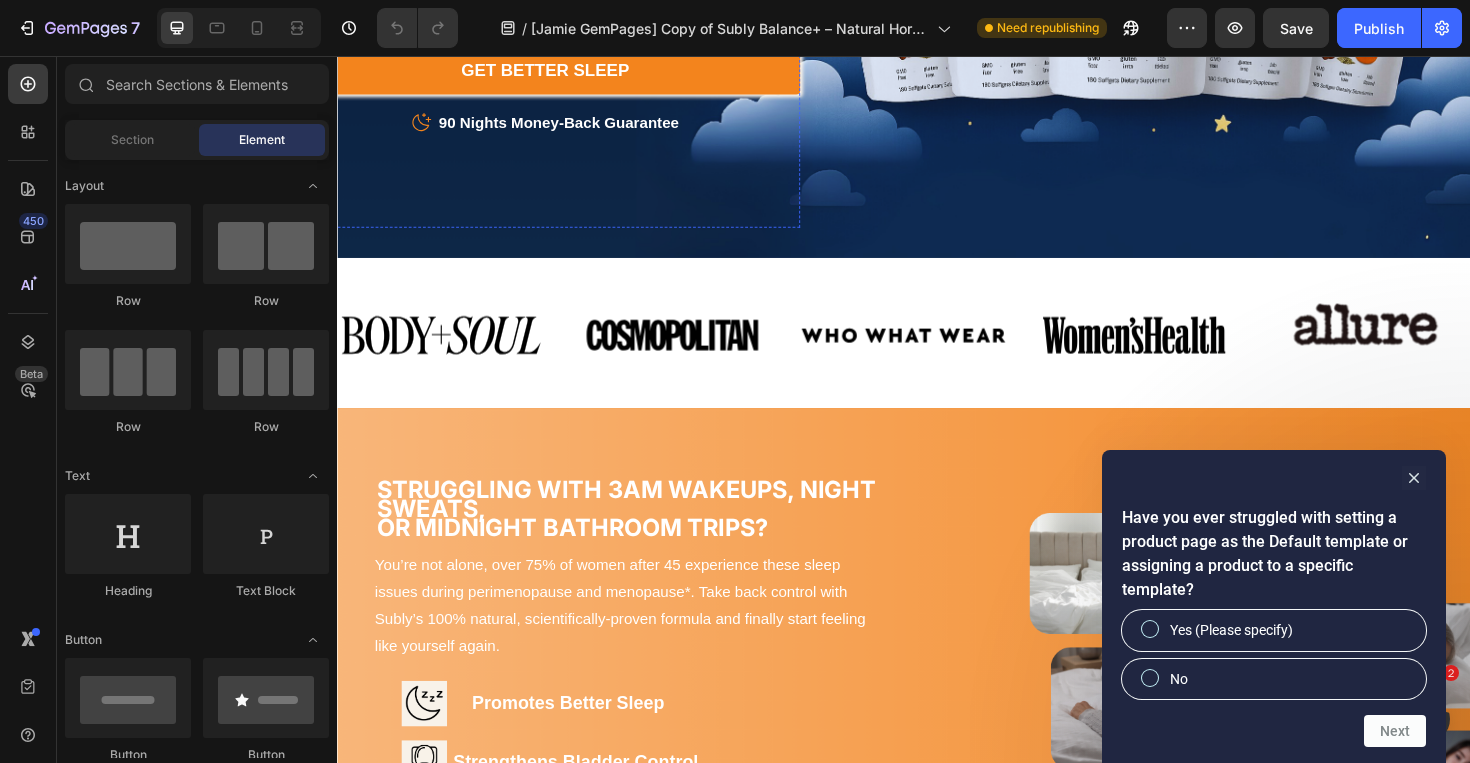 scroll, scrollTop: 827, scrollLeft: 0, axis: vertical 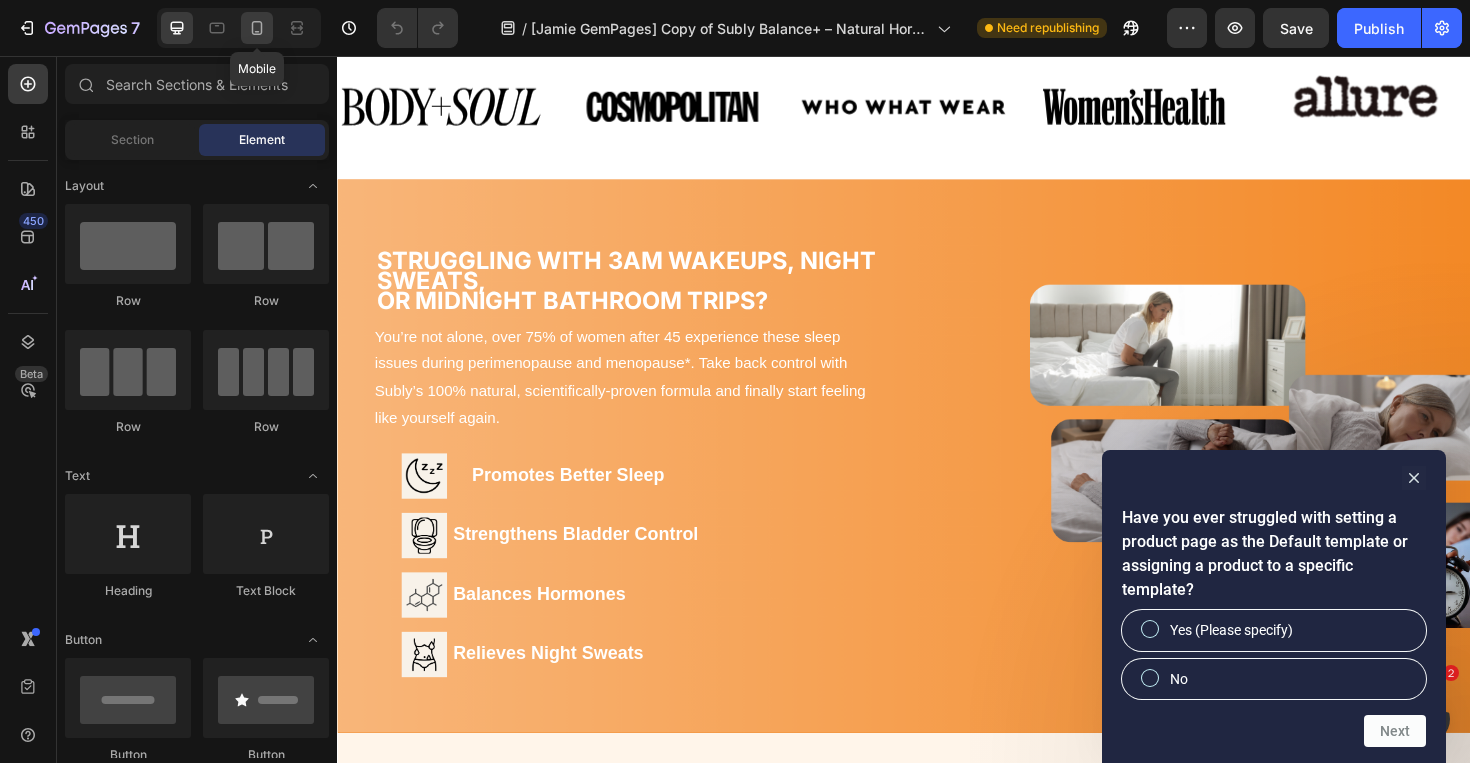 click 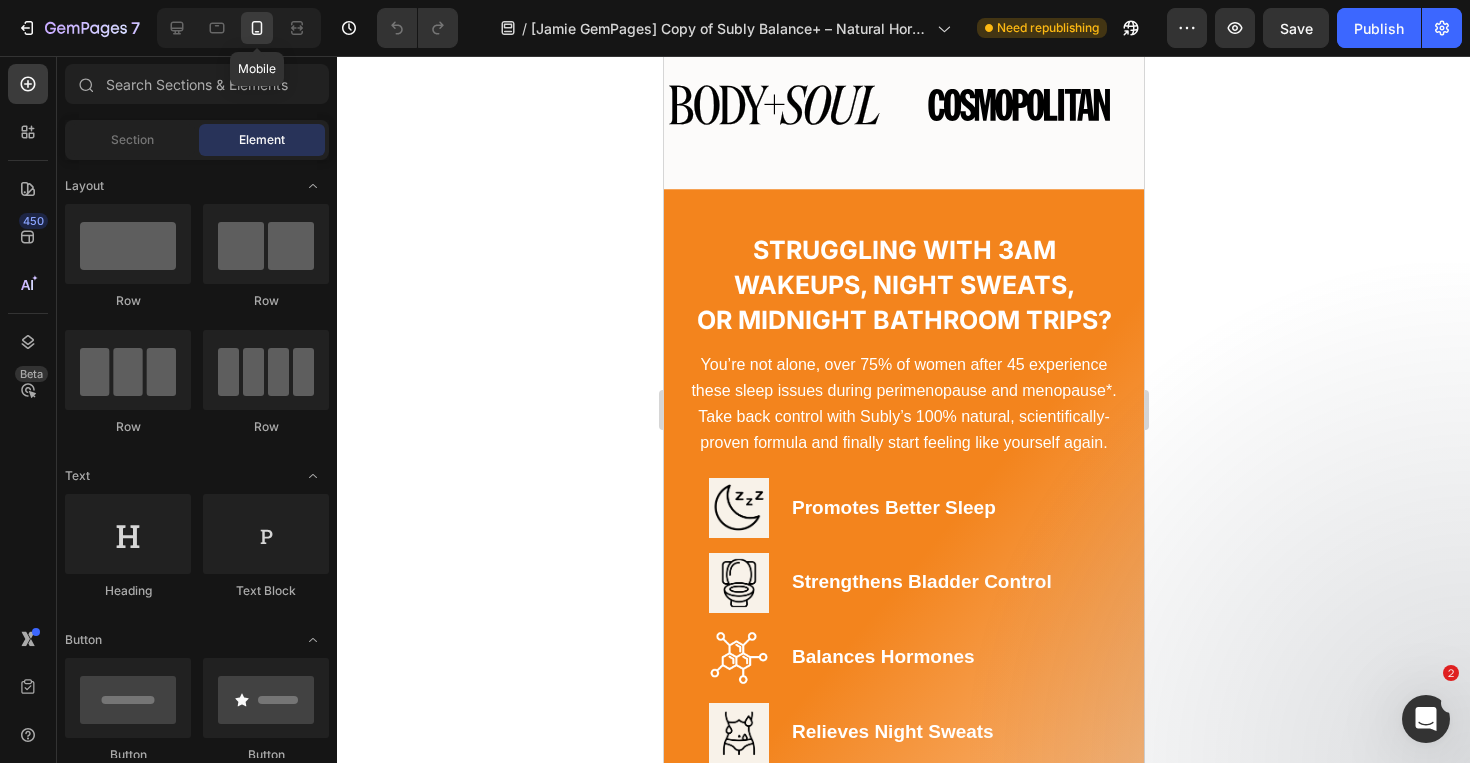 scroll, scrollTop: 823, scrollLeft: 0, axis: vertical 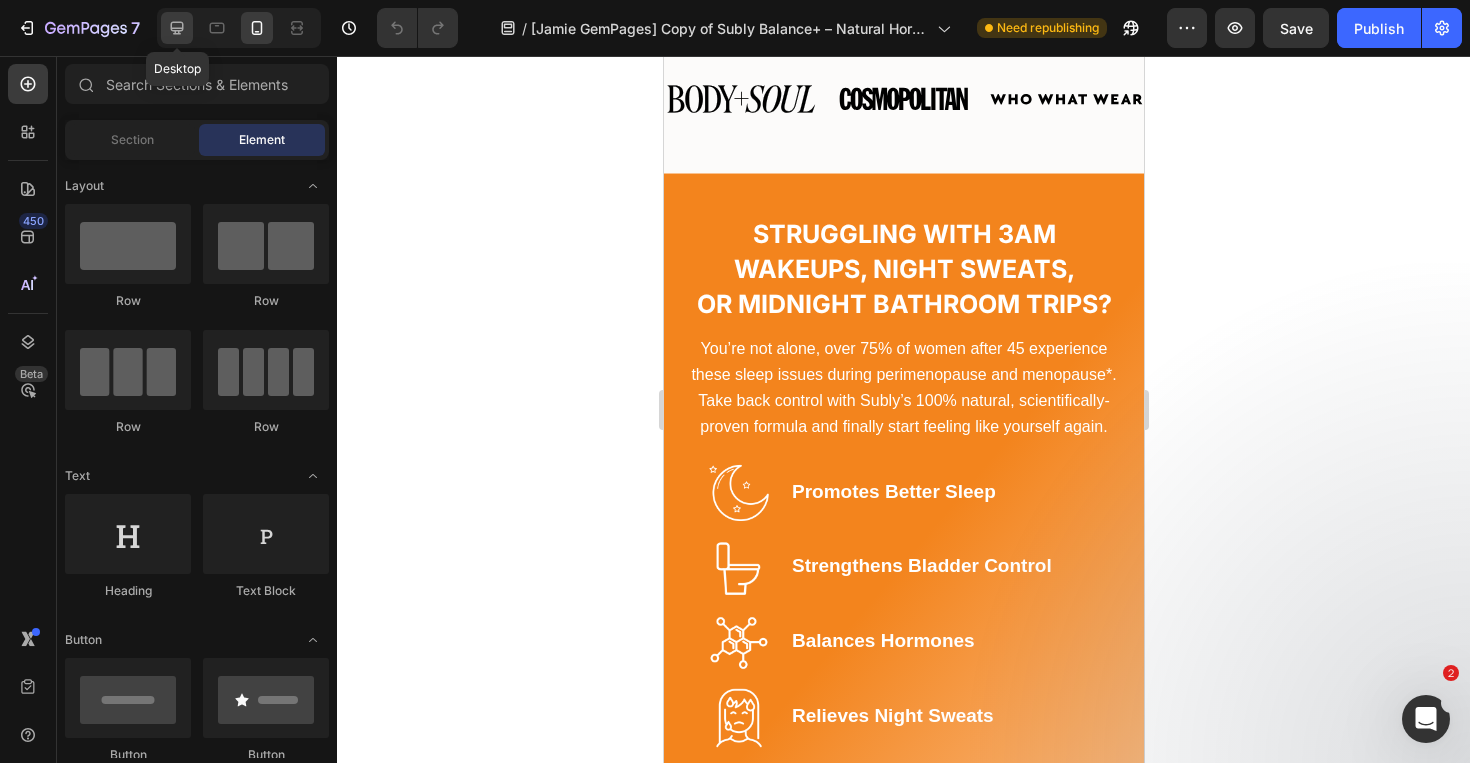 click 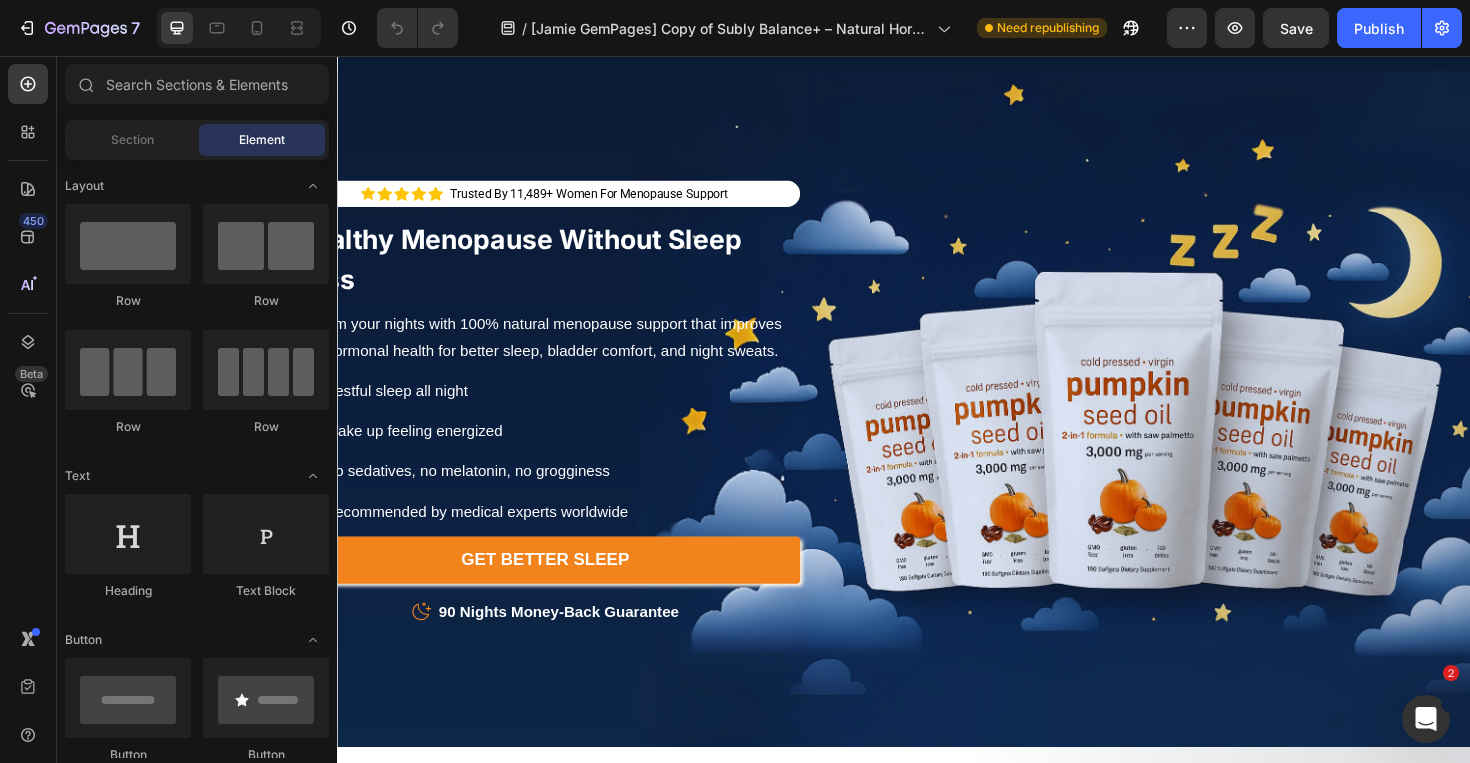 scroll, scrollTop: 0, scrollLeft: 0, axis: both 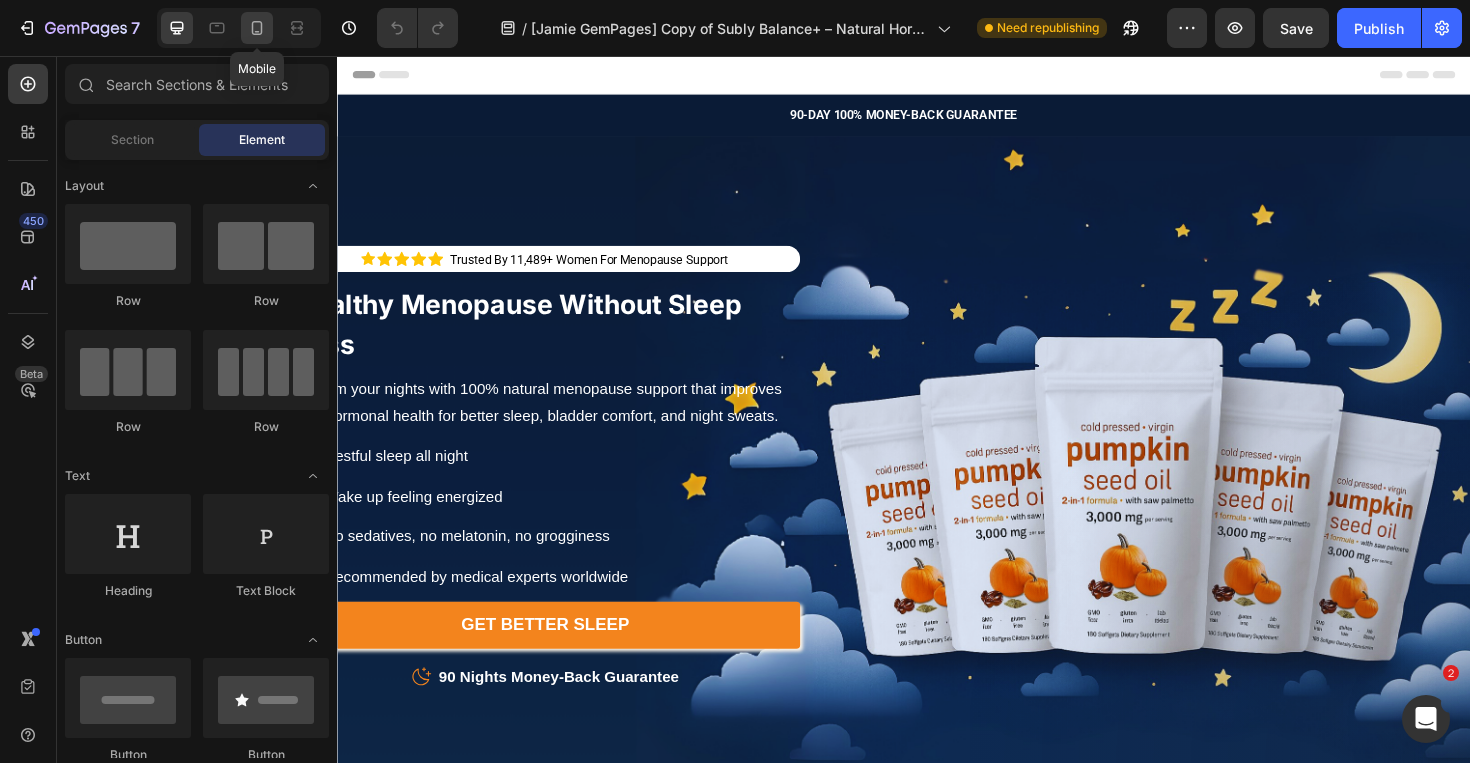 click 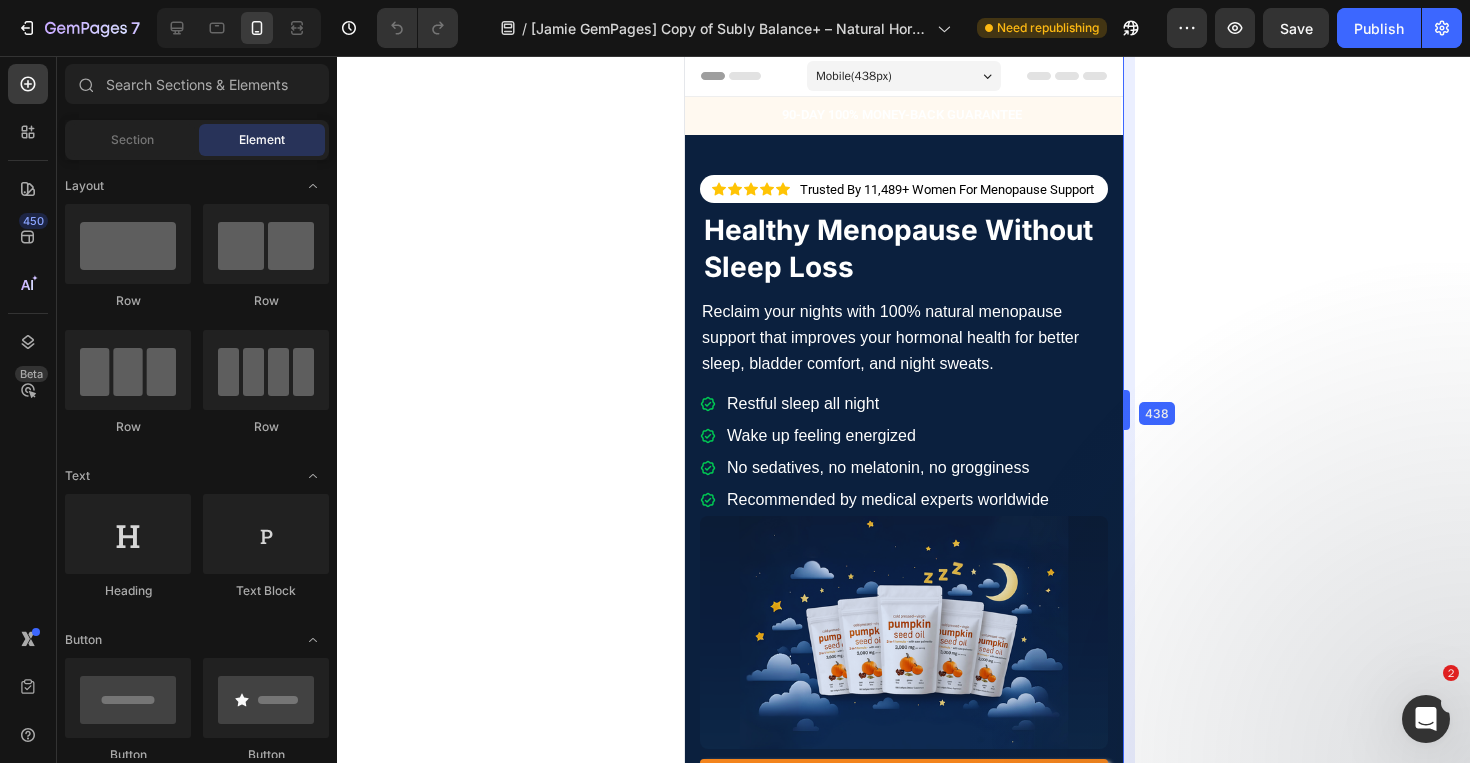 drag, startPoint x: 1148, startPoint y: 425, endPoint x: 1106, endPoint y: 430, distance: 42.296574 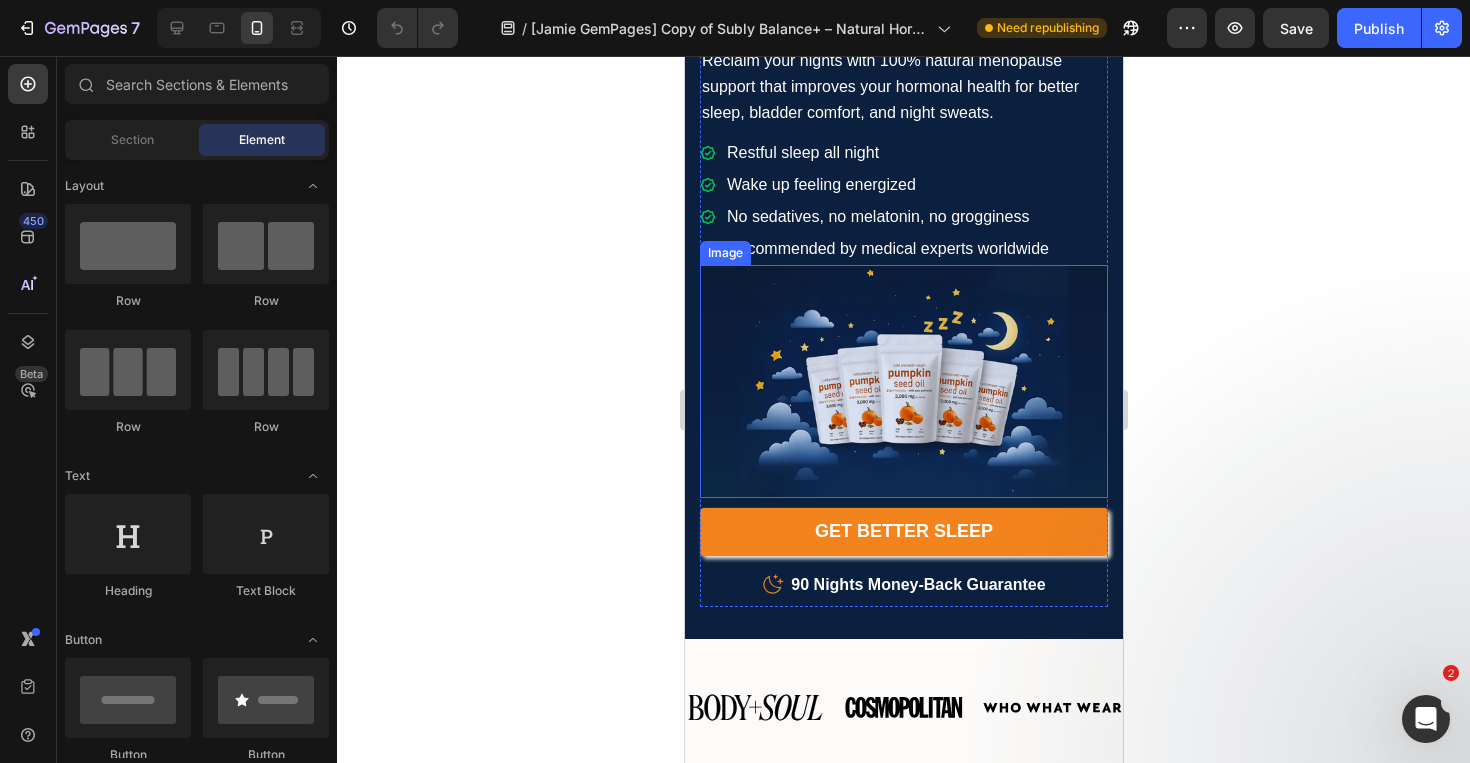 scroll, scrollTop: 253, scrollLeft: 0, axis: vertical 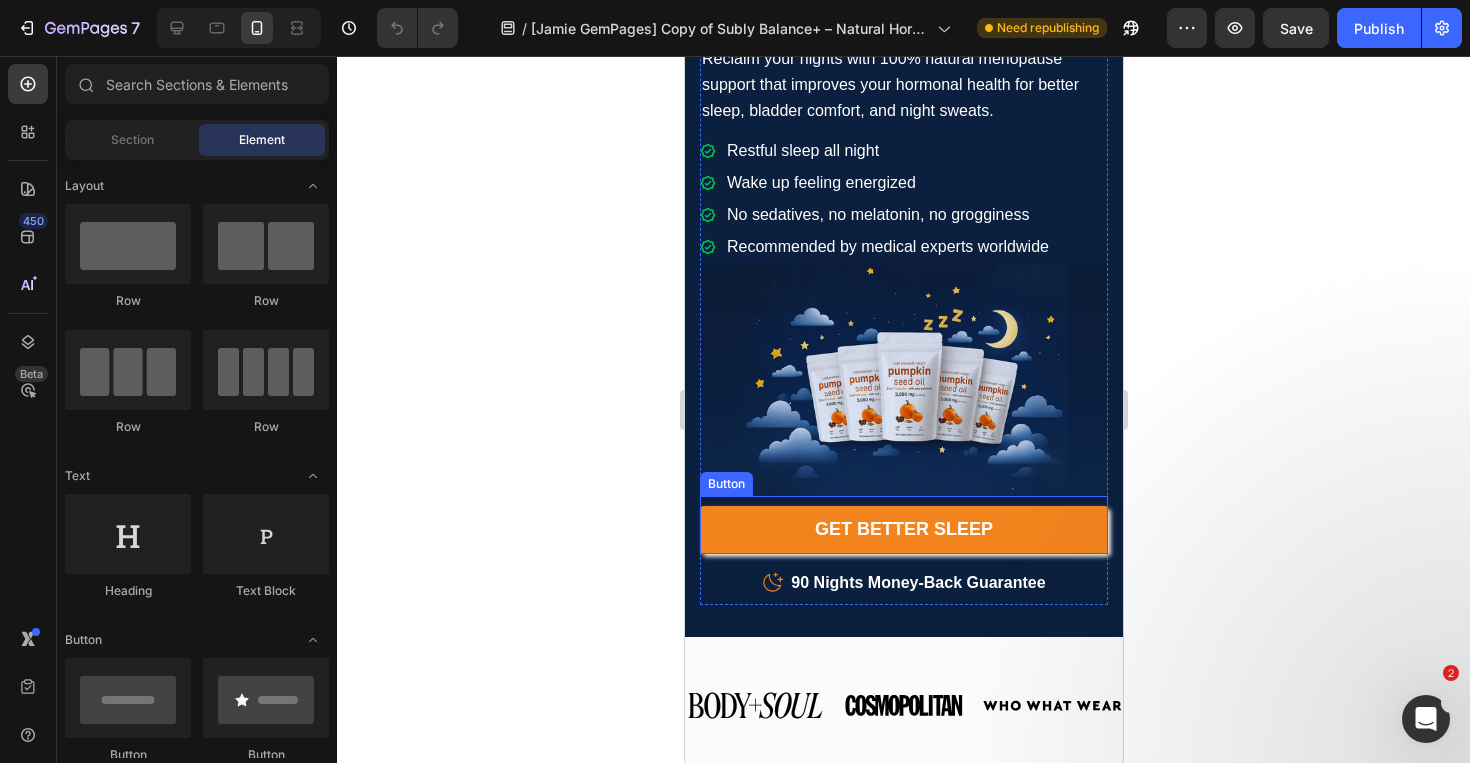 click on "GET BETTER SLEEP" at bounding box center (903, 529) 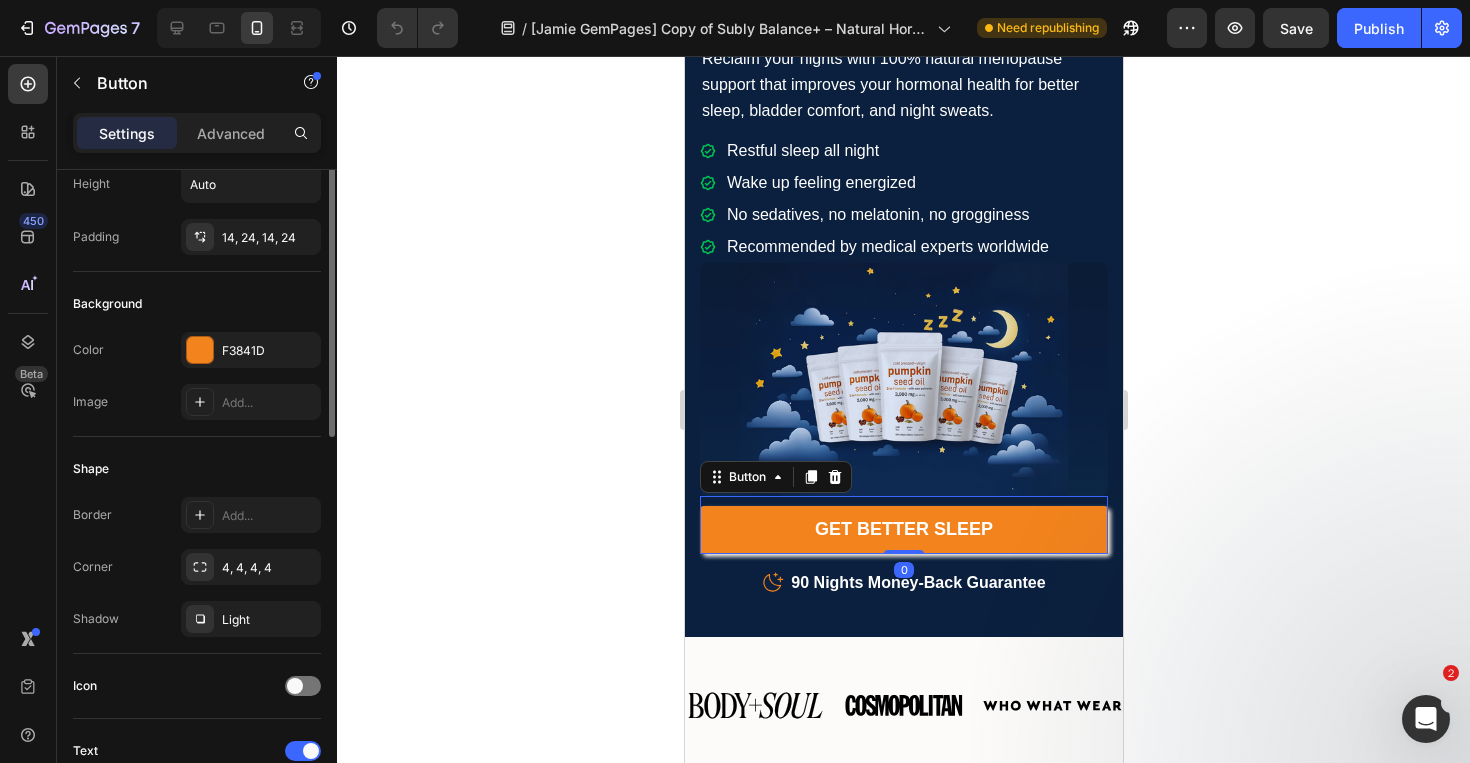 scroll, scrollTop: 122, scrollLeft: 0, axis: vertical 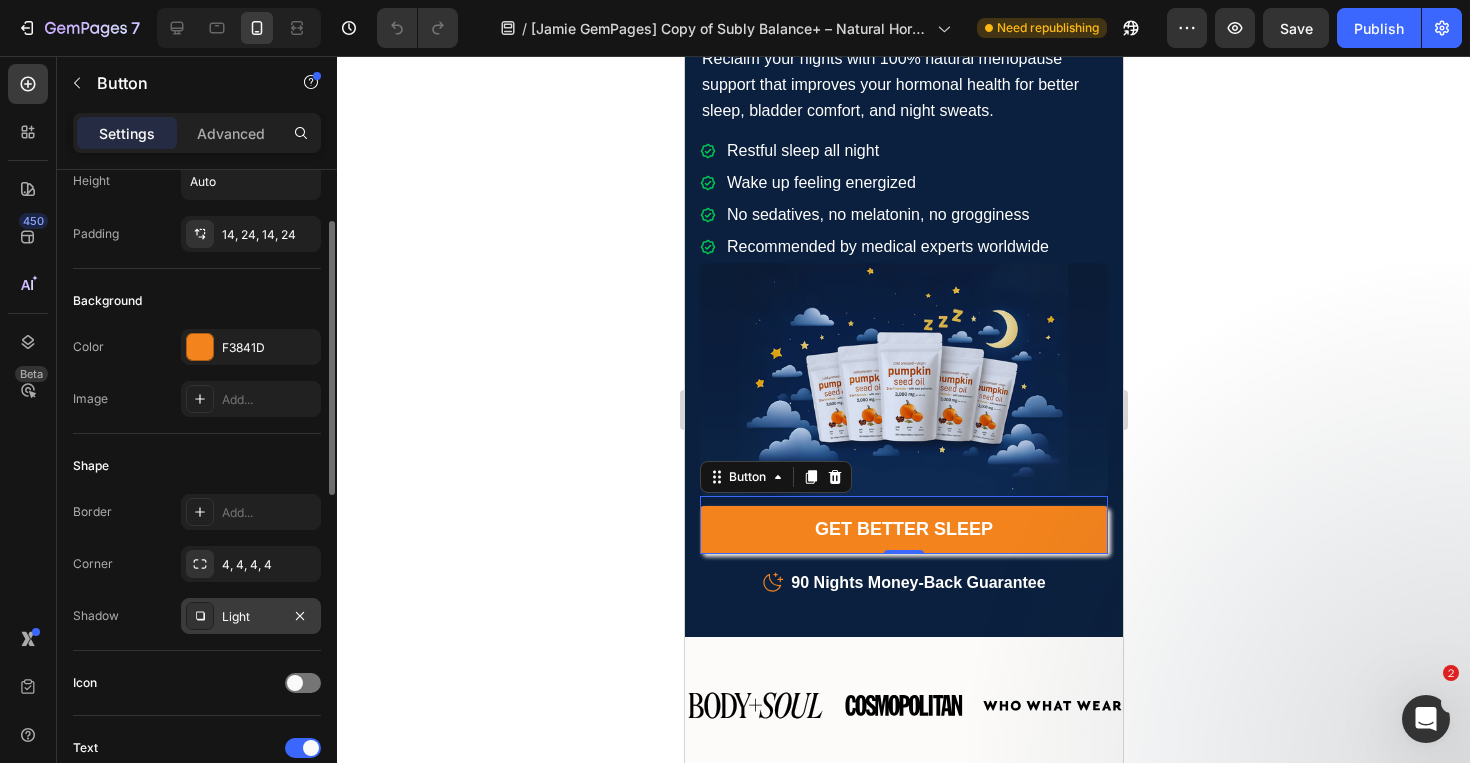 click on "Light" at bounding box center (251, 617) 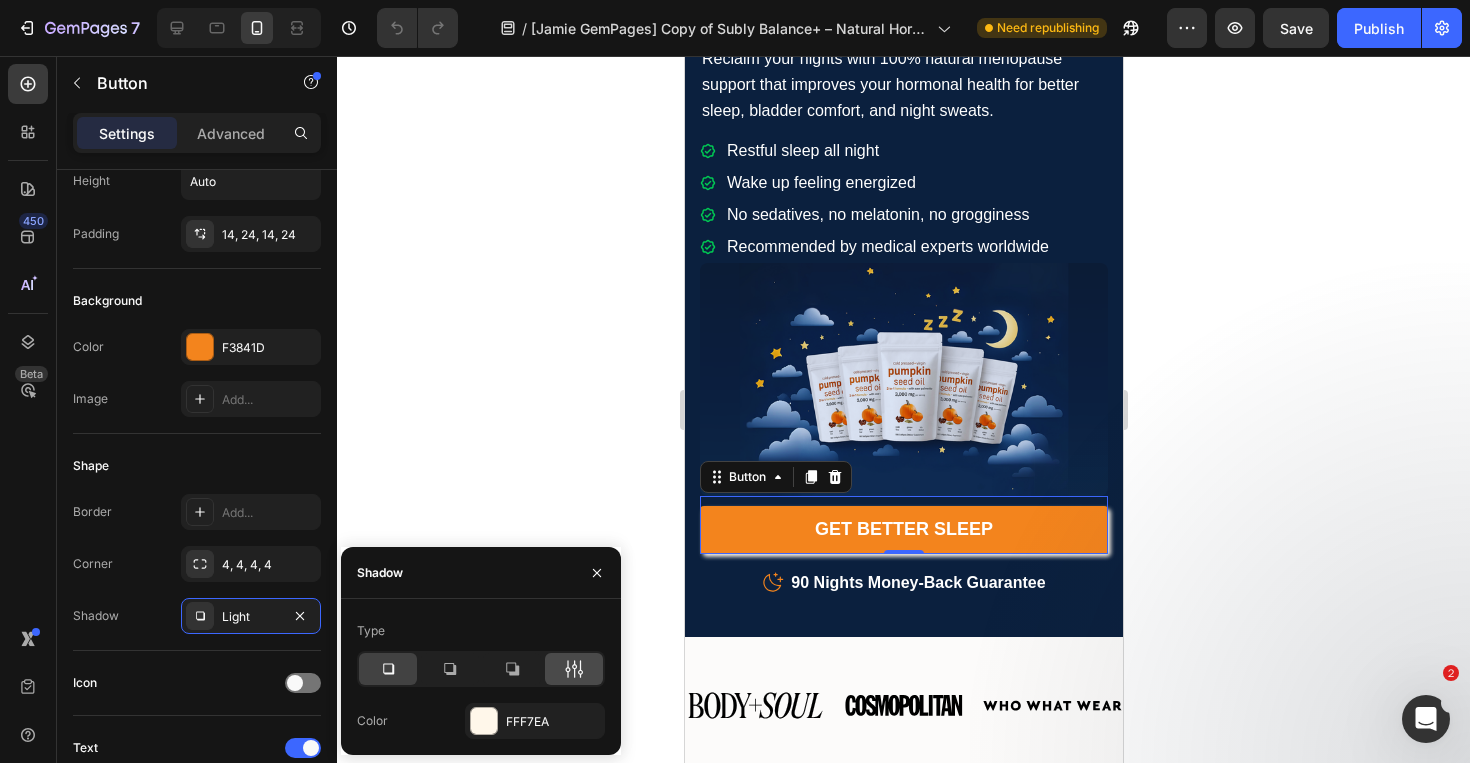 click 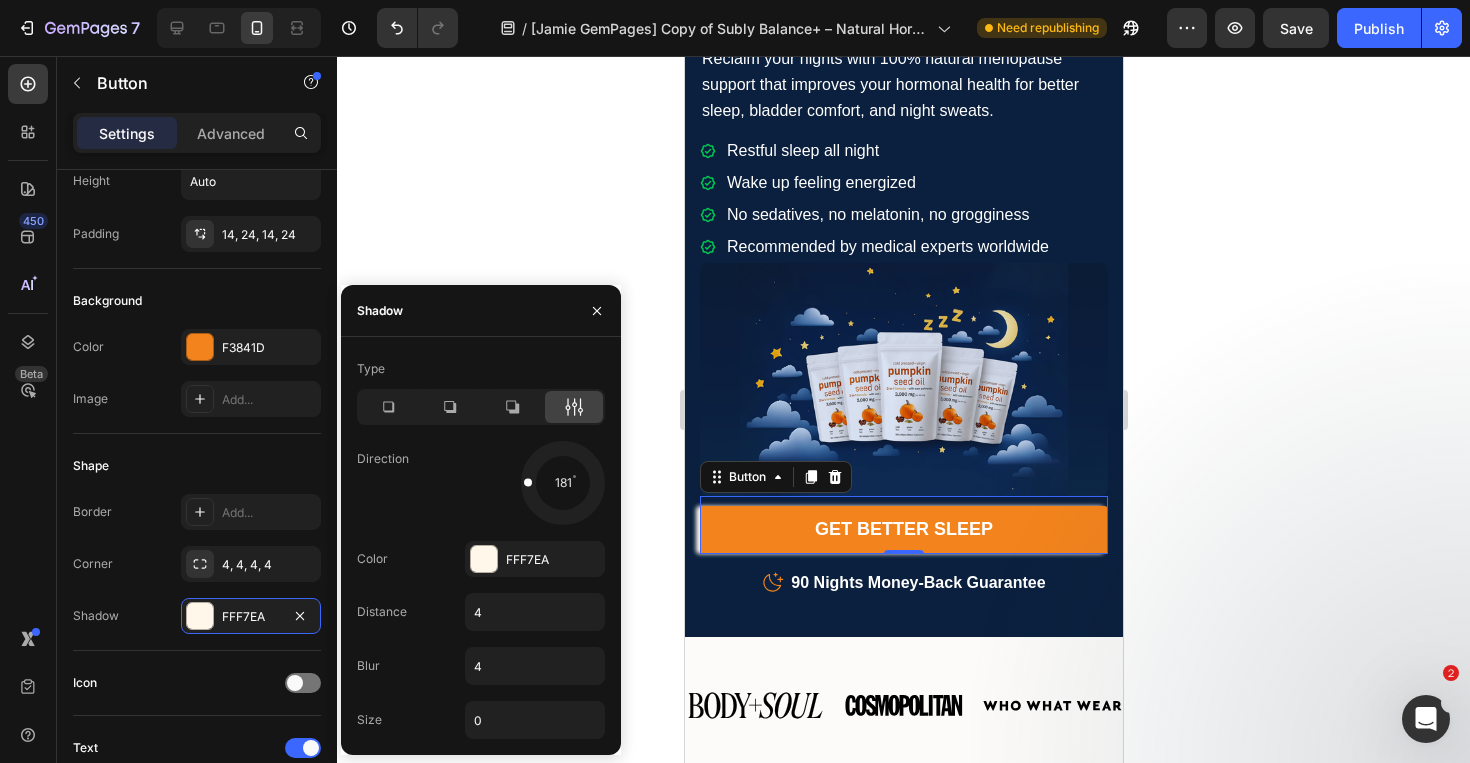 drag, startPoint x: 587, startPoint y: 510, endPoint x: 532, endPoint y: 479, distance: 63.134777 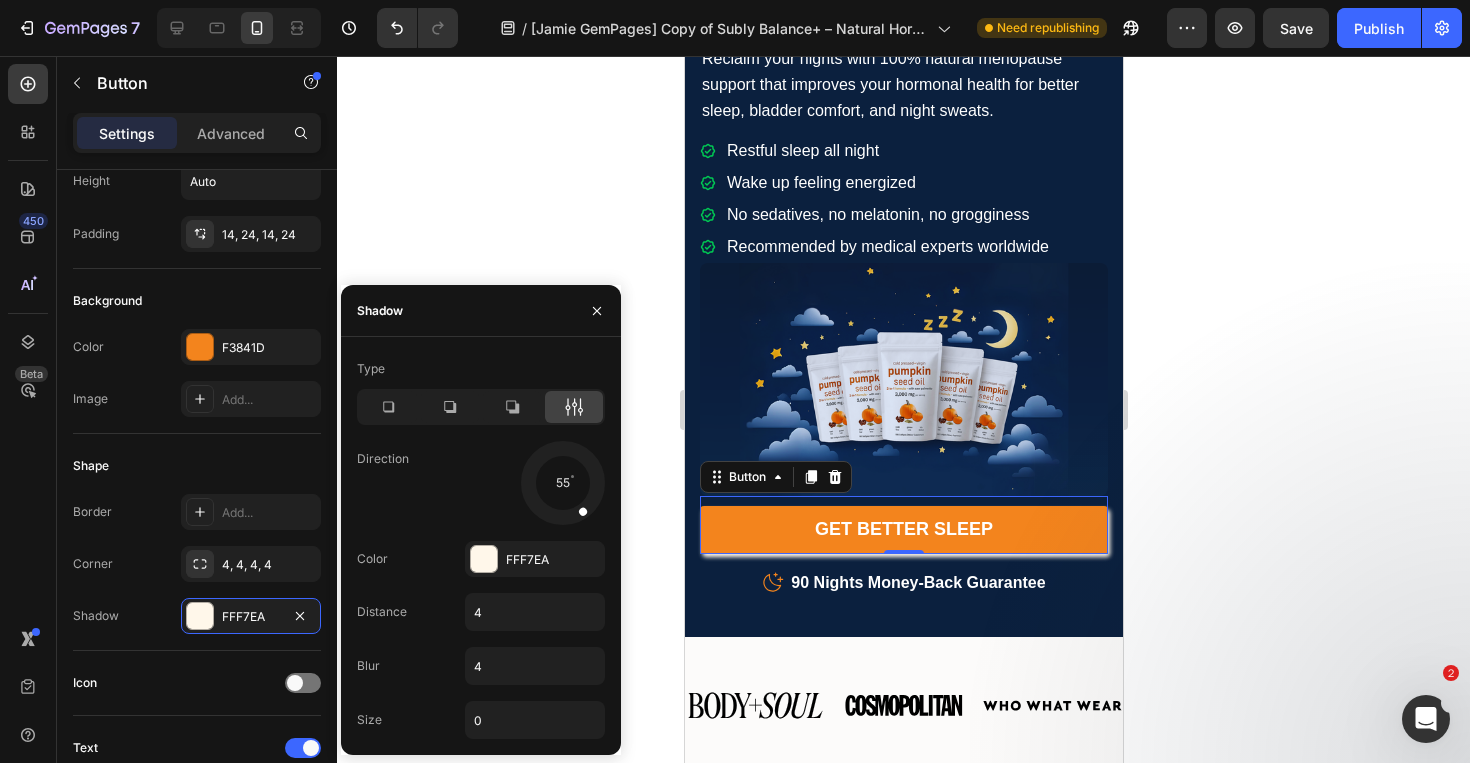 drag, startPoint x: 532, startPoint y: 479, endPoint x: 584, endPoint y: 515, distance: 63.245552 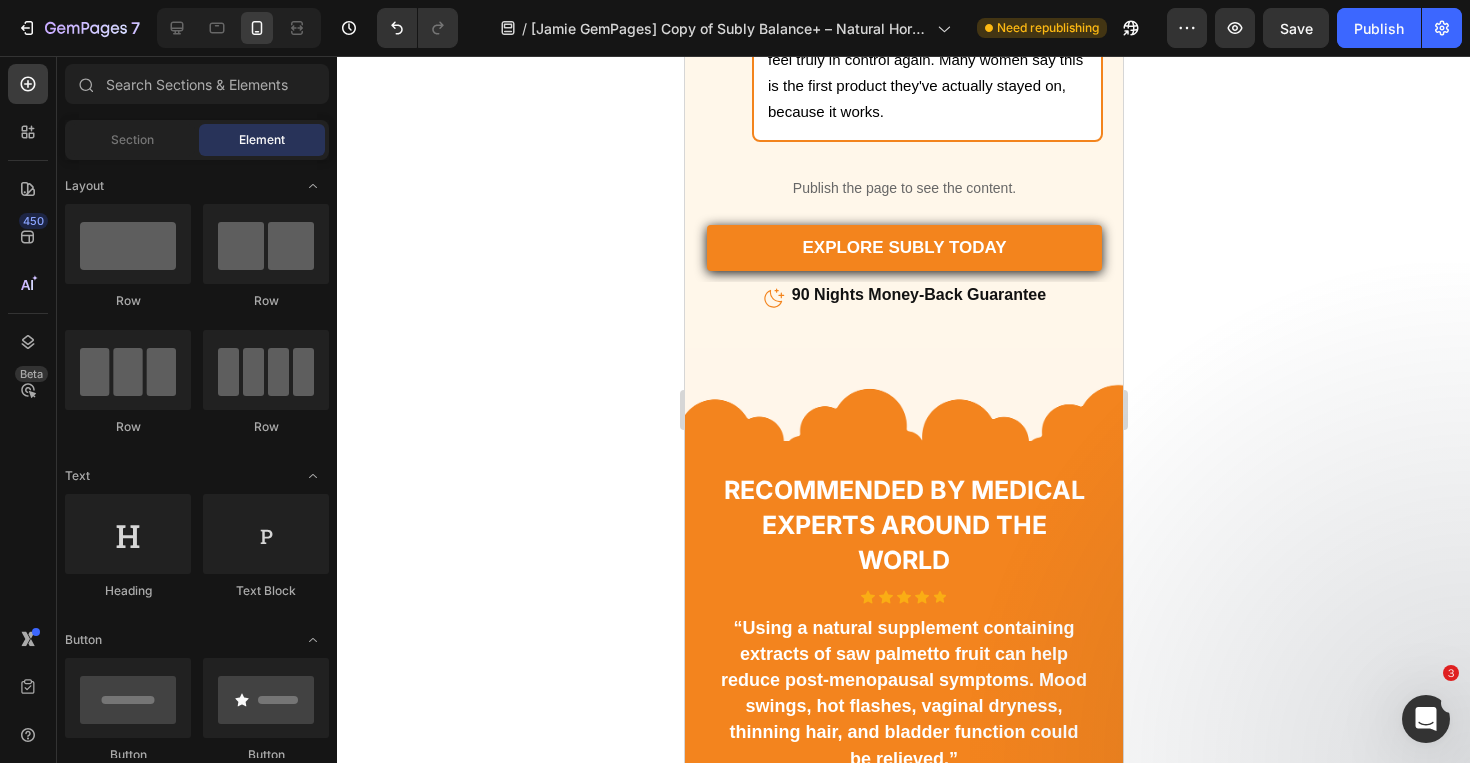 scroll, scrollTop: 5944, scrollLeft: 0, axis: vertical 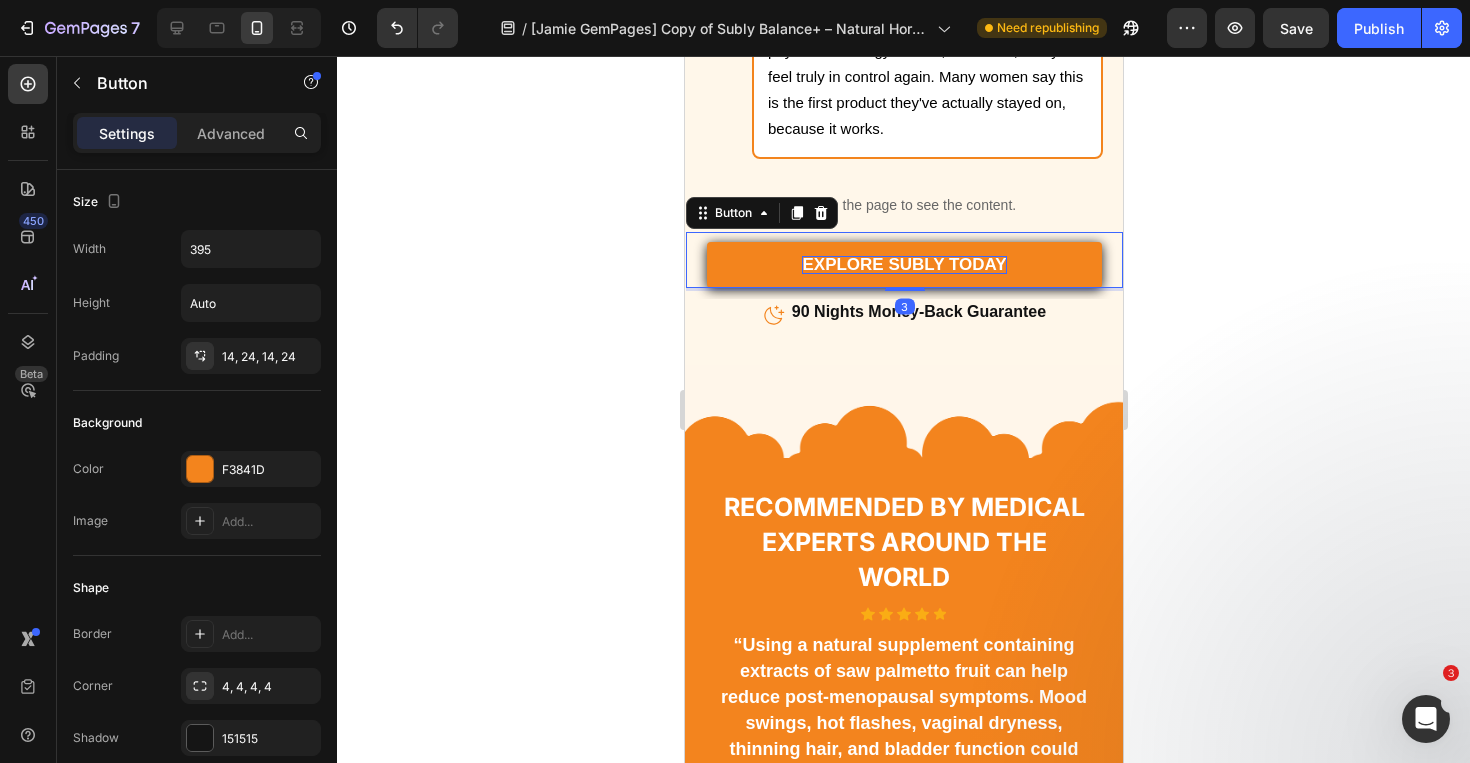 click on "Explore Subly today" at bounding box center [903, 264] 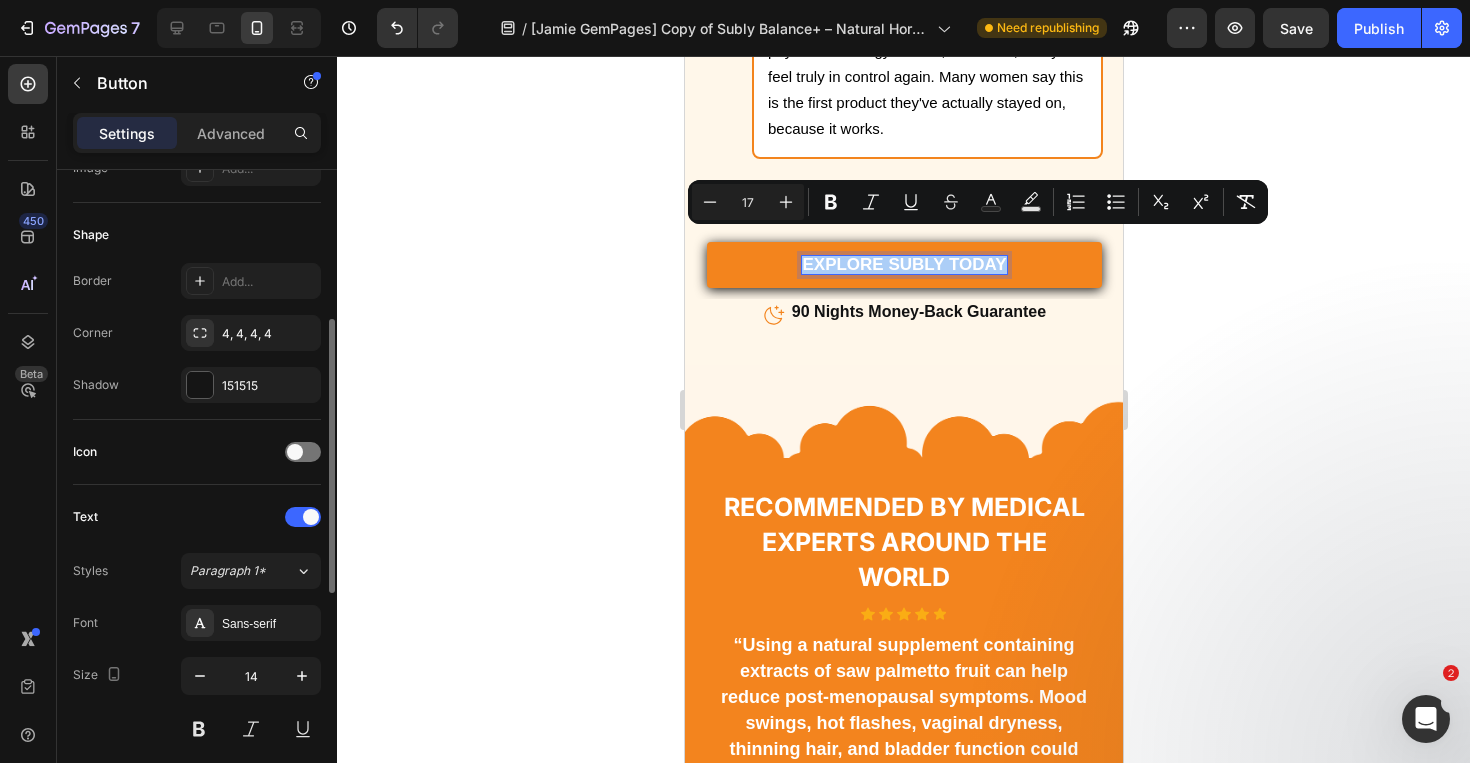 click on "Icon" 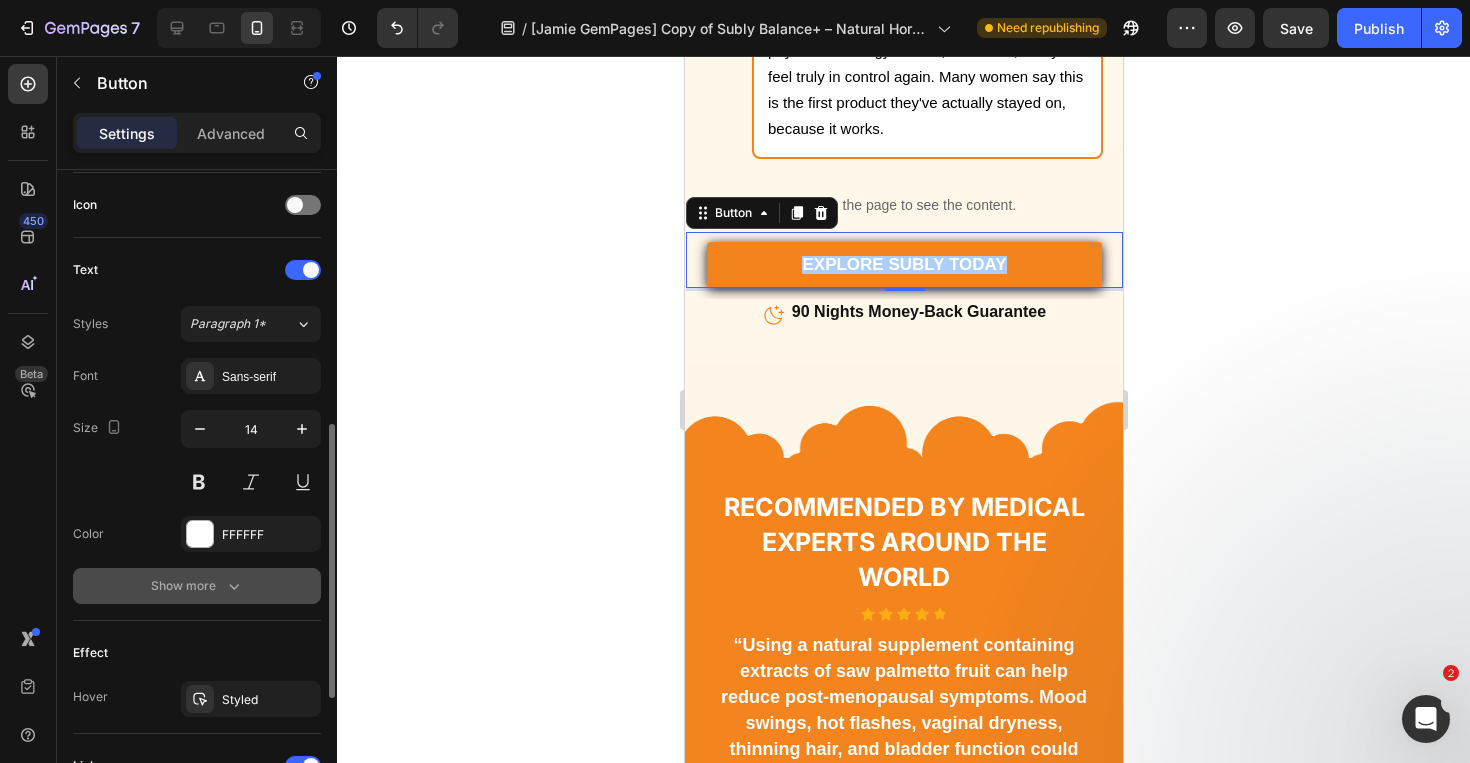 click 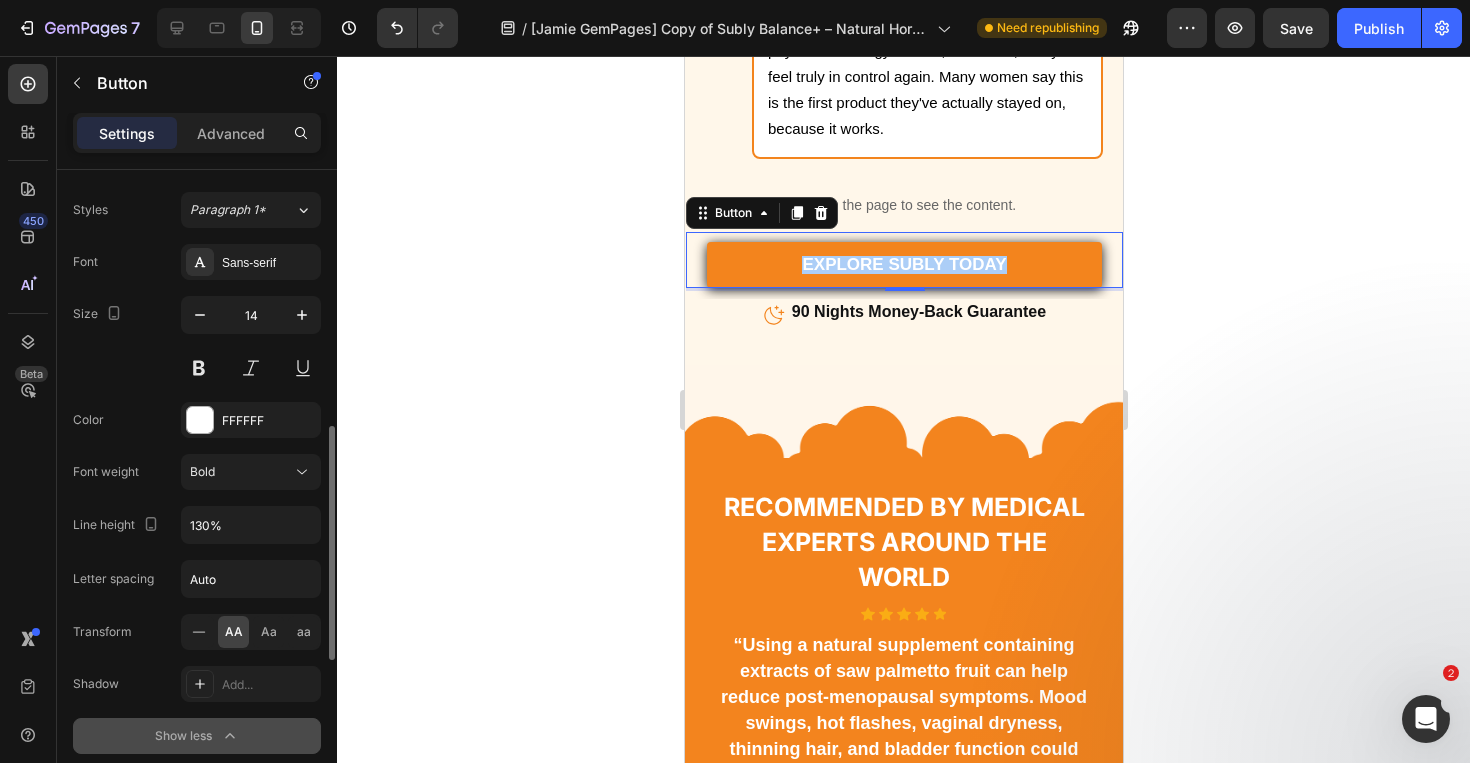 scroll, scrollTop: 719, scrollLeft: 0, axis: vertical 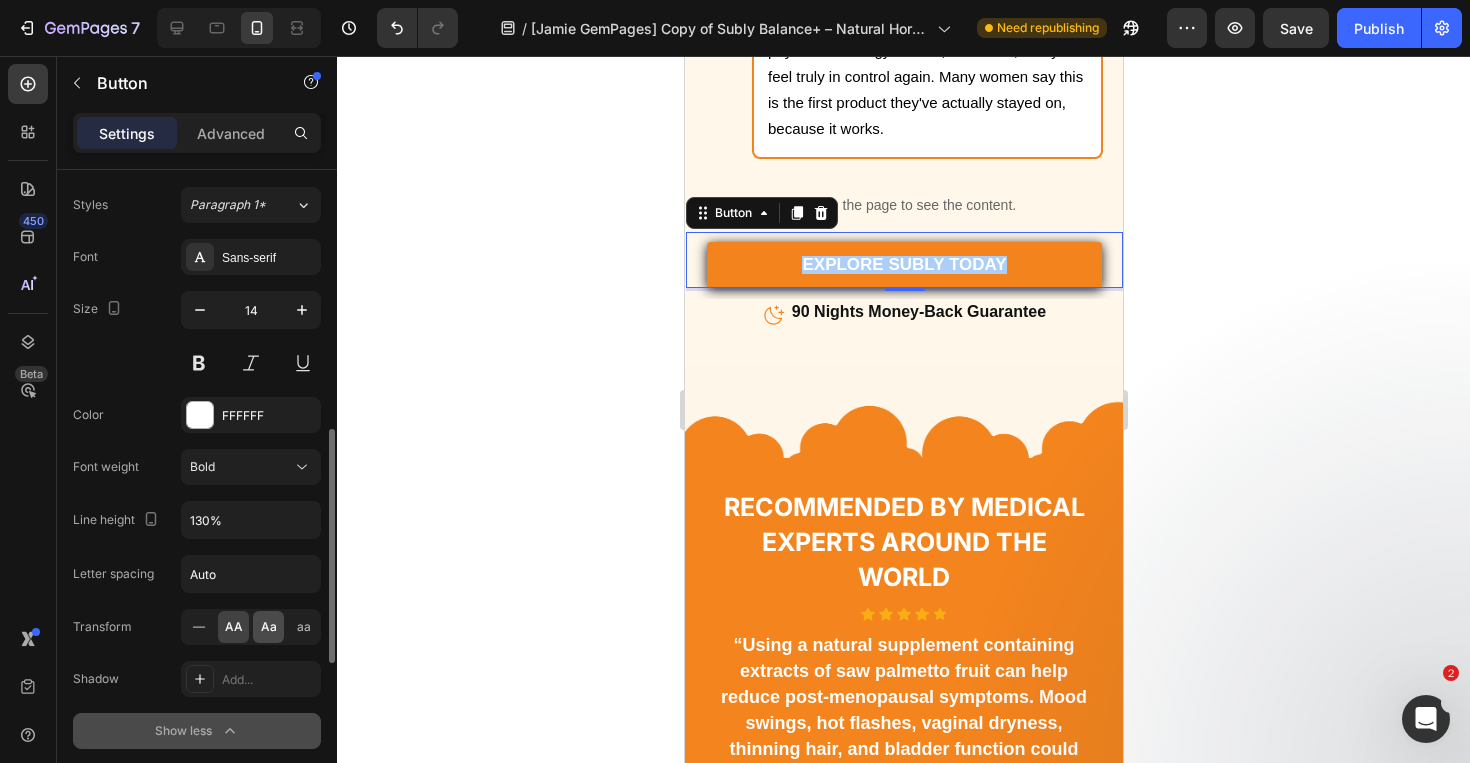 click on "Aa" 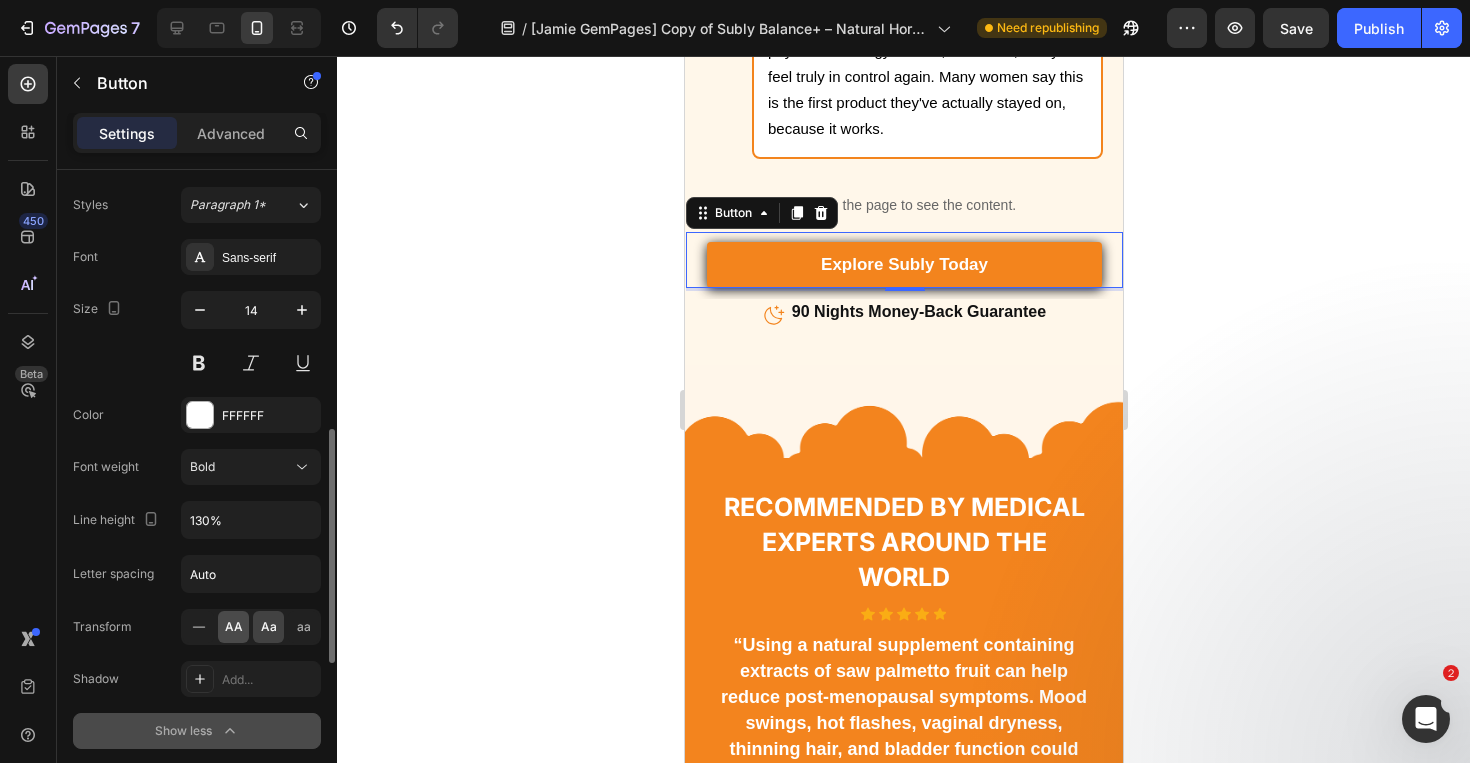 click on "AA" 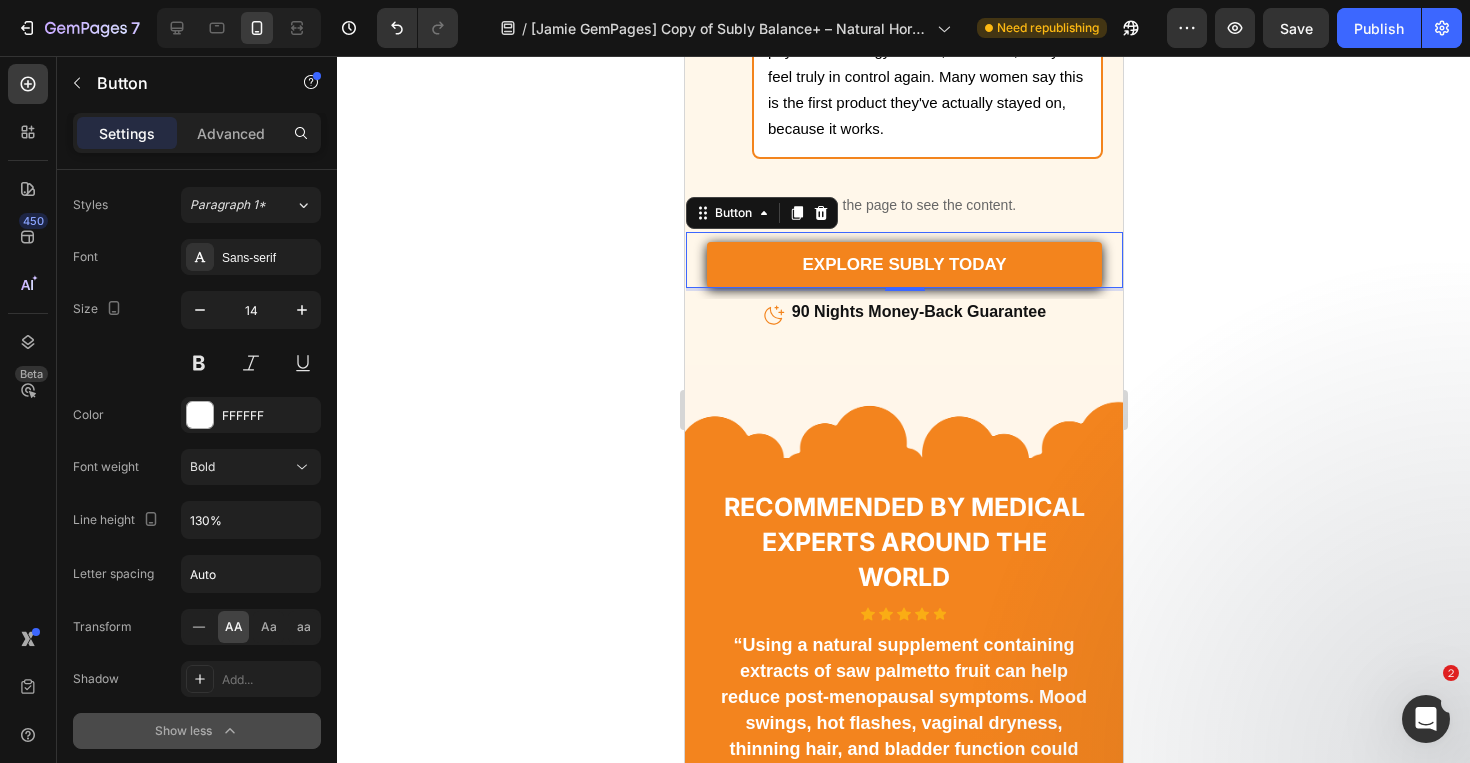 click 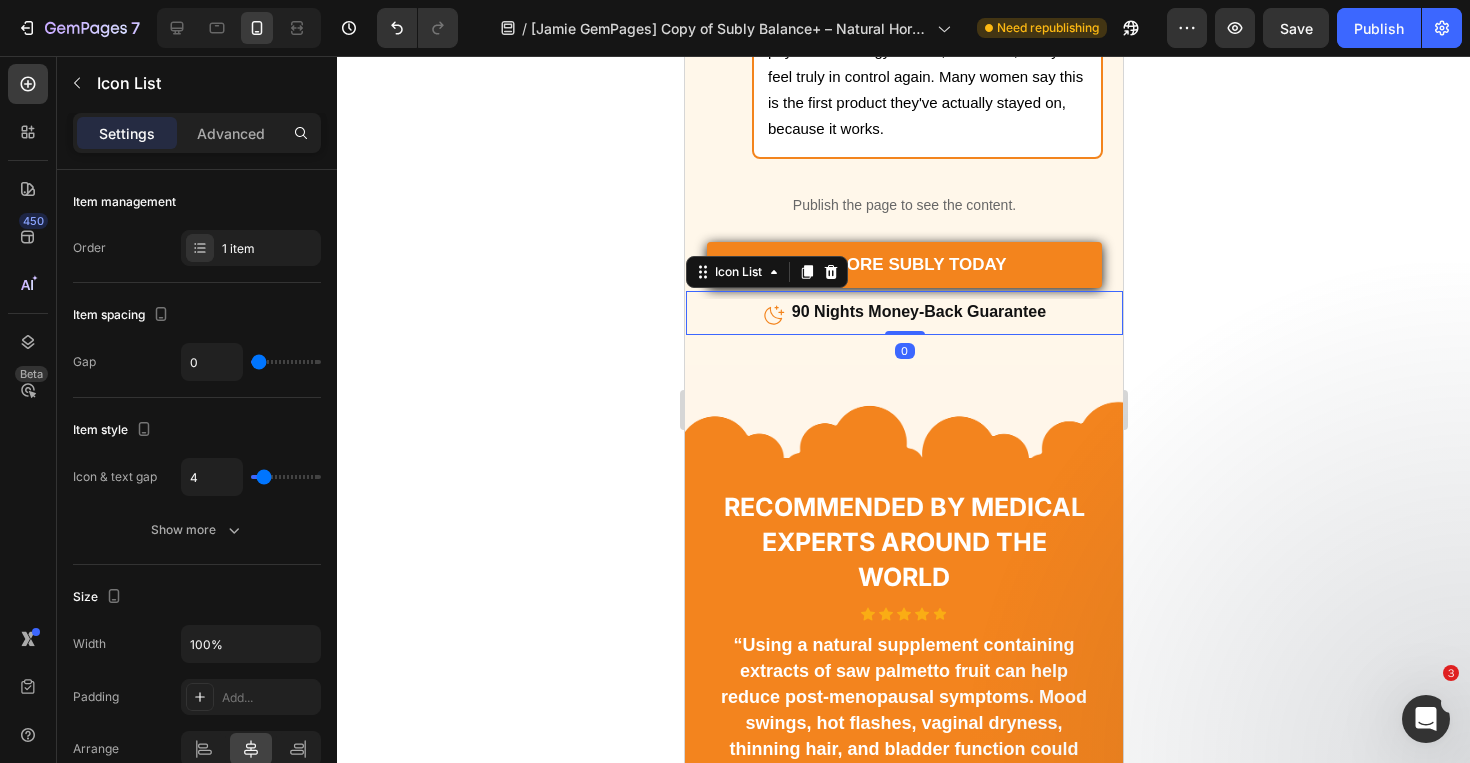 click on "Icon 90 Nights Money-Back Guarantee   Text block" at bounding box center [903, 317] 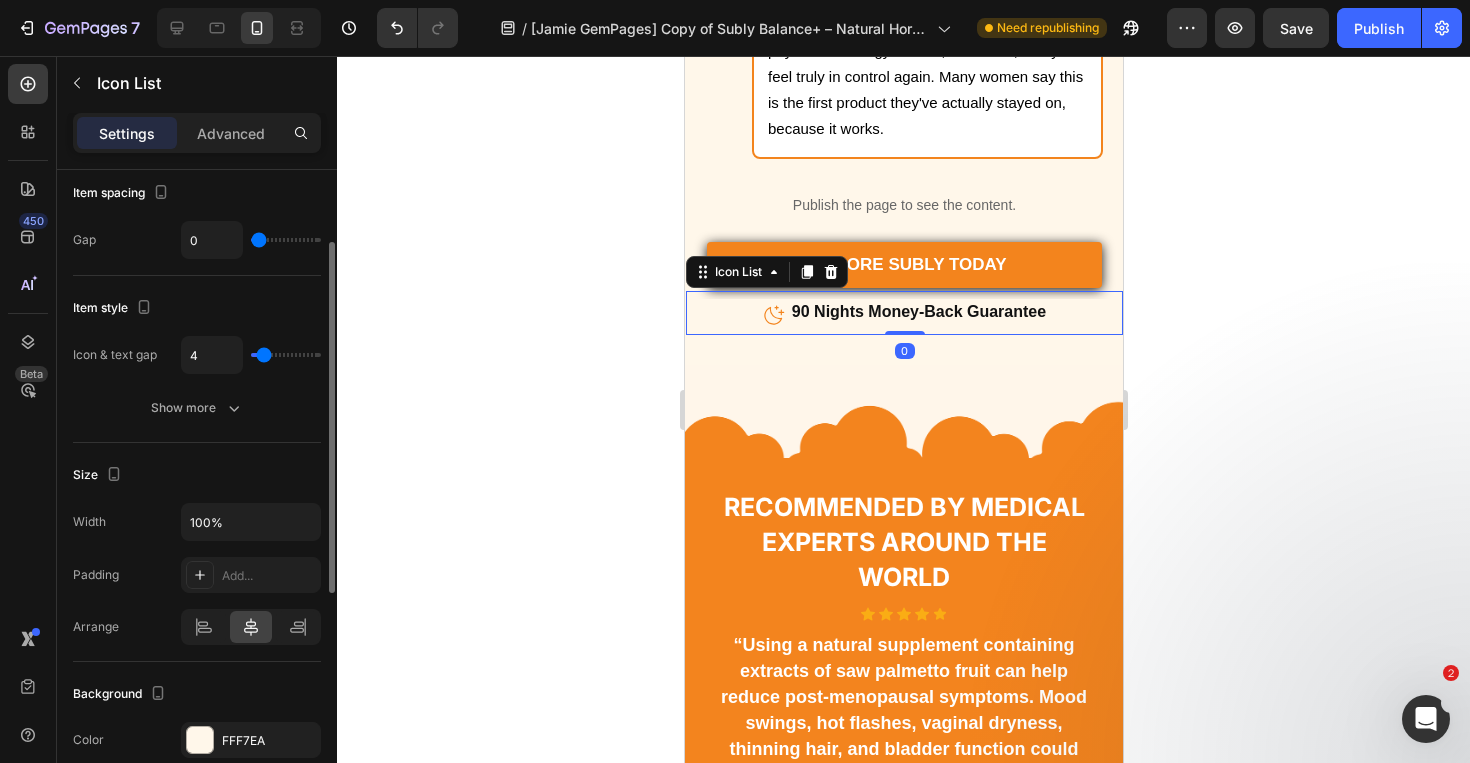 scroll, scrollTop: 143, scrollLeft: 0, axis: vertical 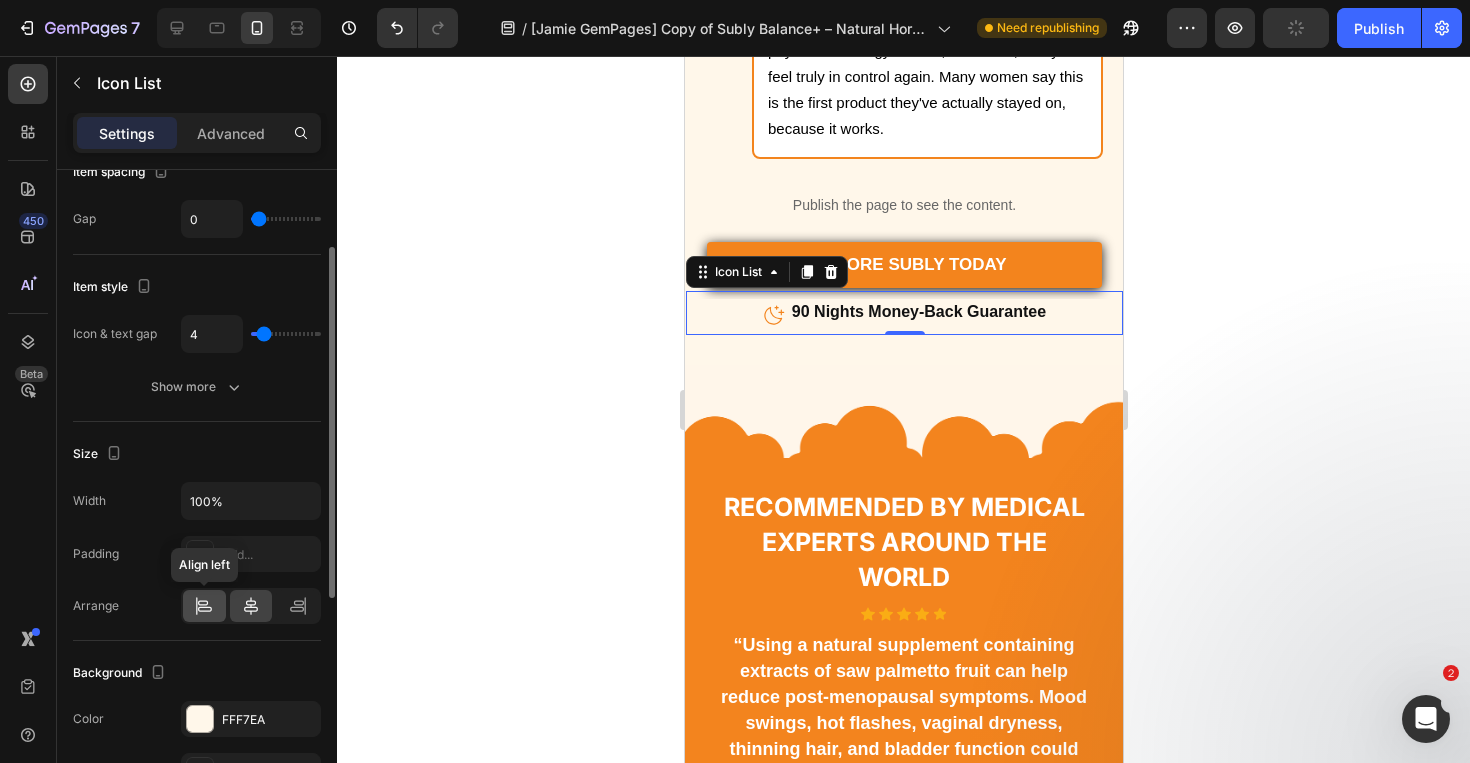 click 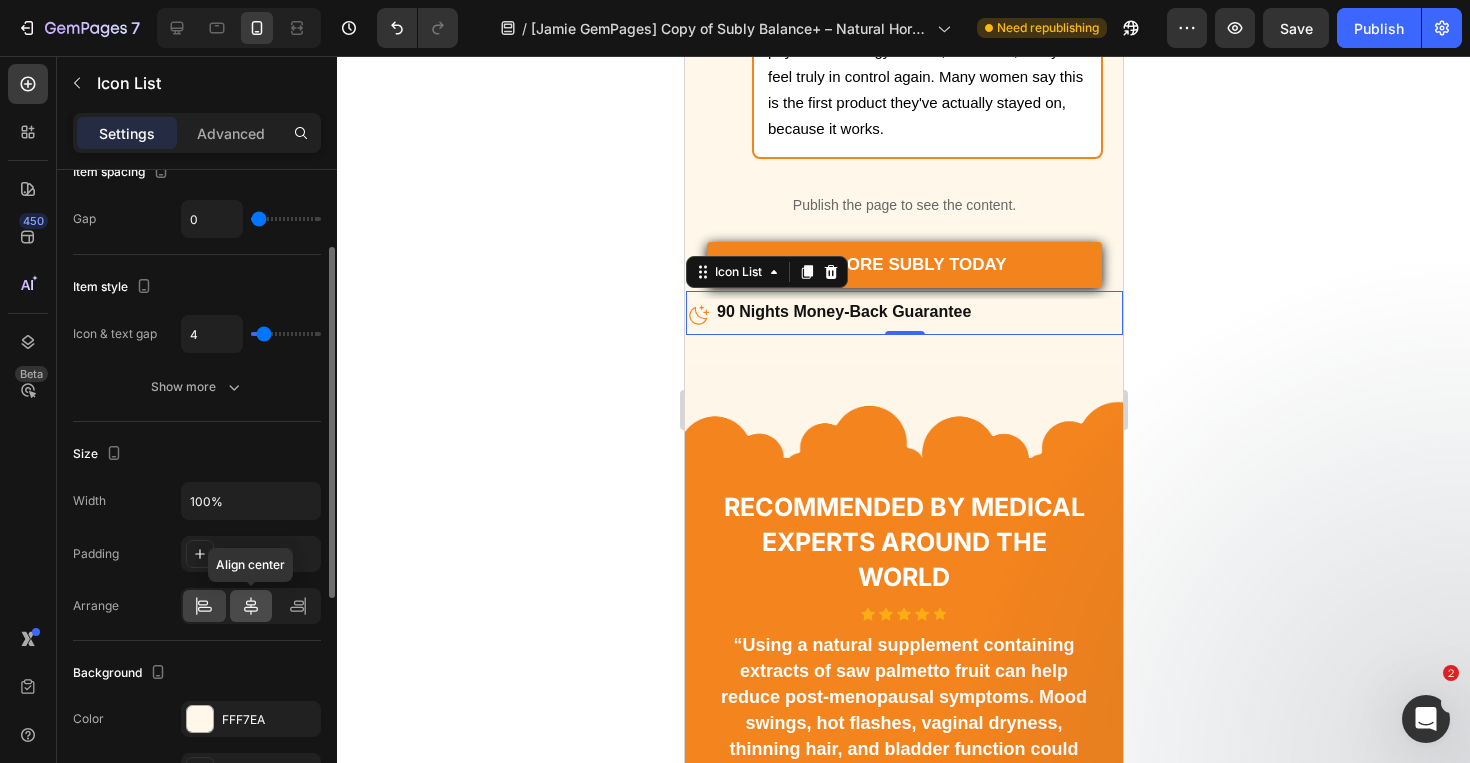 click 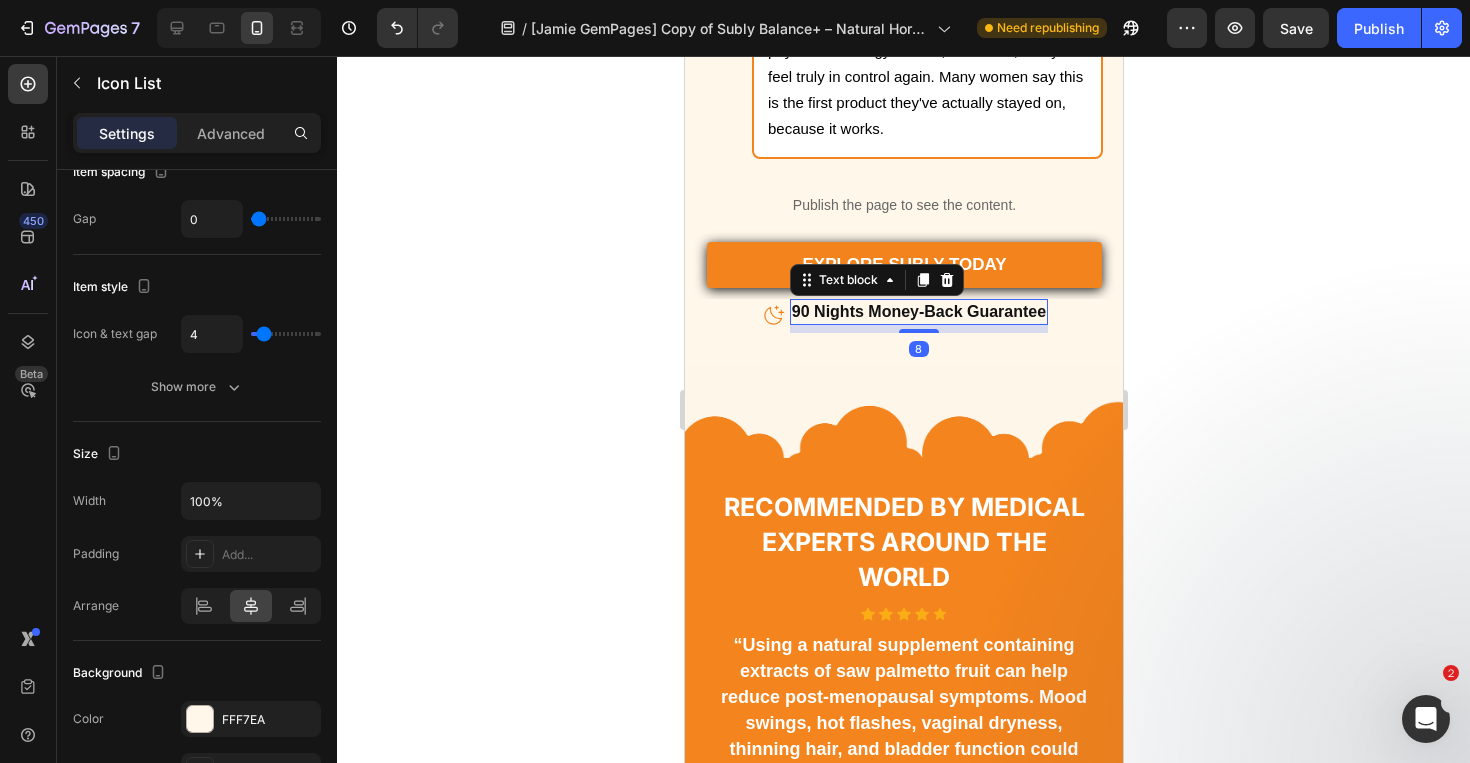 click on "90 Nights Money-Back Guarantee" at bounding box center (918, 311) 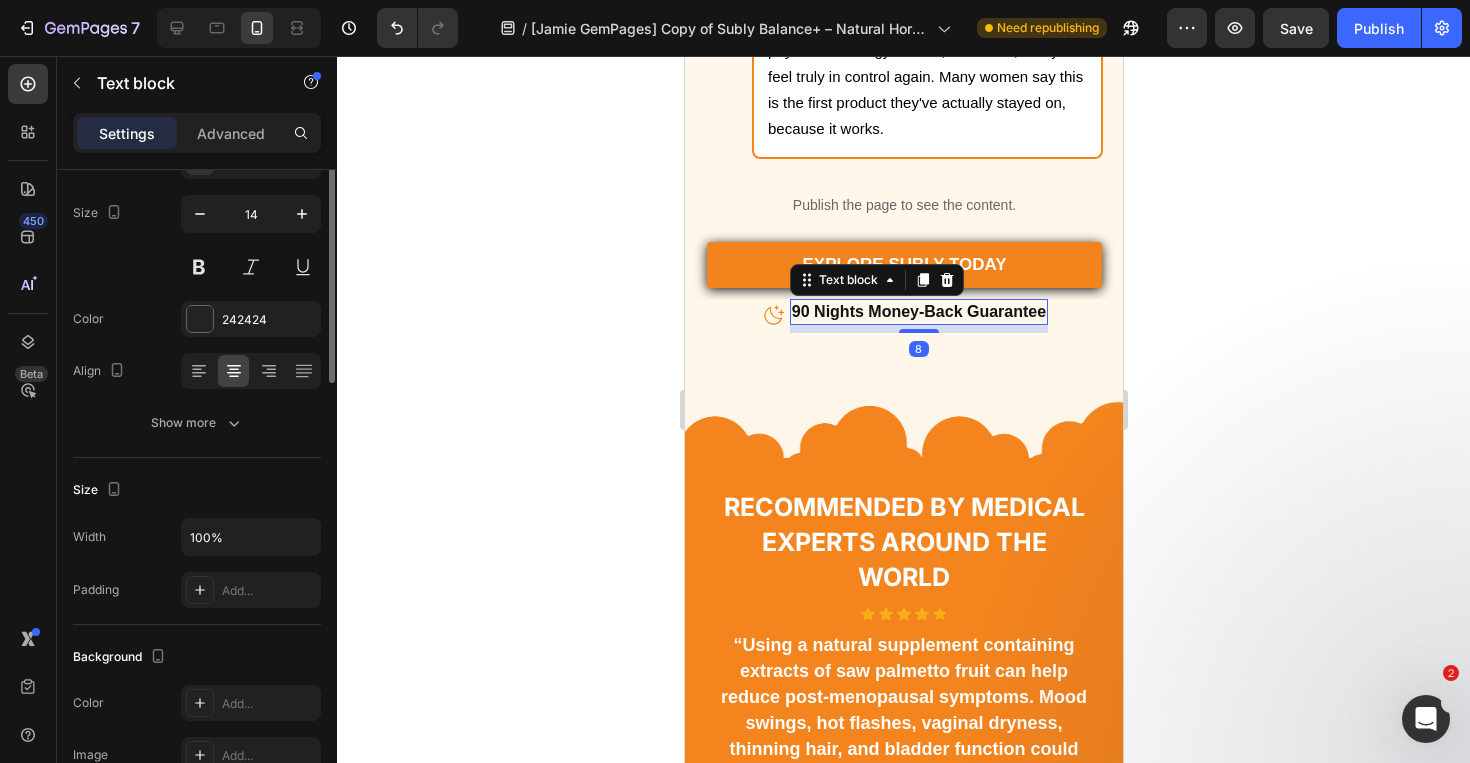 scroll, scrollTop: 0, scrollLeft: 0, axis: both 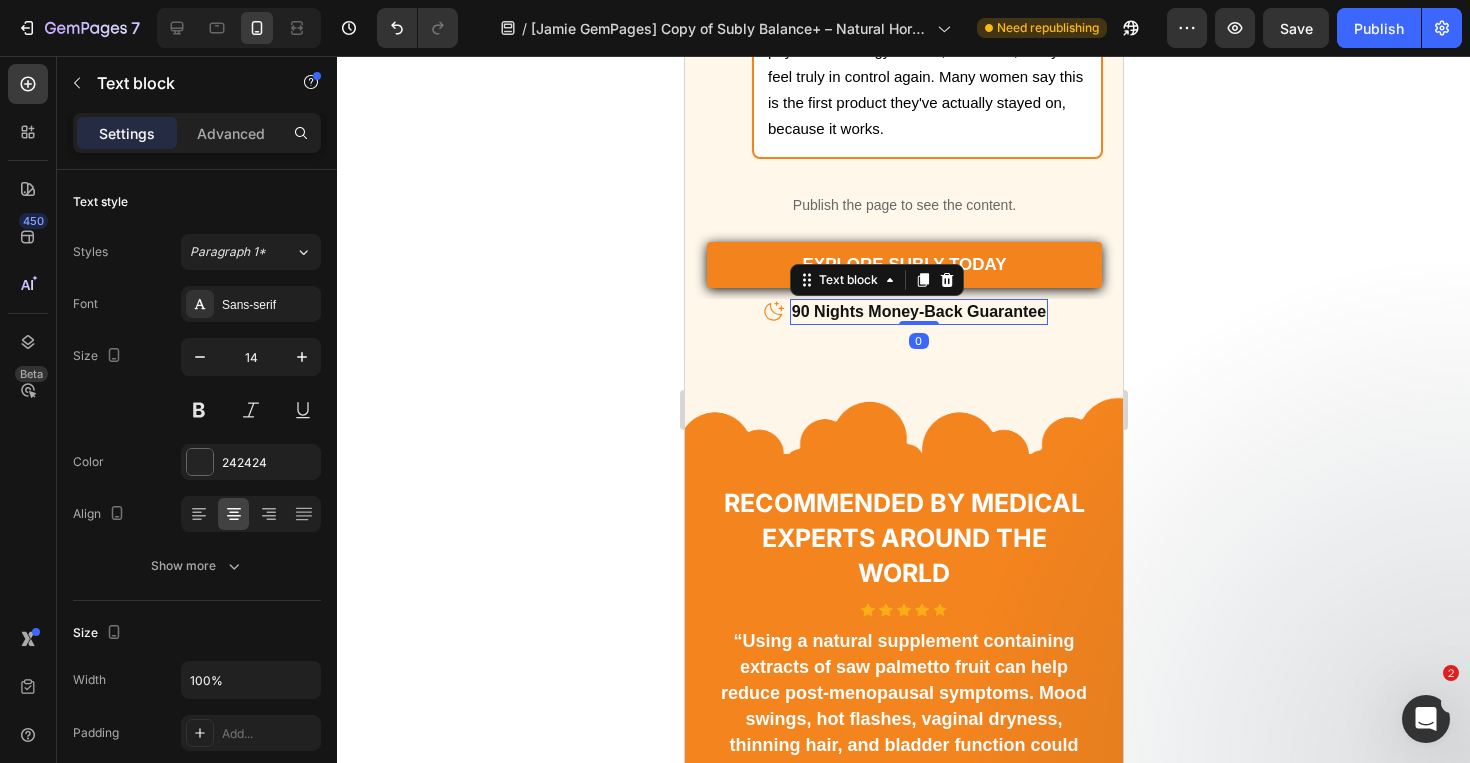 drag, startPoint x: 922, startPoint y: 309, endPoint x: 923, endPoint y: 283, distance: 26.019224 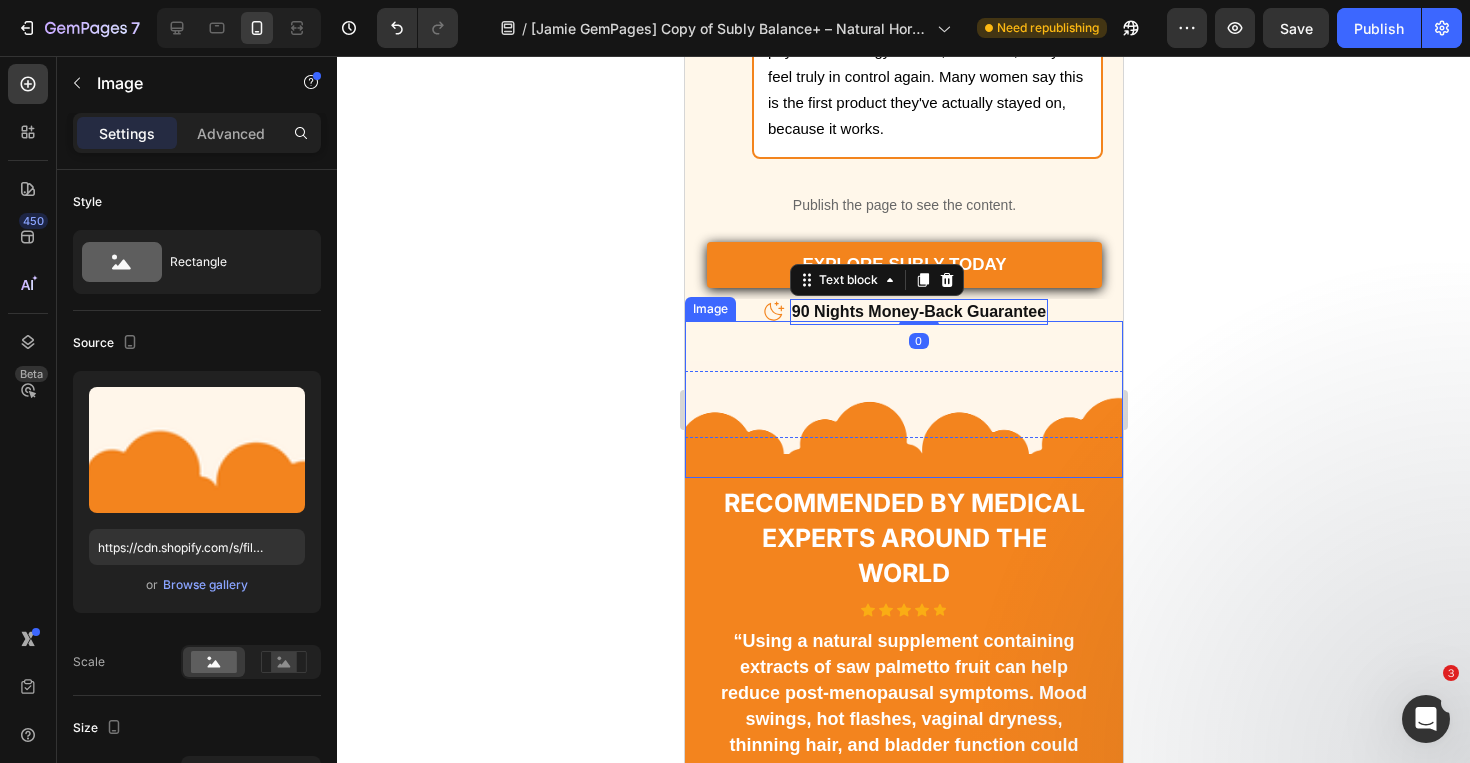 click on "Image" at bounding box center [903, 399] 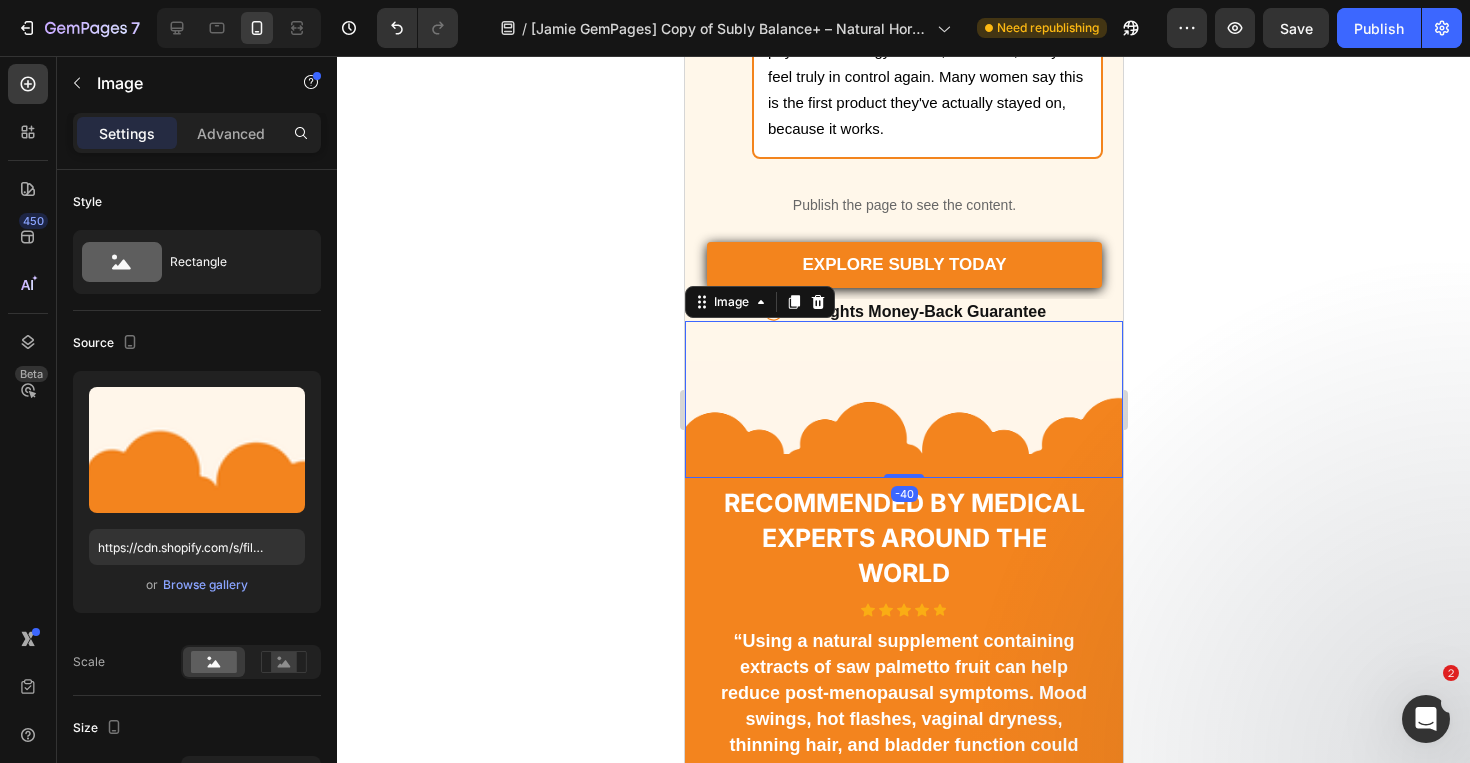 click 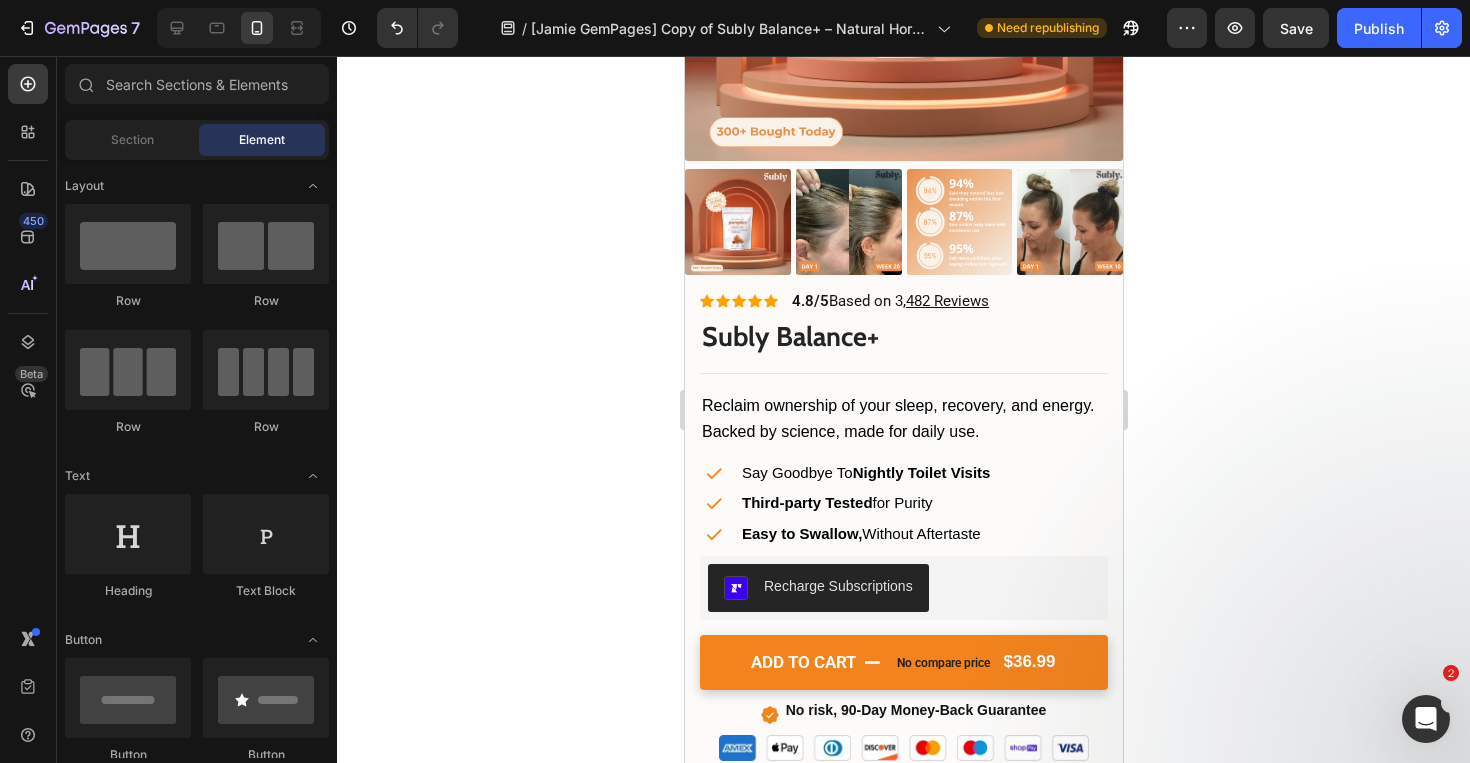 scroll, scrollTop: 3761, scrollLeft: 0, axis: vertical 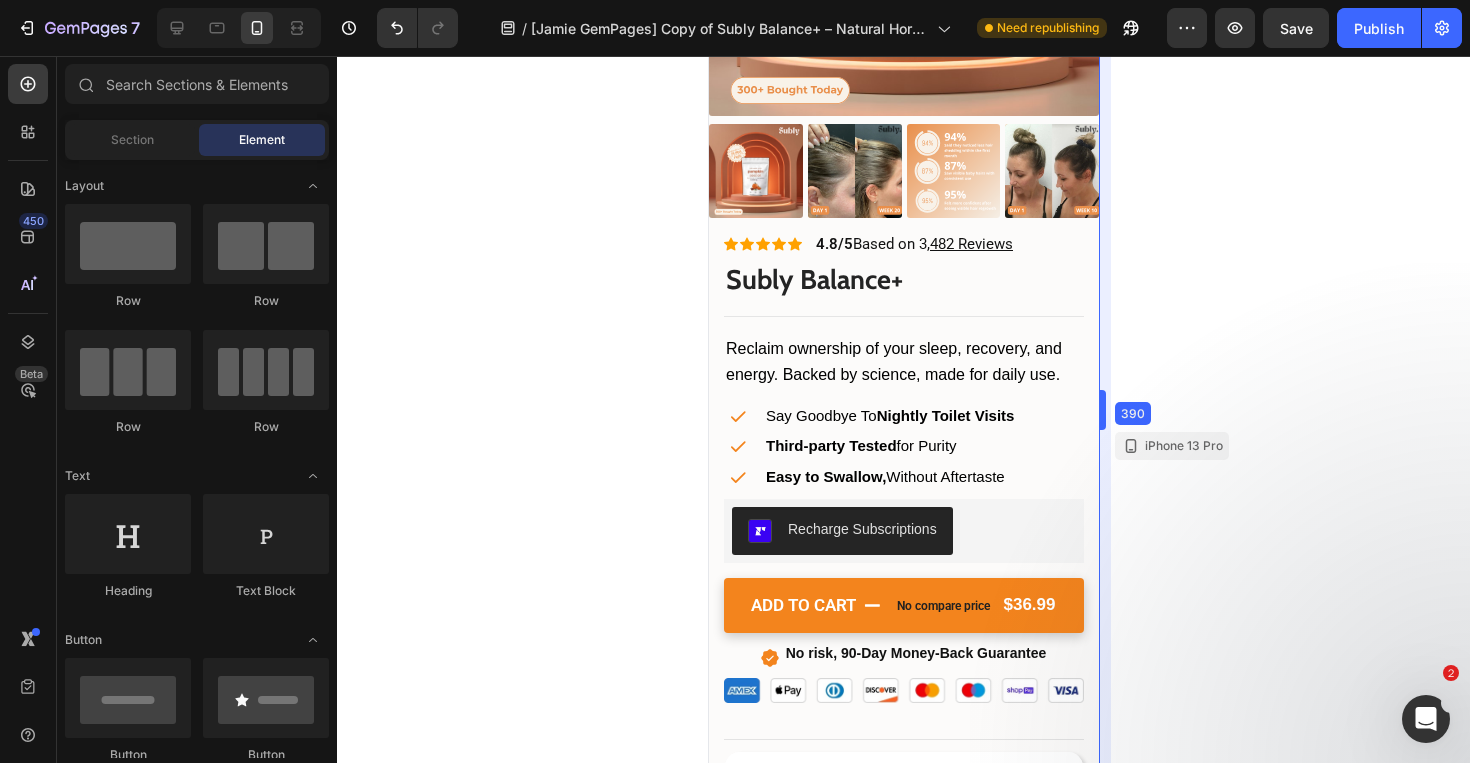 drag, startPoint x: 1129, startPoint y: 411, endPoint x: 1081, endPoint y: 425, distance: 50 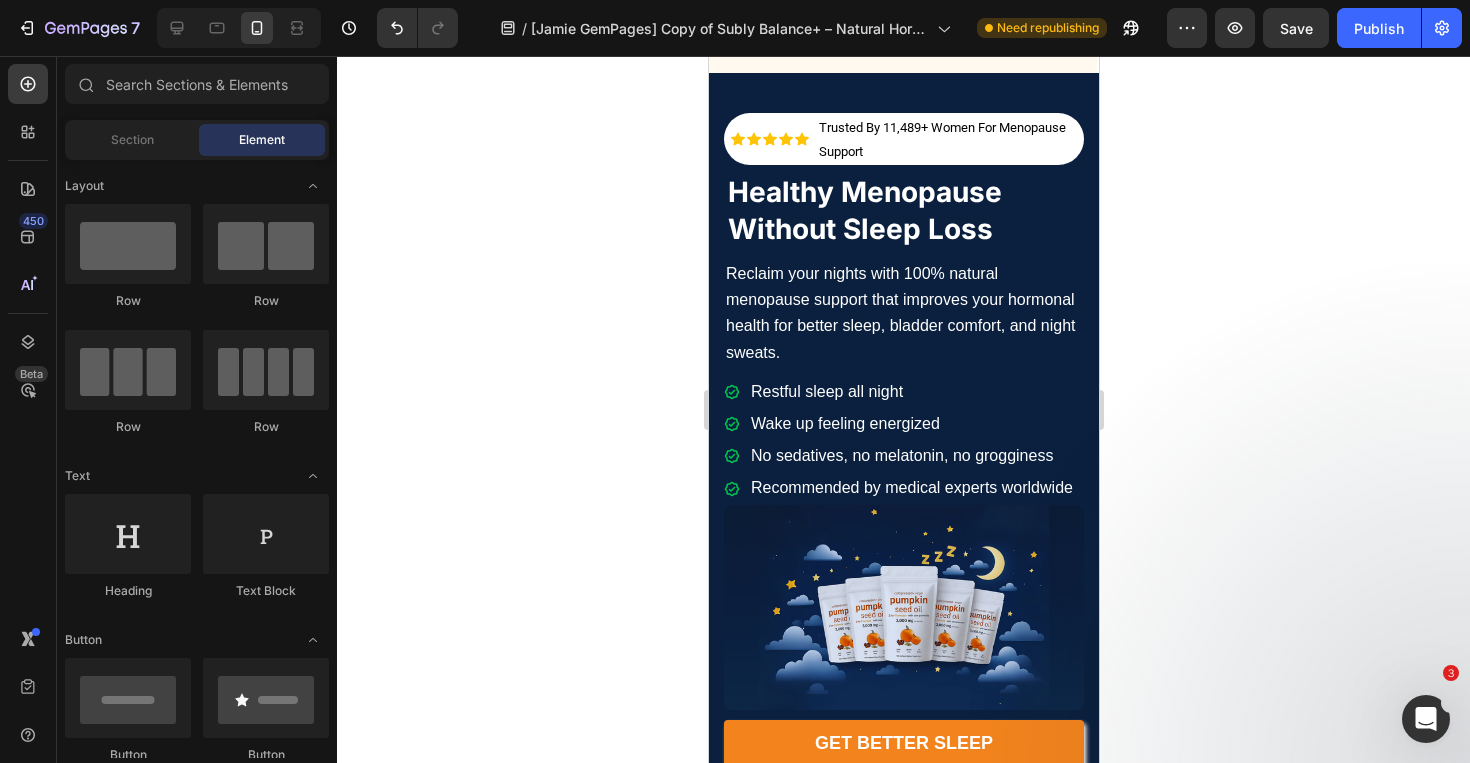 scroll, scrollTop: 0, scrollLeft: 0, axis: both 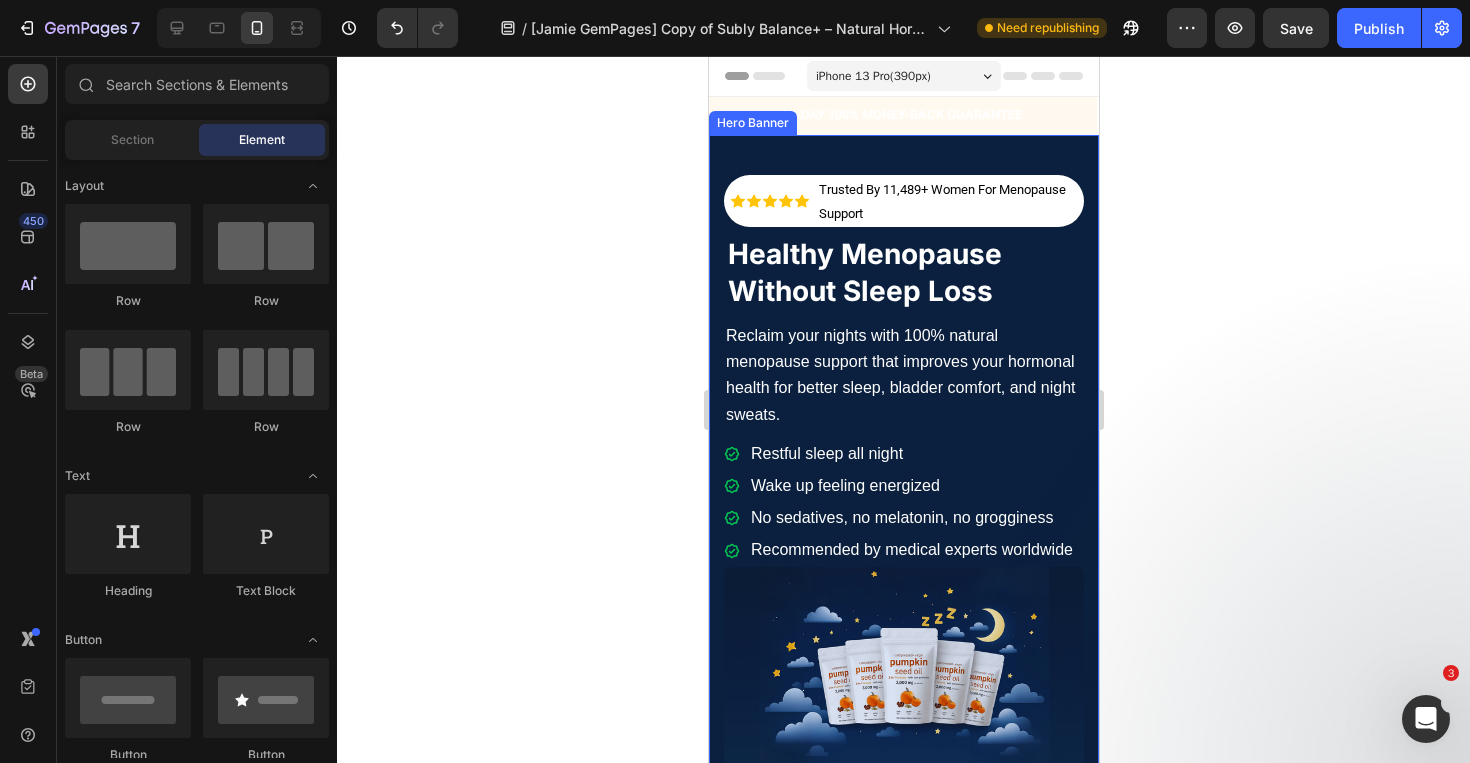click 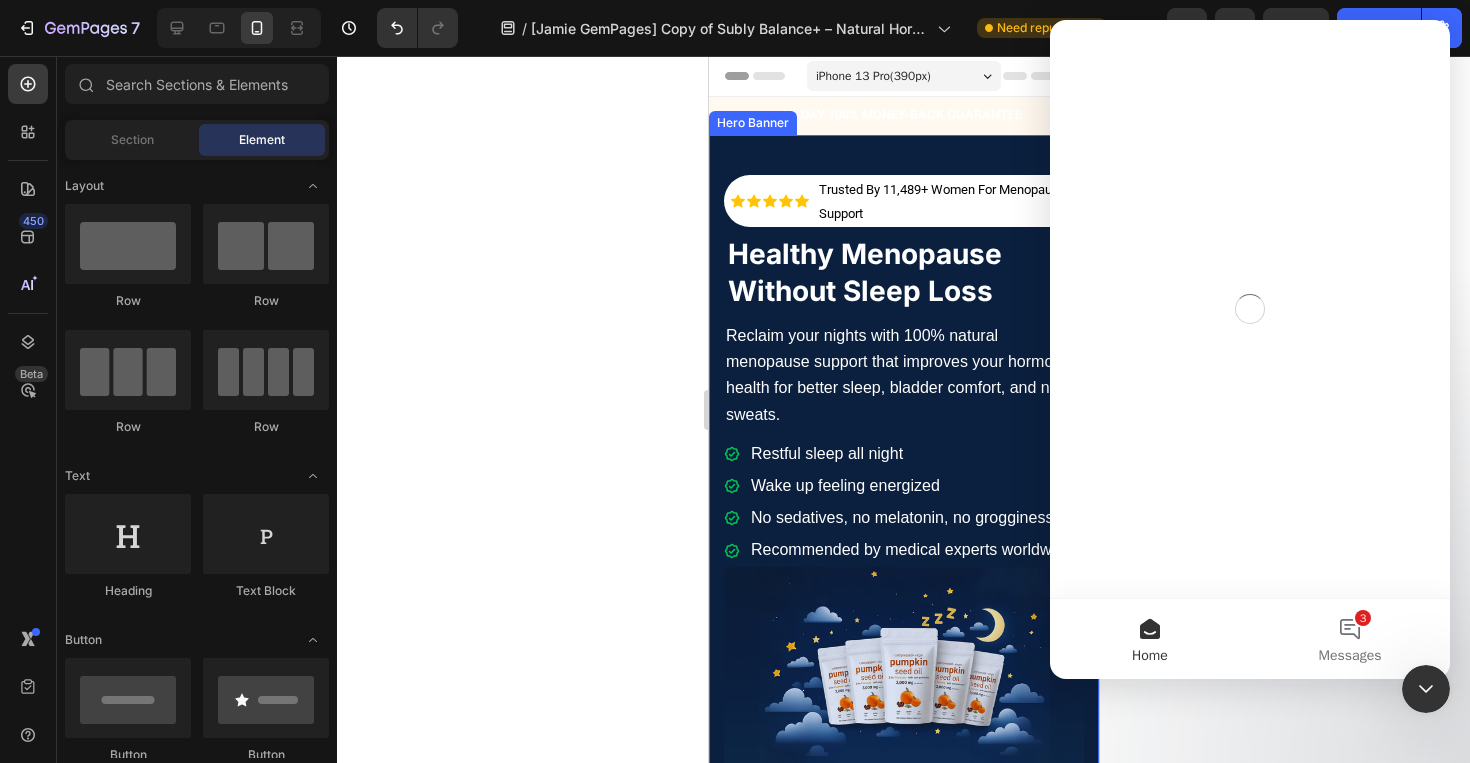 scroll, scrollTop: 0, scrollLeft: 0, axis: both 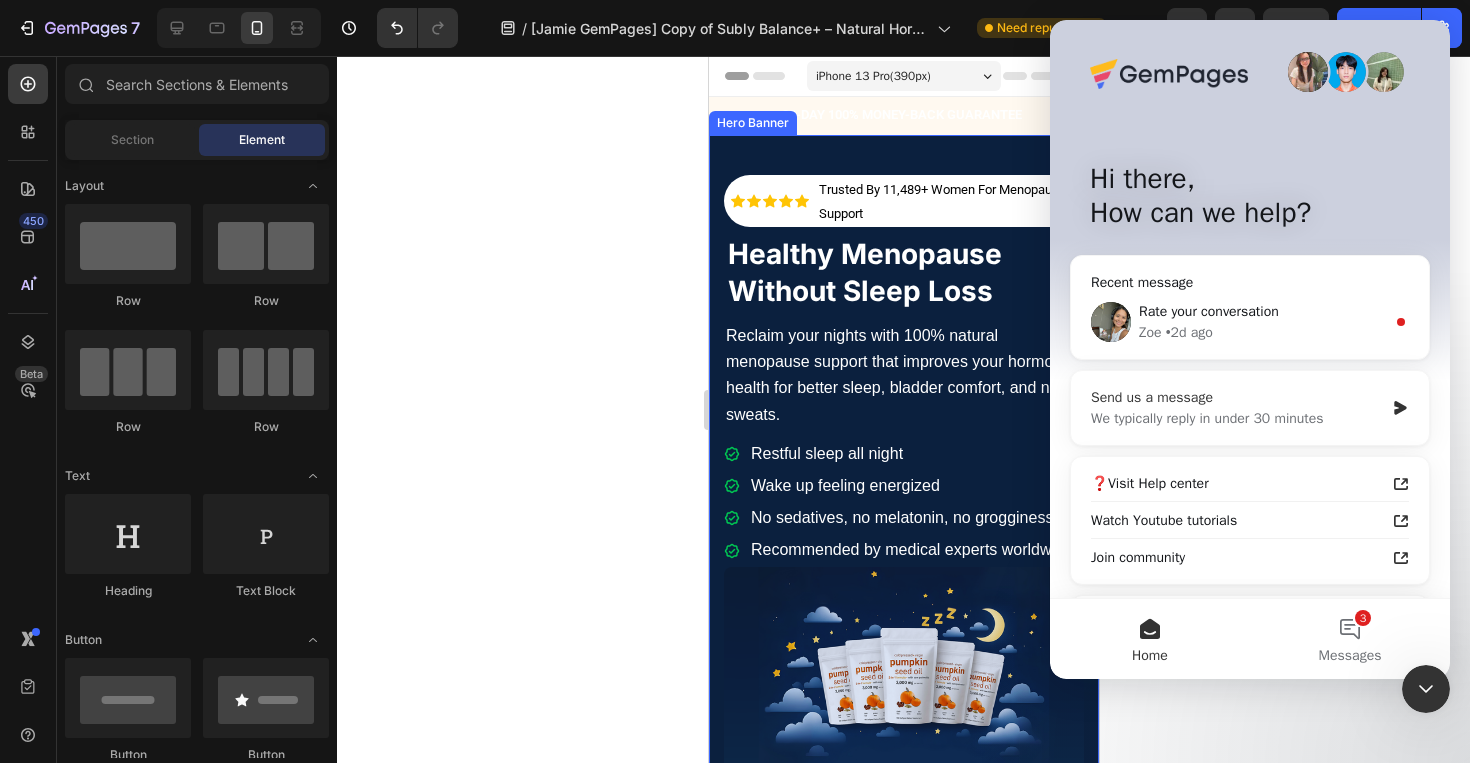 click on "Send us a message" at bounding box center [1237, 397] 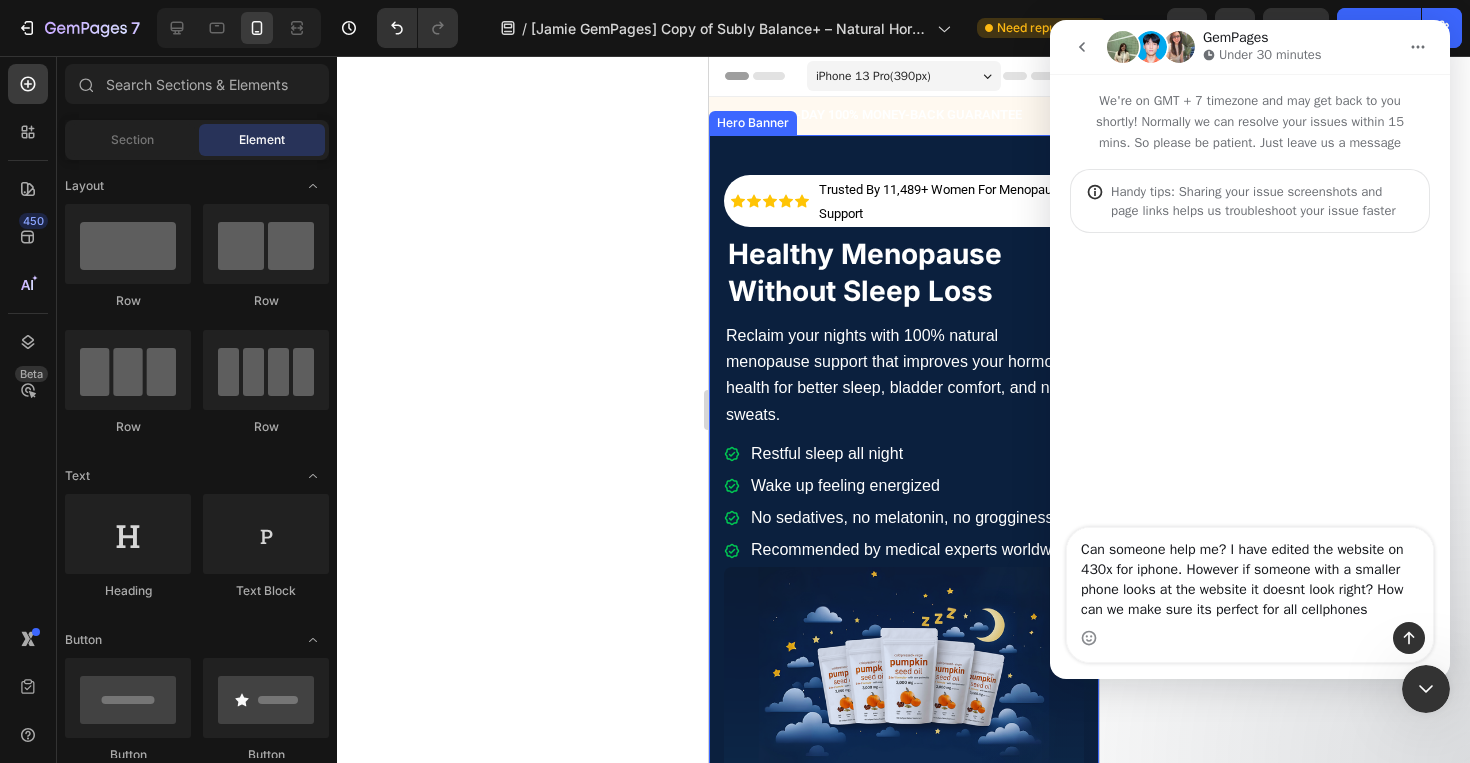 type on "Can someone help me? I have edited the website on 430x for iphone. However if someone with a smaller phone looks at the website it doesnt look right? How can we make sure its perfect for all cellphones?" 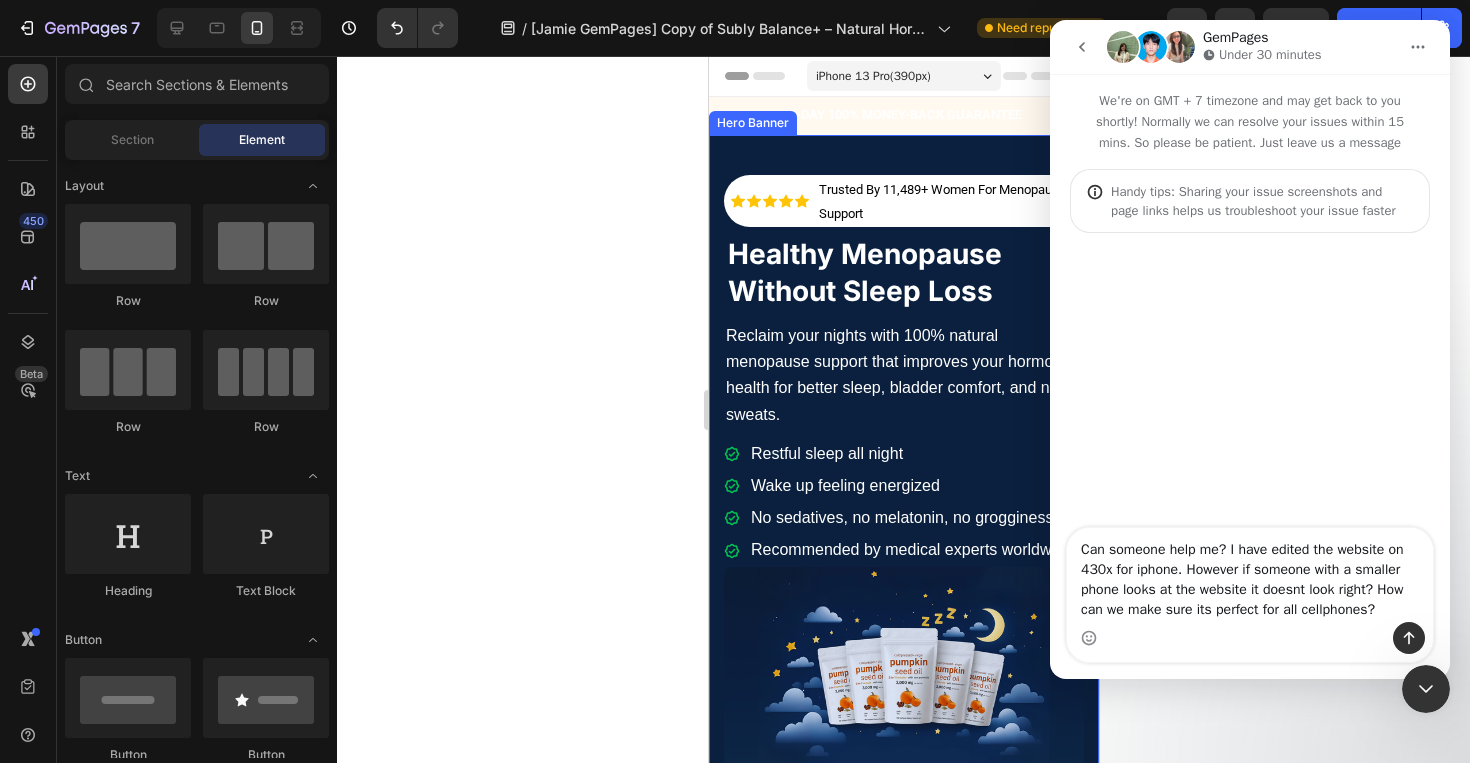 type 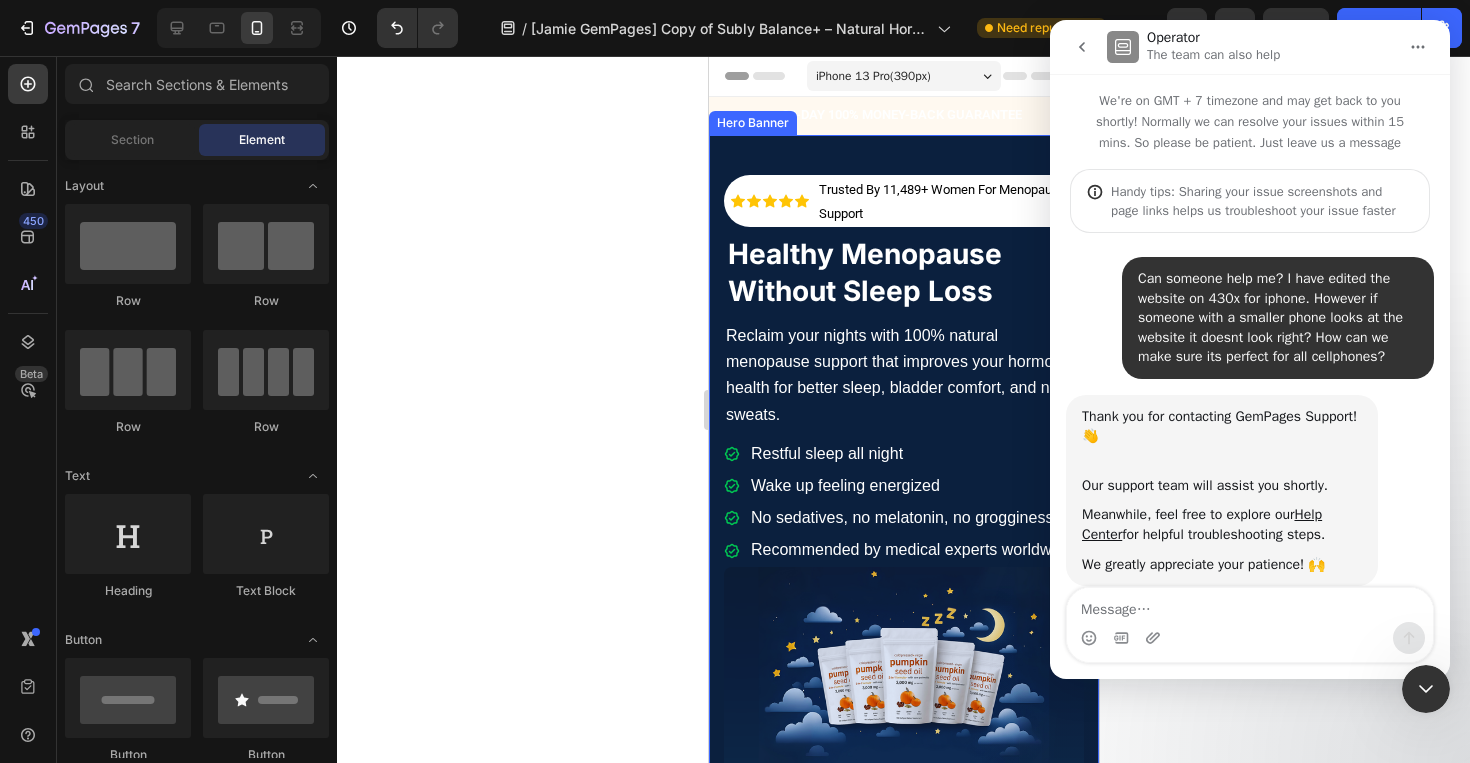 scroll, scrollTop: 40, scrollLeft: 0, axis: vertical 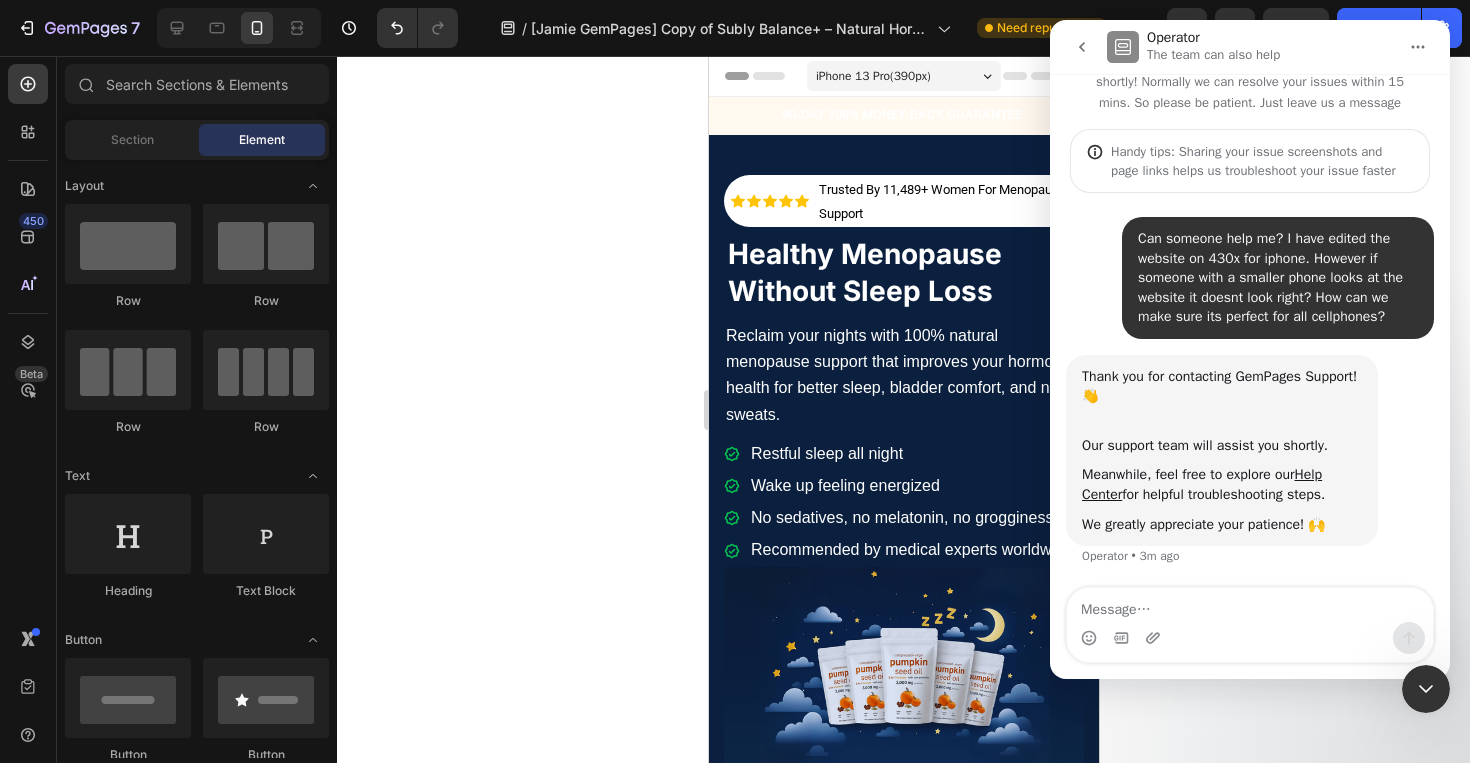 click 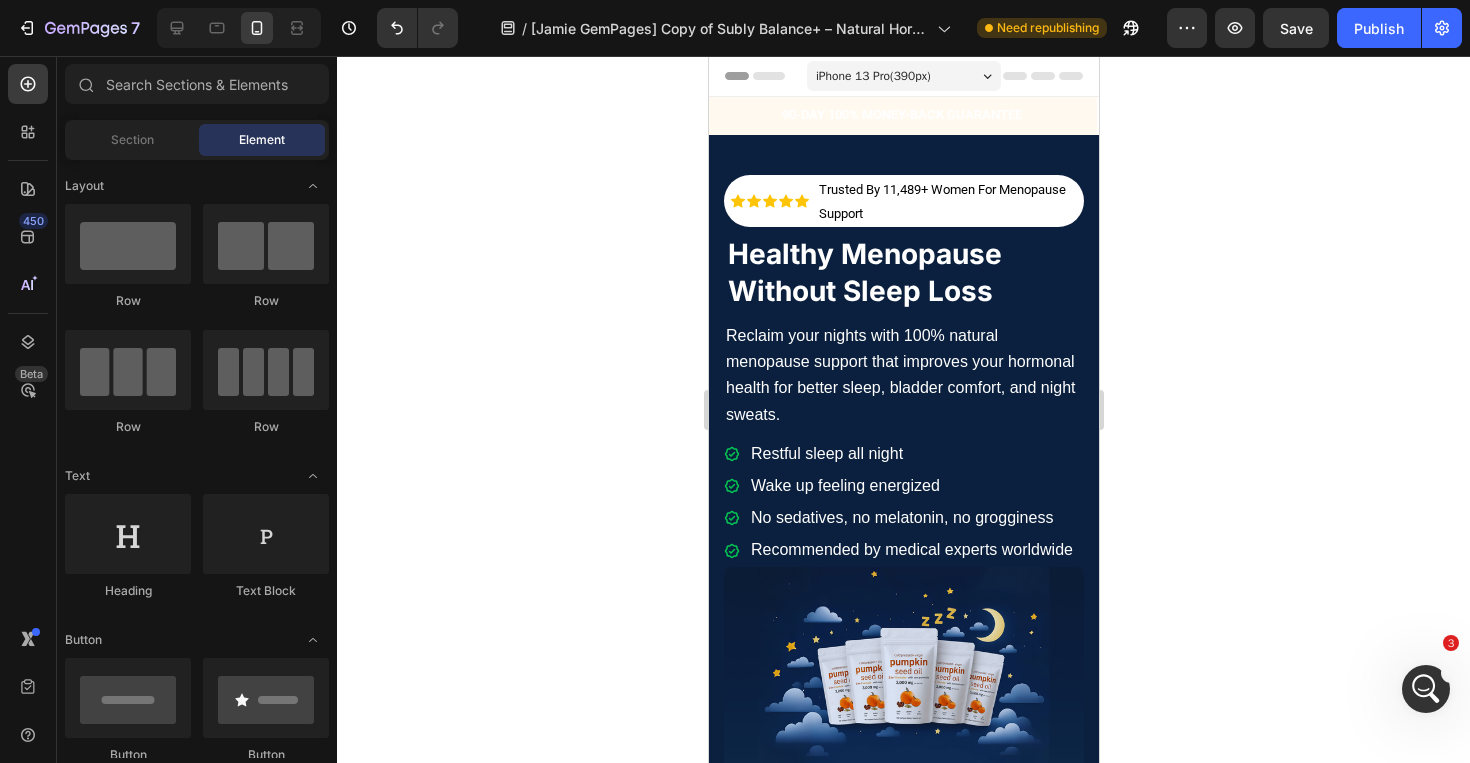 scroll, scrollTop: 0, scrollLeft: 0, axis: both 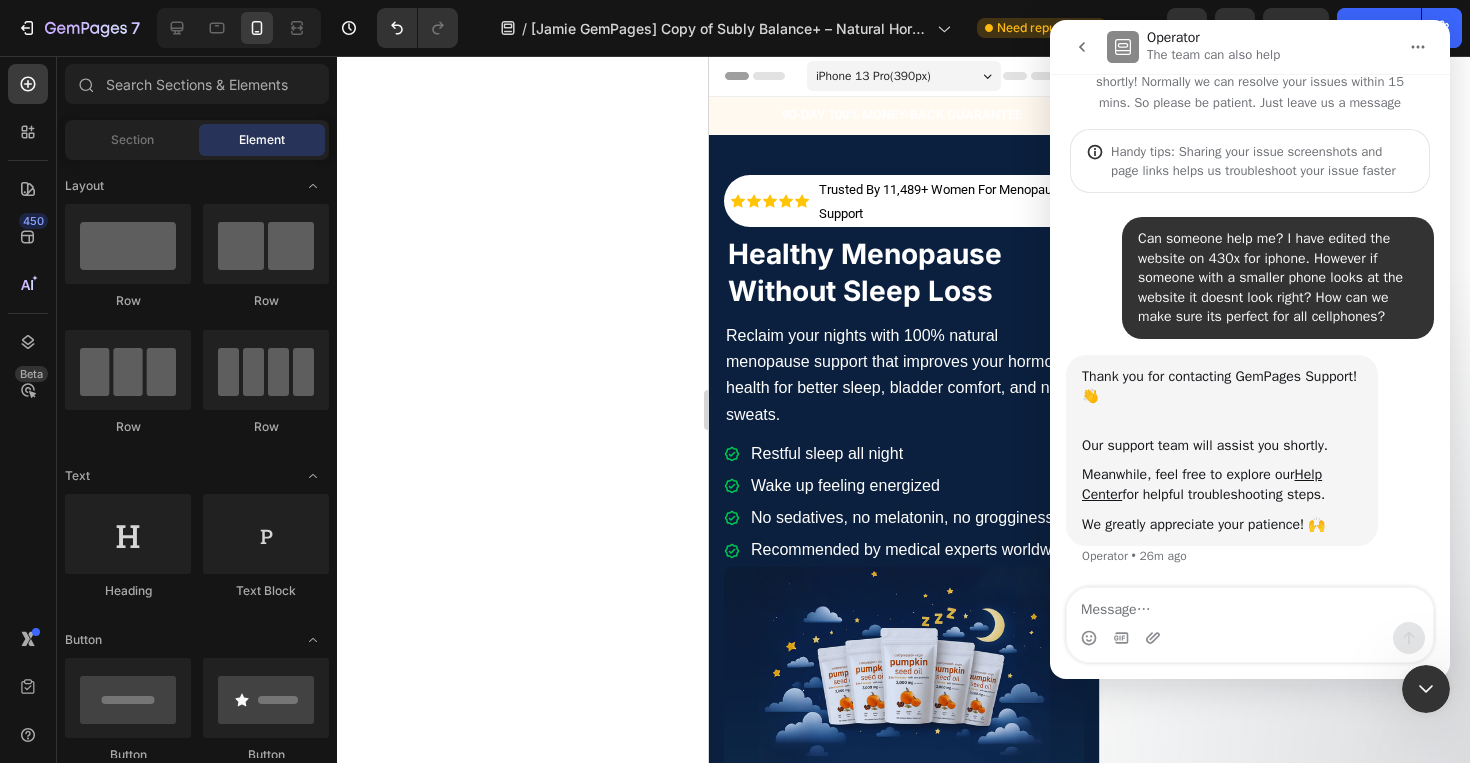 click 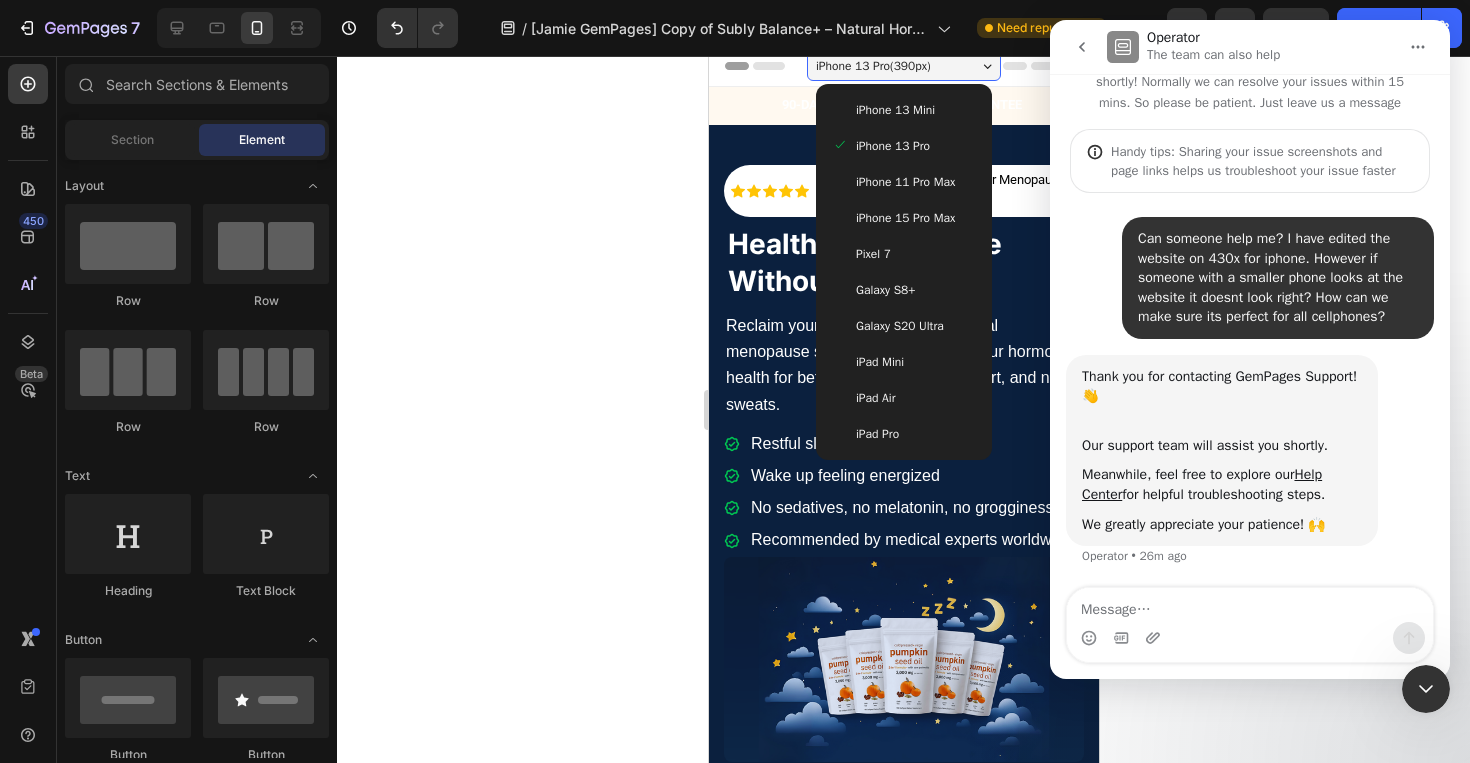 scroll, scrollTop: 2, scrollLeft: 0, axis: vertical 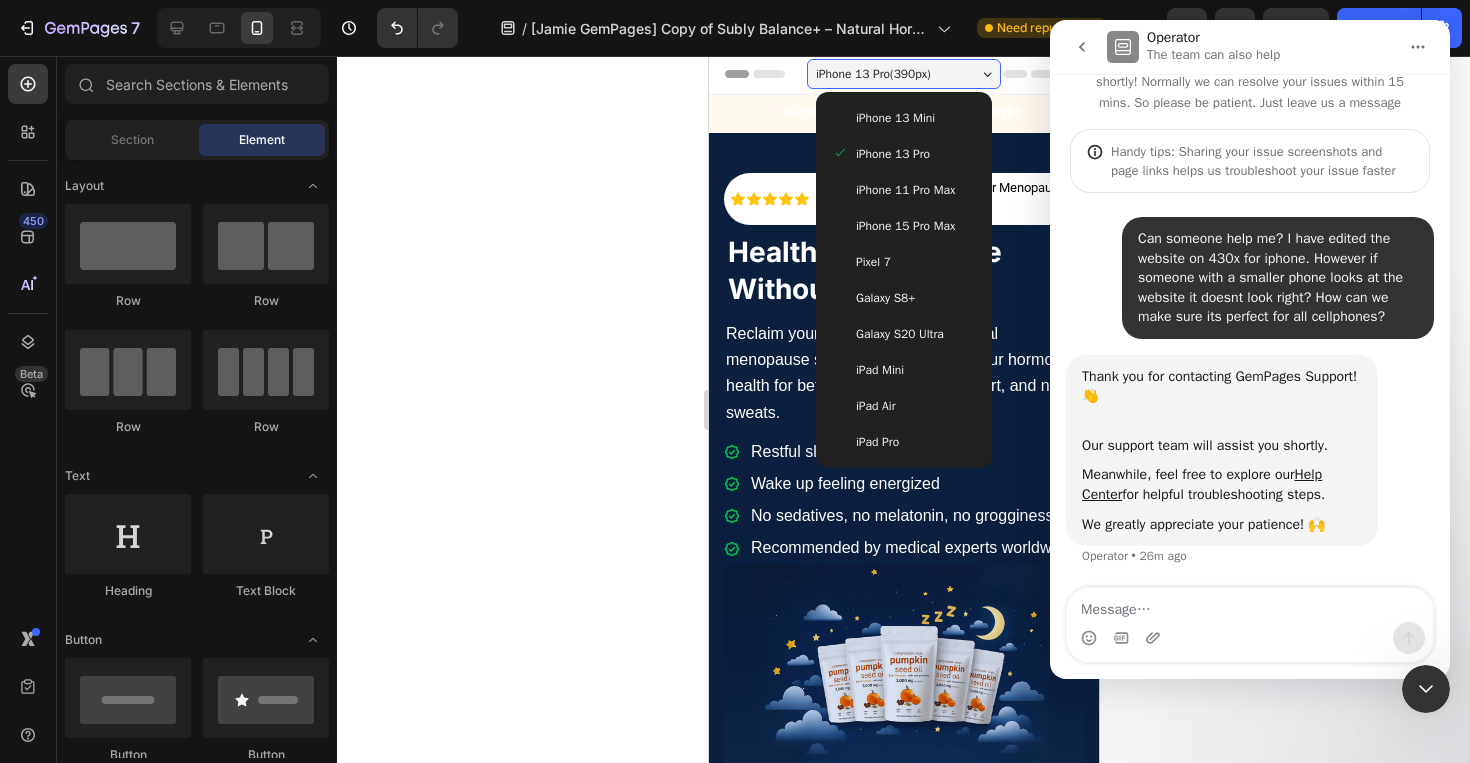 click on "Galaxy S8+" at bounding box center [903, 298] 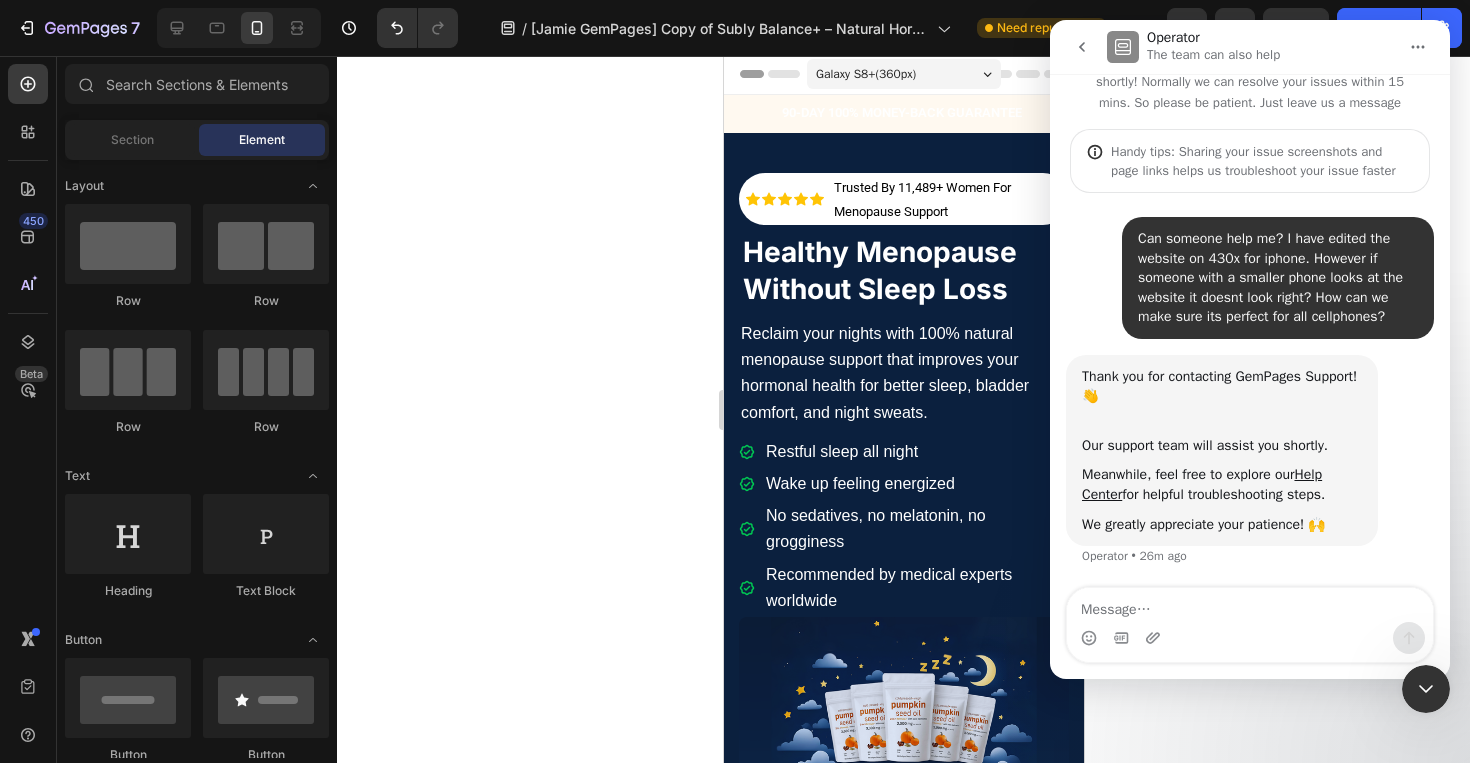 click on "Galaxy S8+  ( 360 px)" at bounding box center [865, 74] 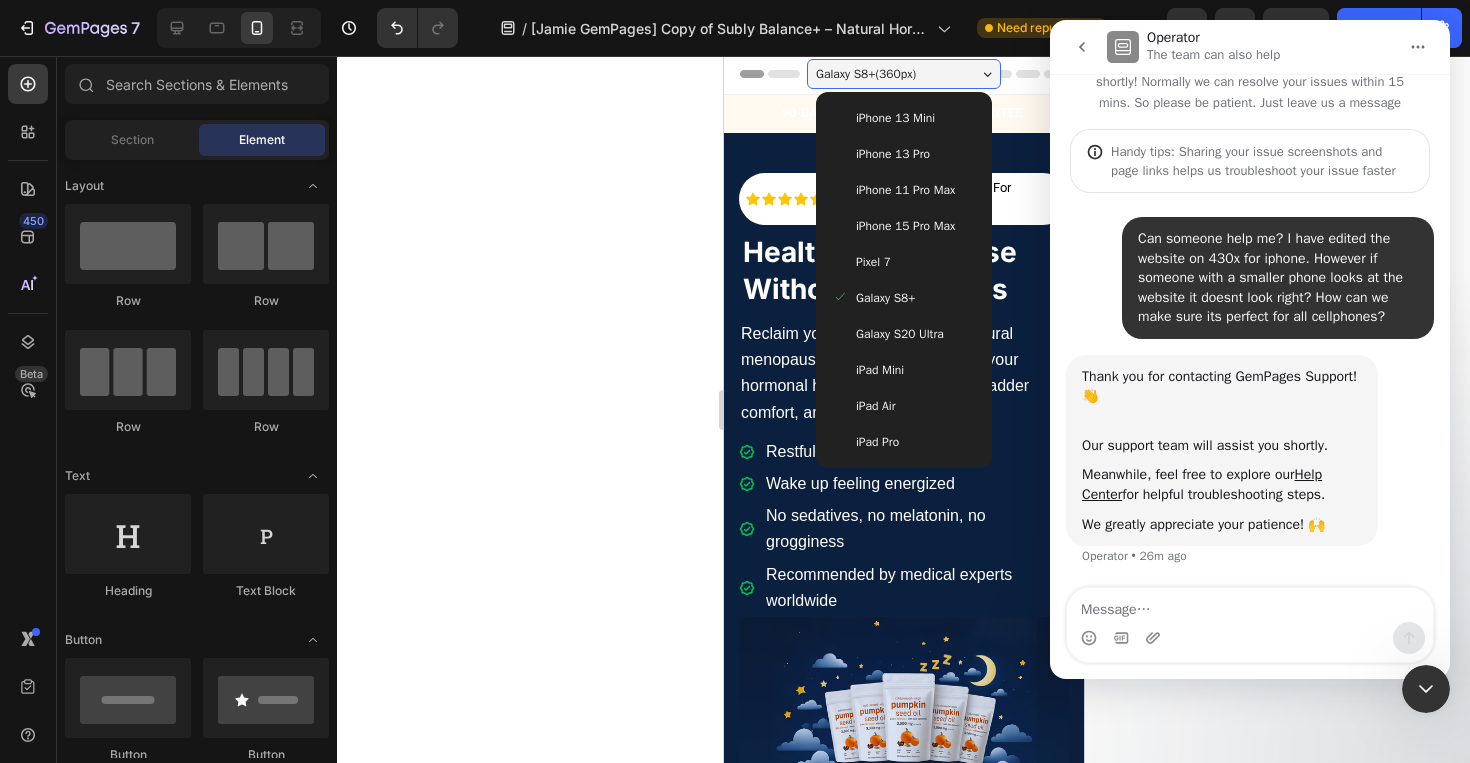 click on "Galaxy S20 Ultra" at bounding box center (903, 334) 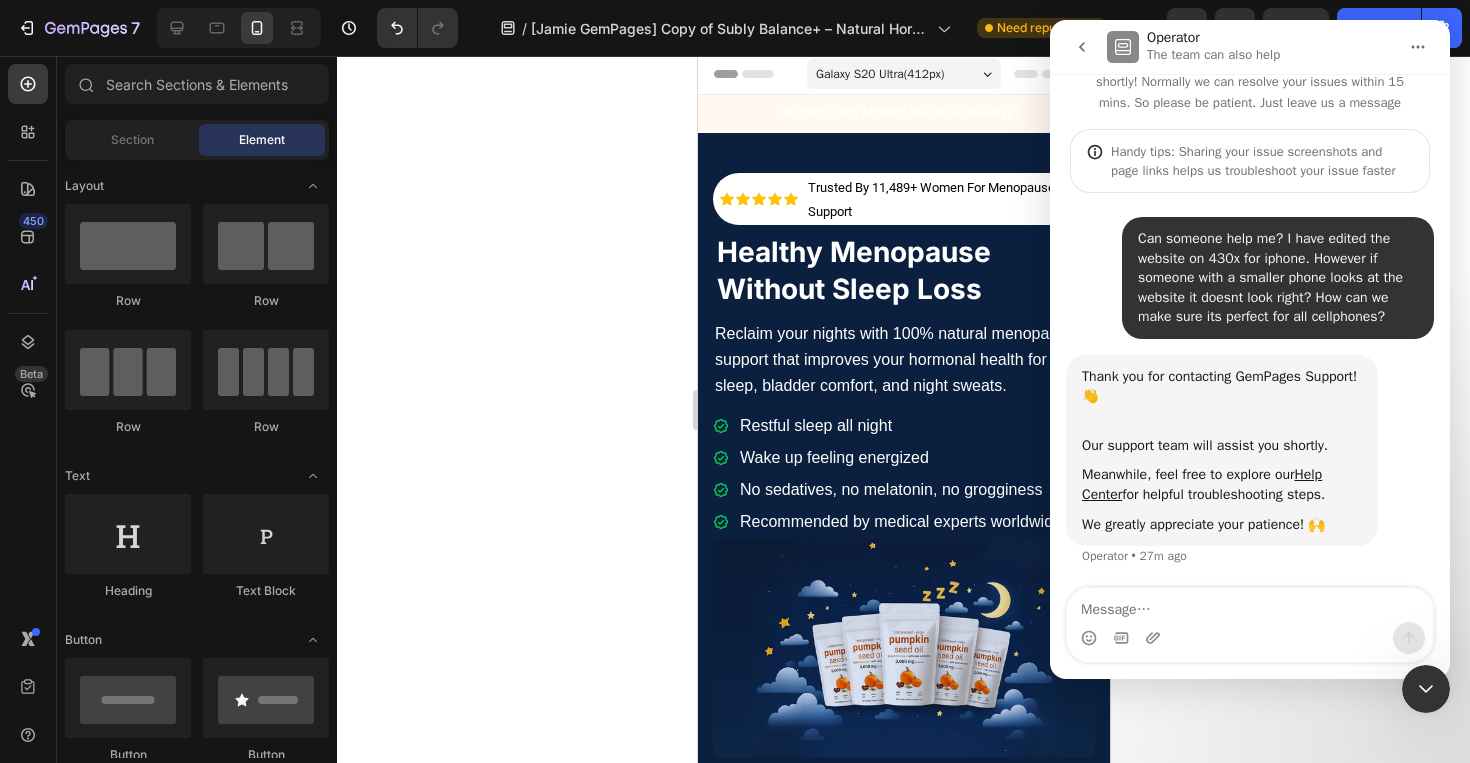 click on "Galaxy S20 Ultra  ( 412 px)" at bounding box center [879, 74] 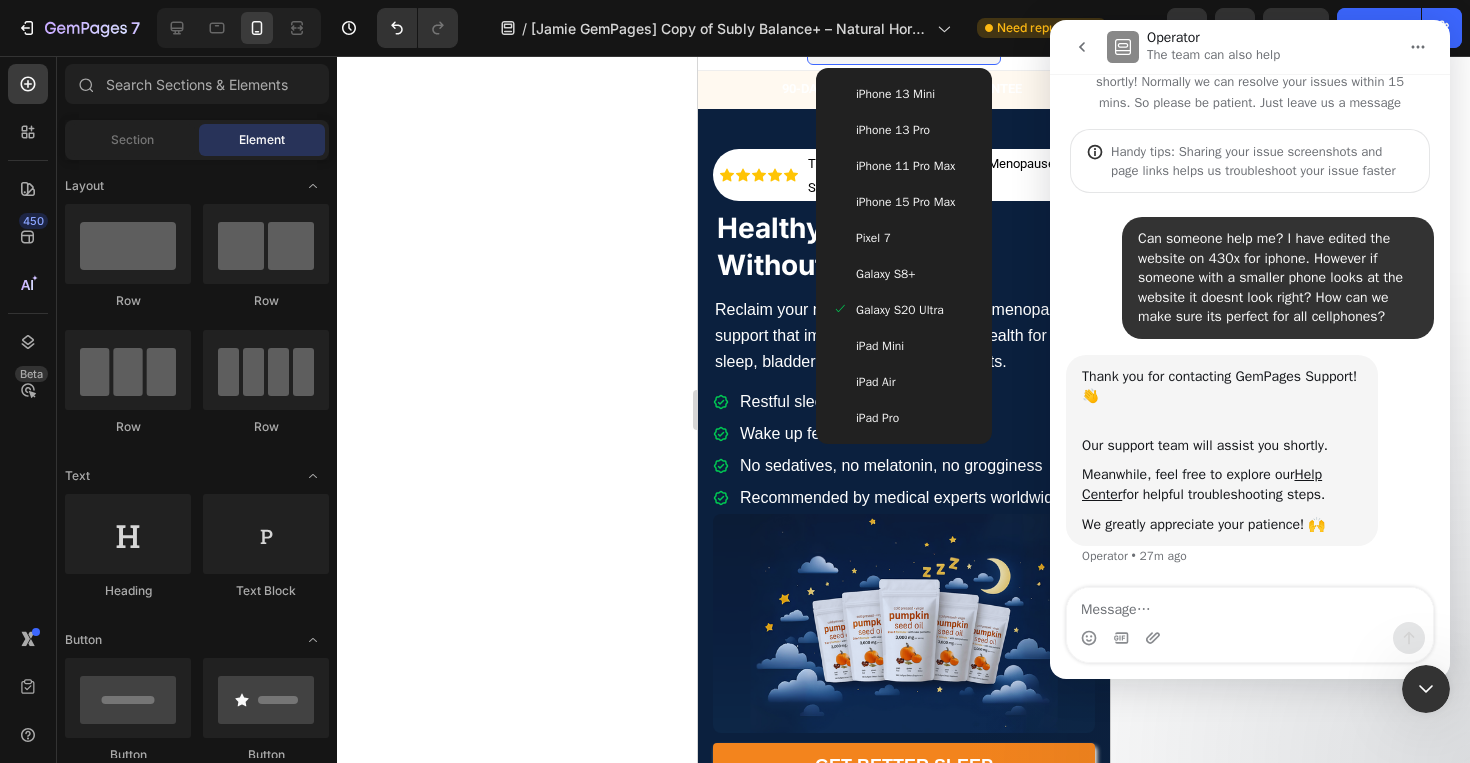 scroll, scrollTop: 0, scrollLeft: 0, axis: both 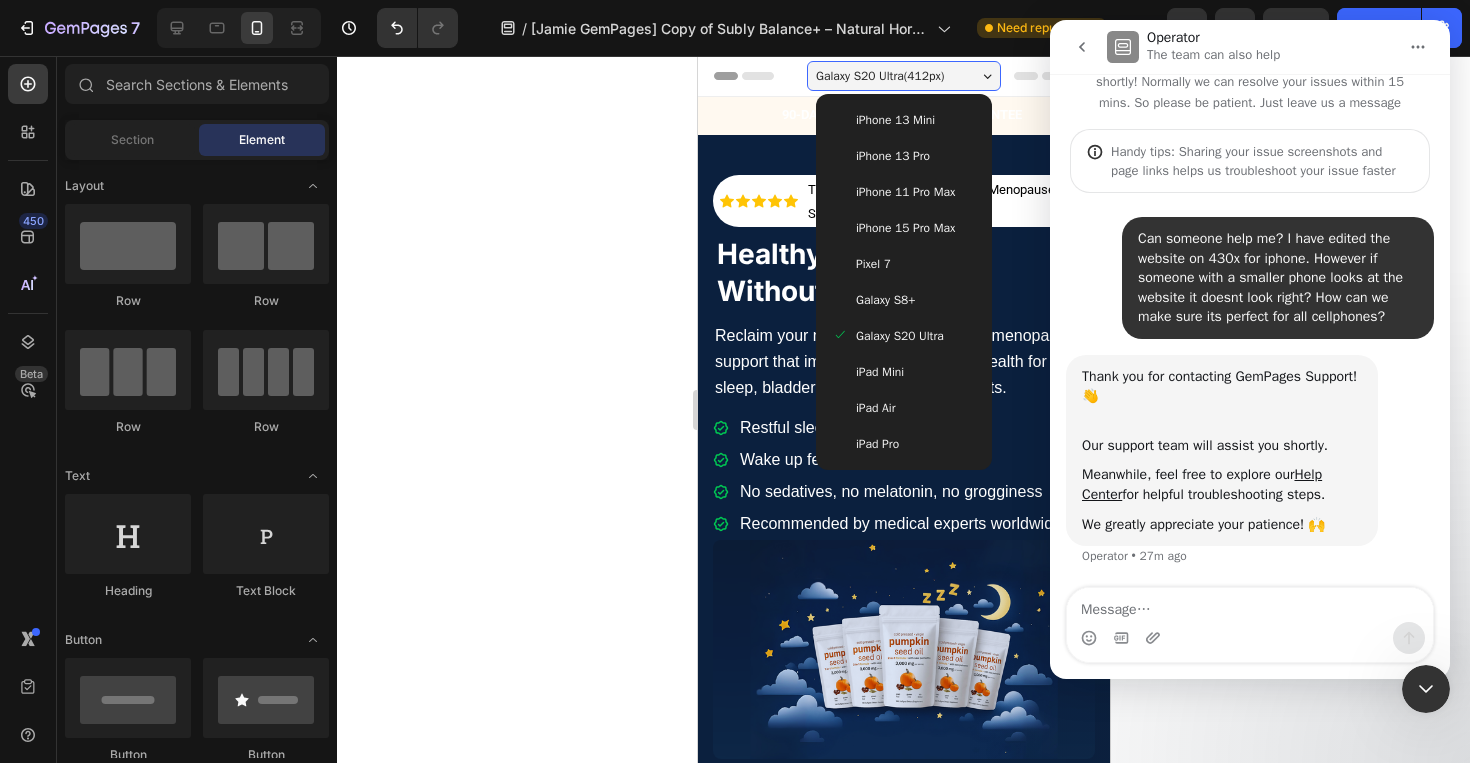 click on "iPhone 15 Pro Max" at bounding box center [904, 228] 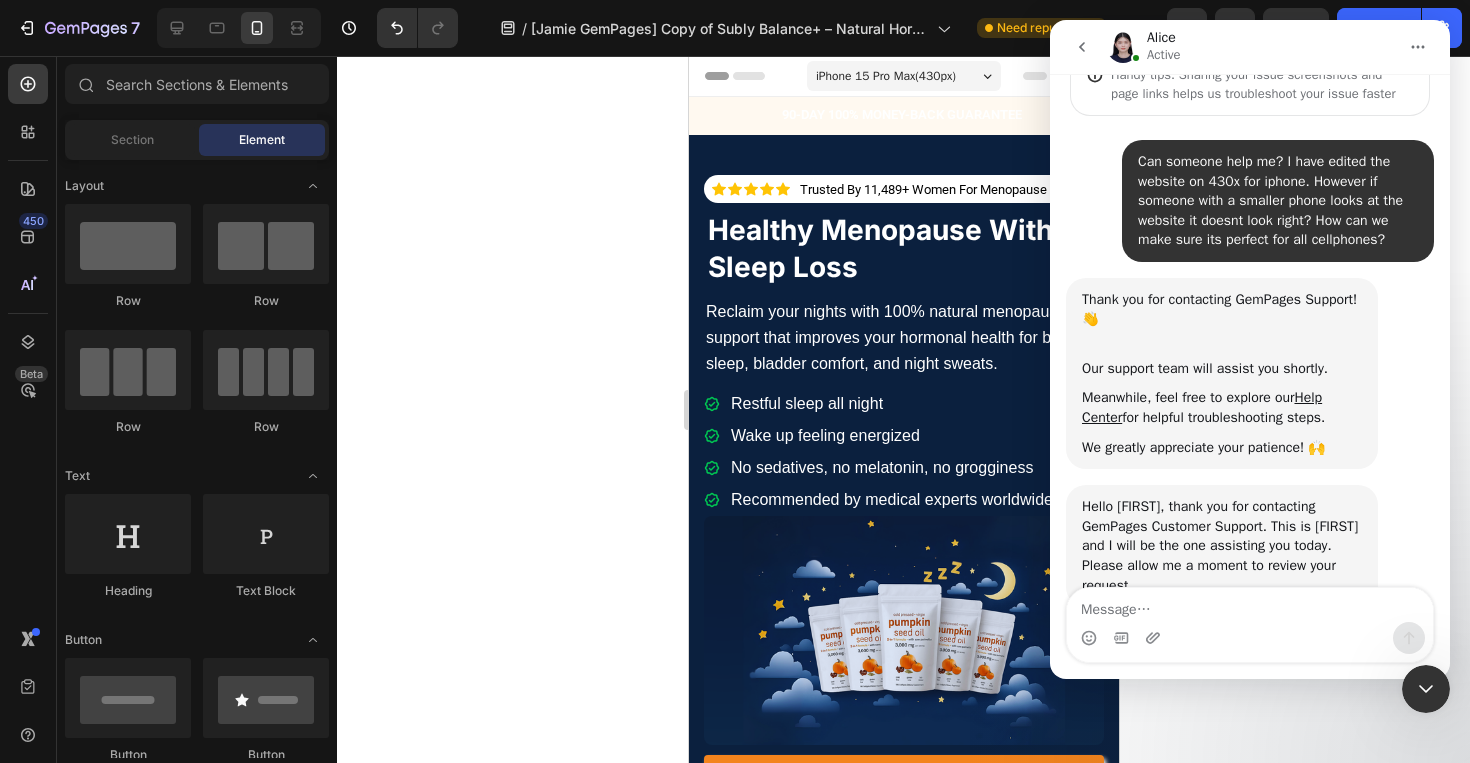 scroll, scrollTop: 178, scrollLeft: 0, axis: vertical 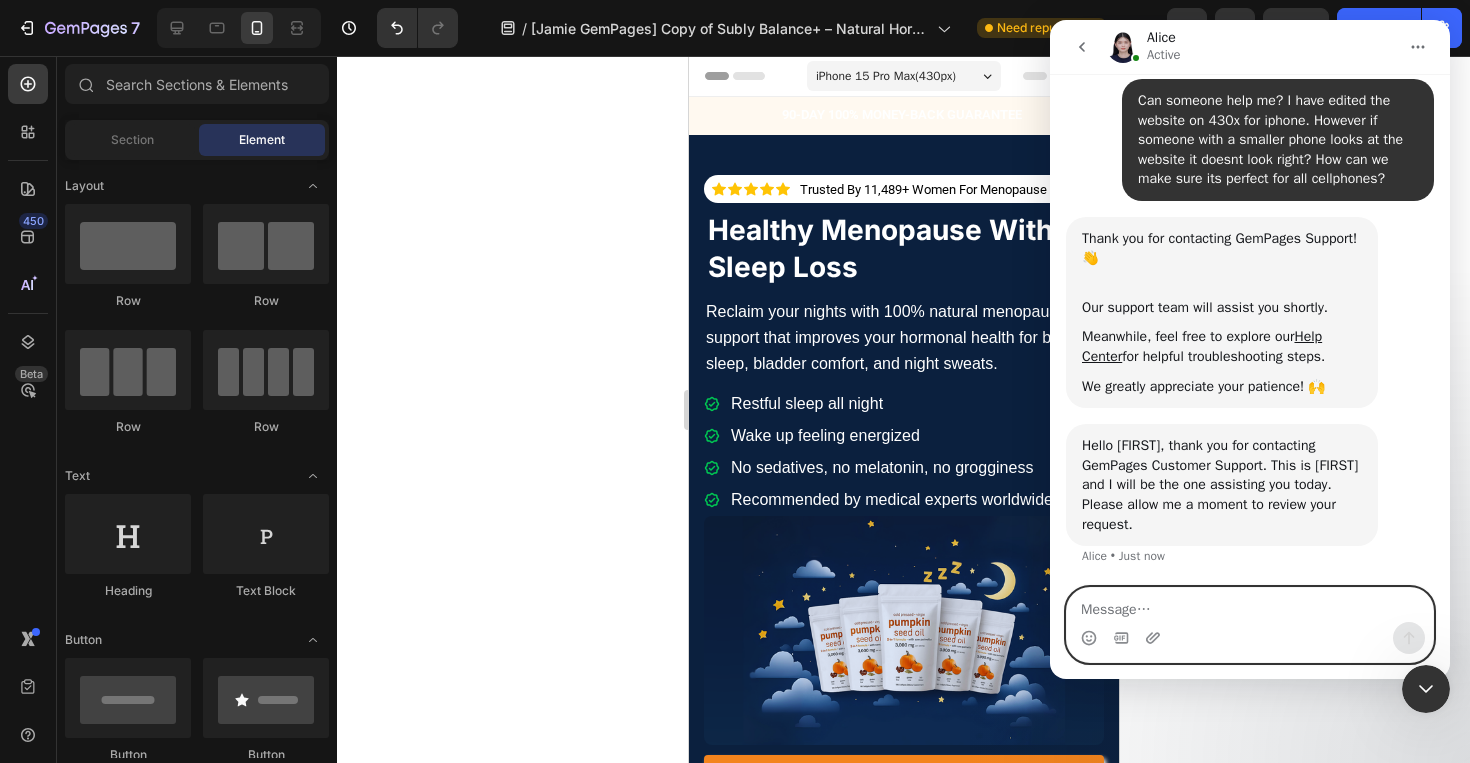 click at bounding box center (1250, 605) 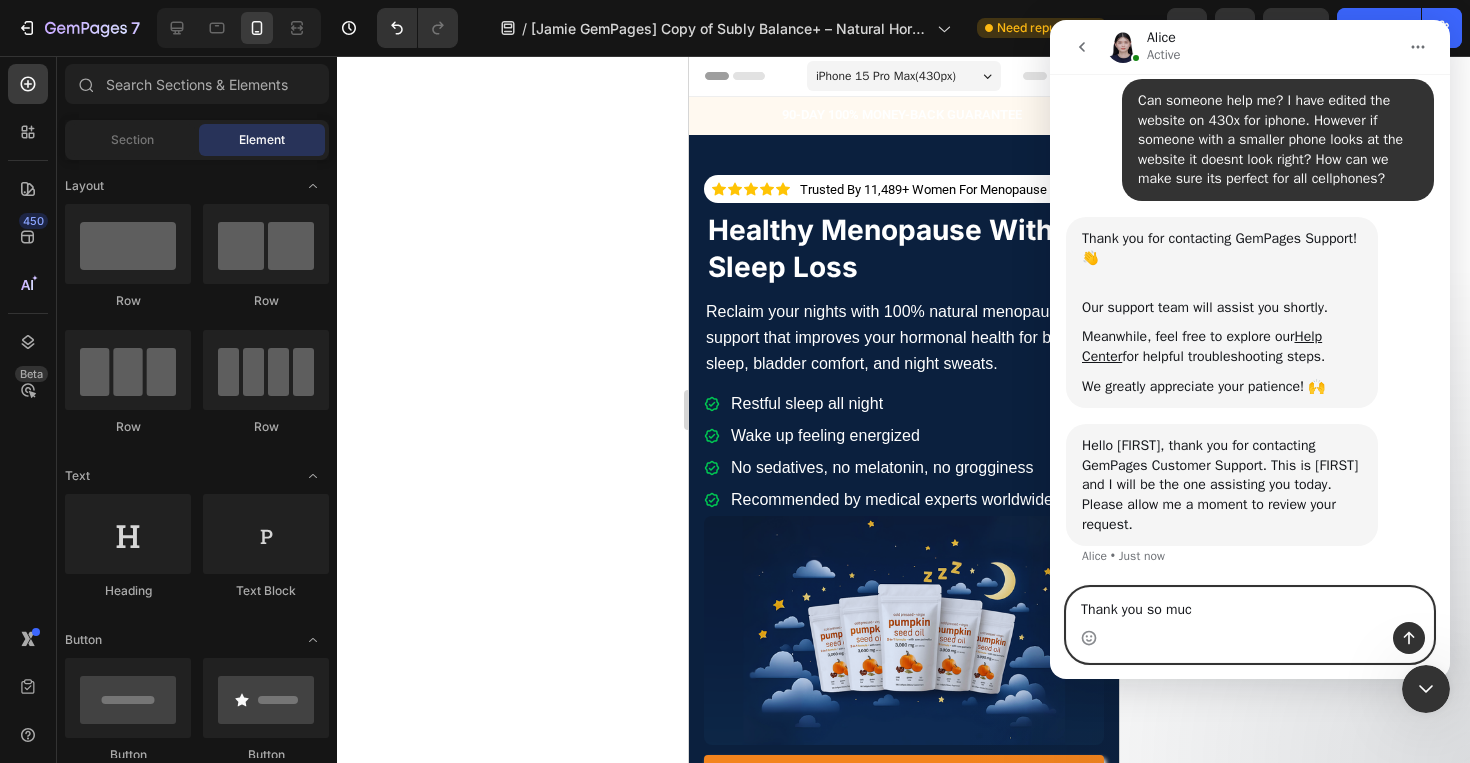 type on "Thank you so much" 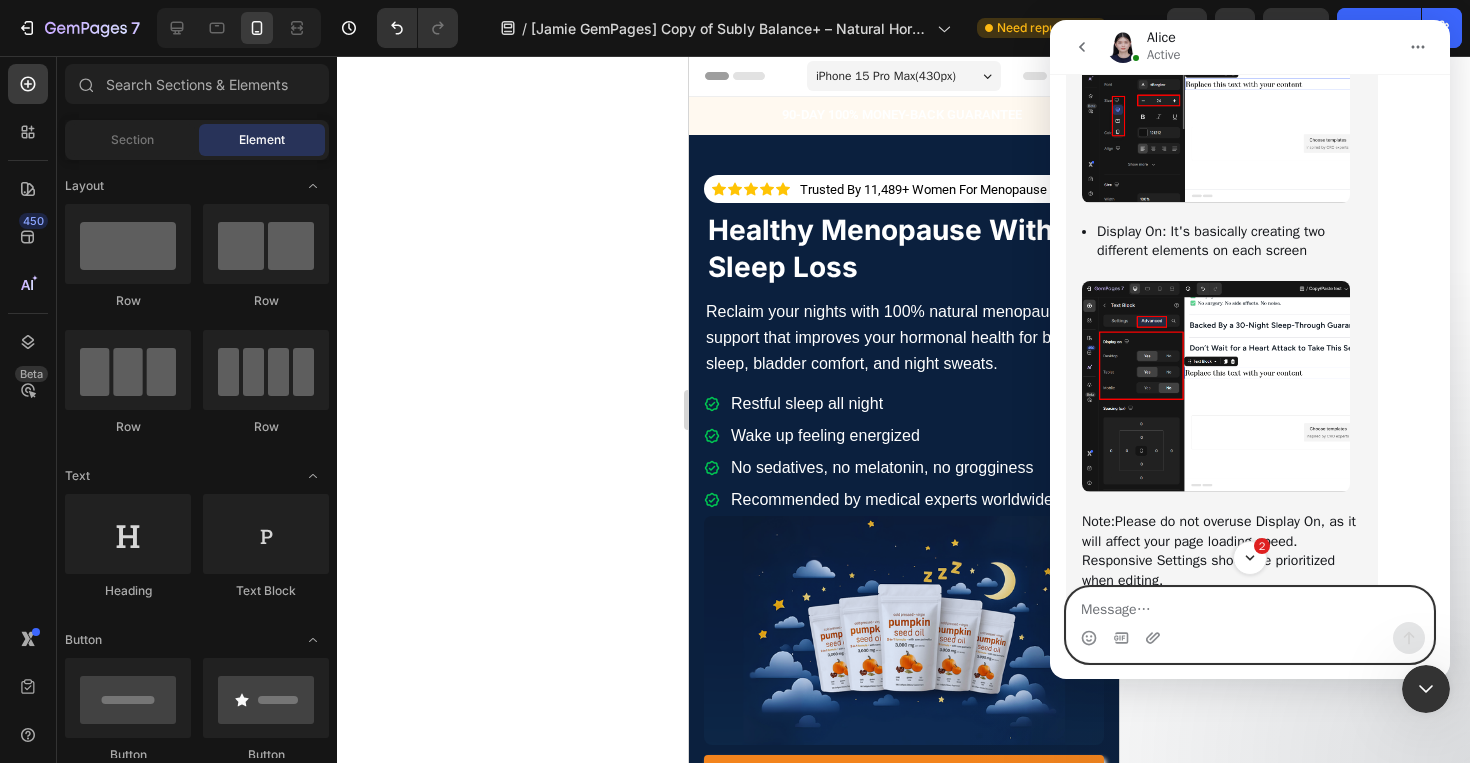 scroll, scrollTop: 1700, scrollLeft: 0, axis: vertical 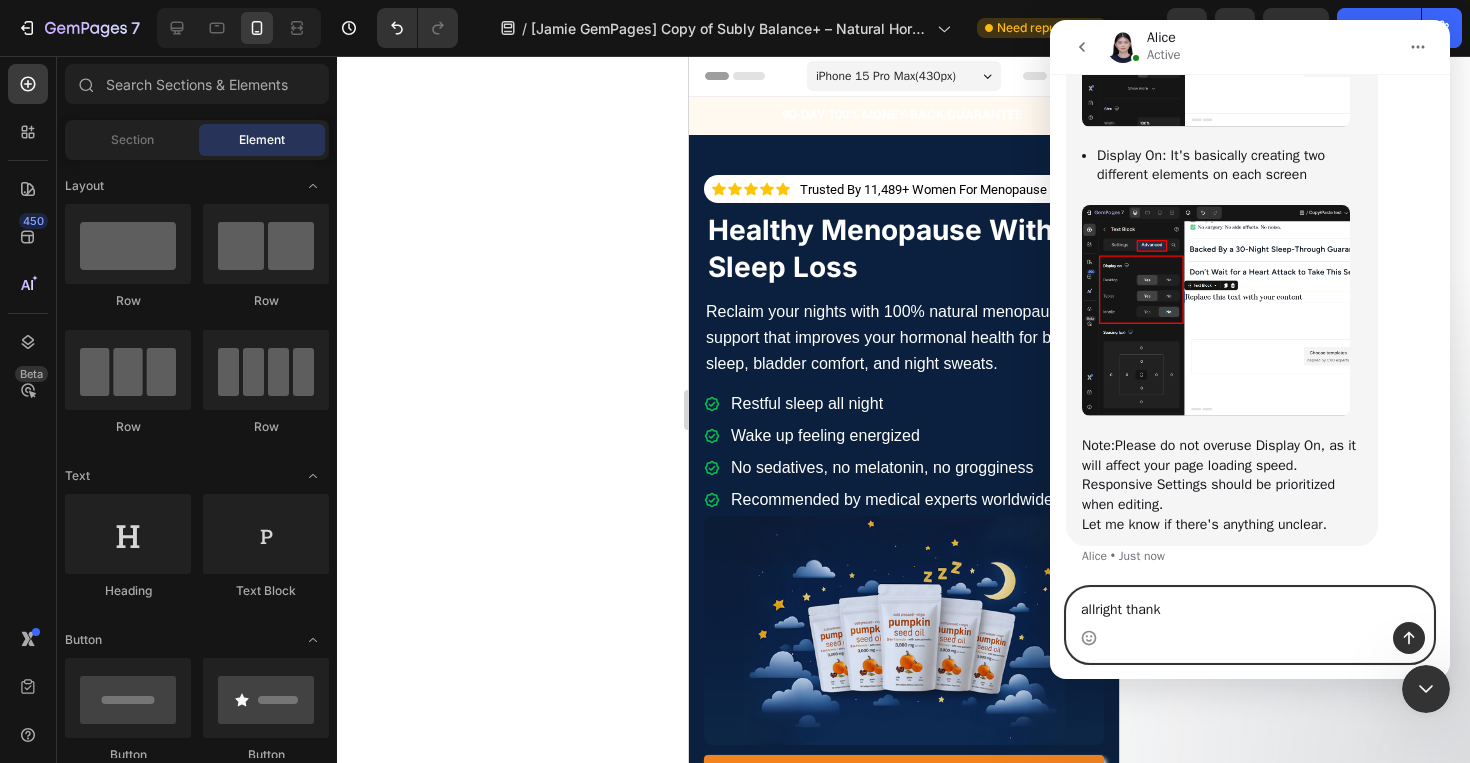 type on "allright thanks" 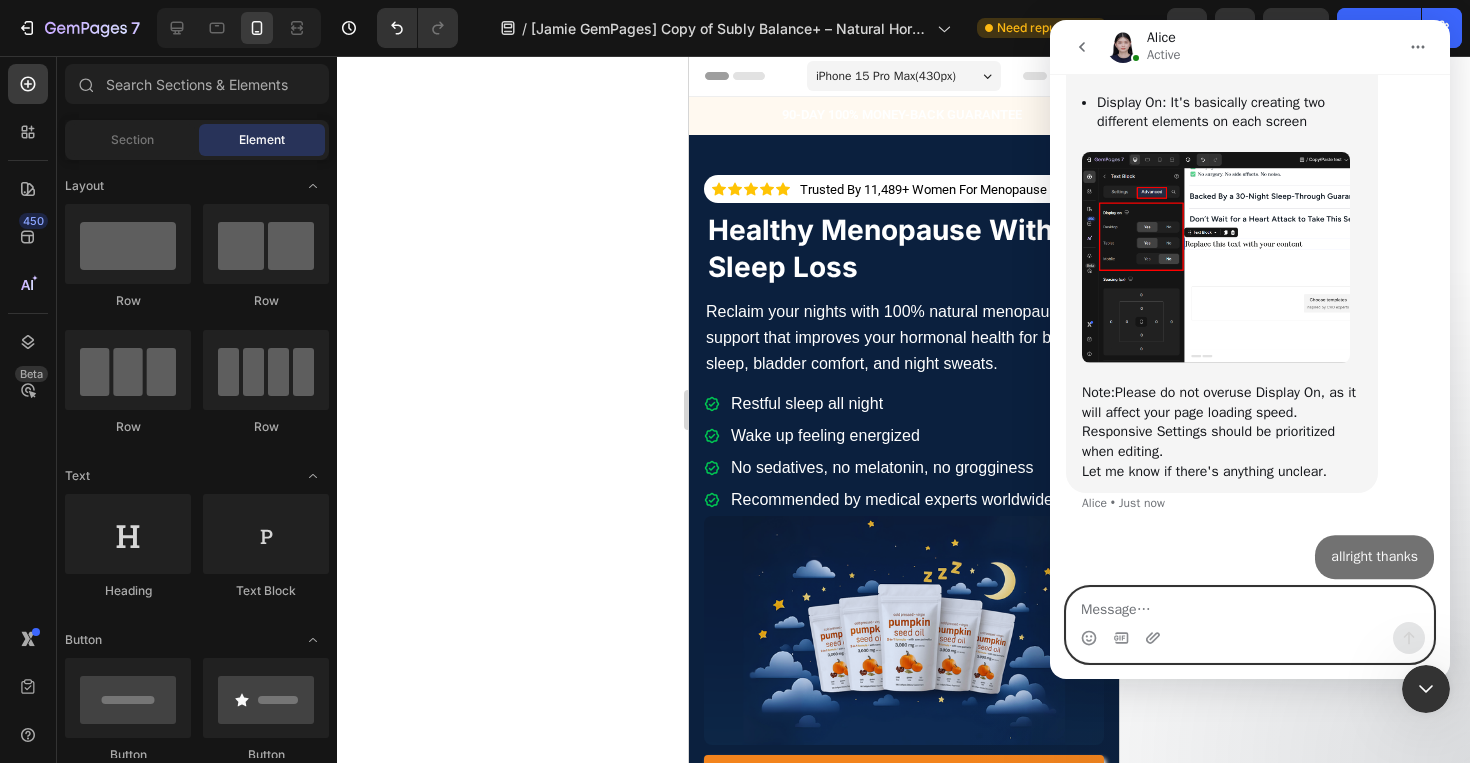 scroll, scrollTop: 1726, scrollLeft: 0, axis: vertical 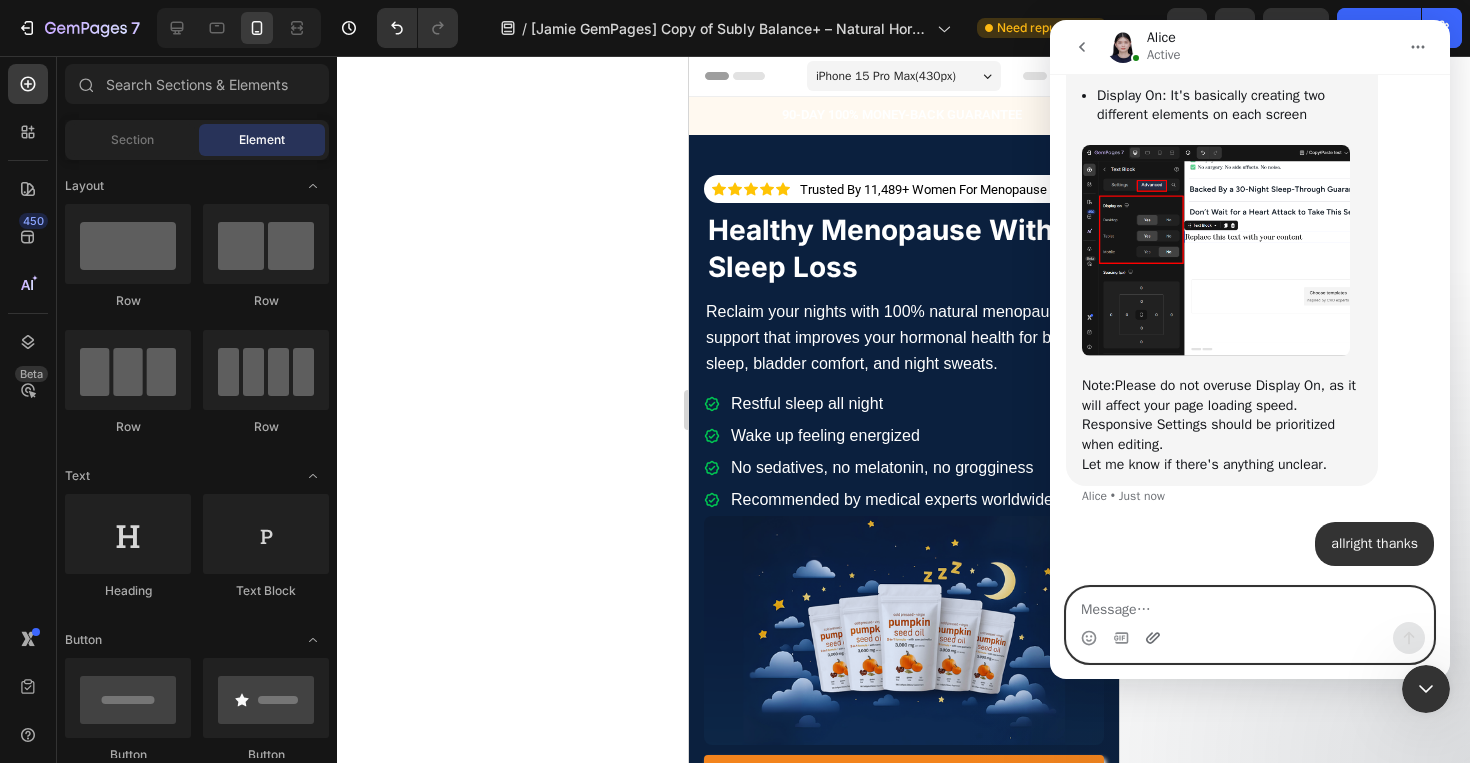 click 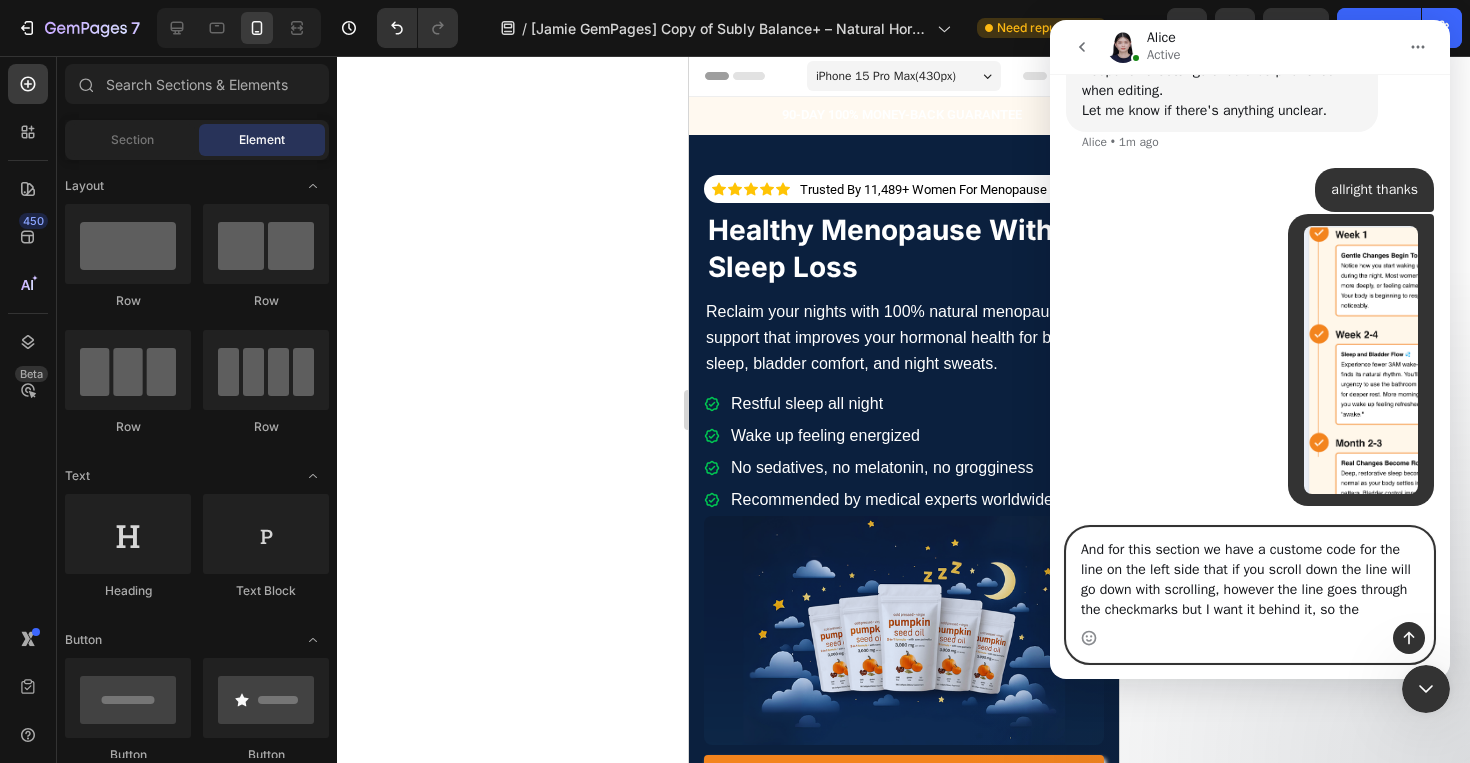 scroll, scrollTop: 2100, scrollLeft: 0, axis: vertical 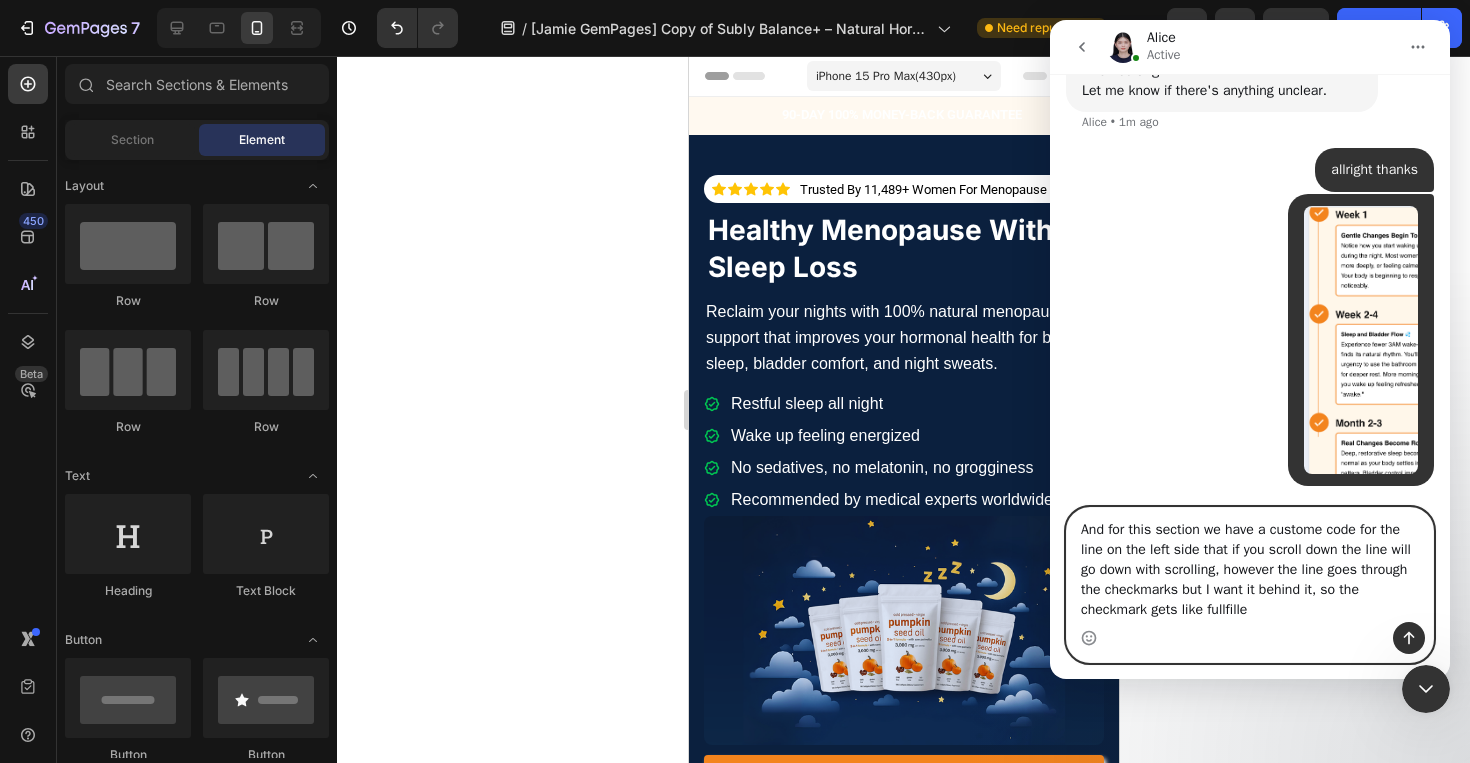 type on "And for this section we have a custome code for the line on the left side that if you scroll down the line will go down with scrolling, however the line goes through the checkmarks but I want it behind it, so the checkmark gets like fullfilled" 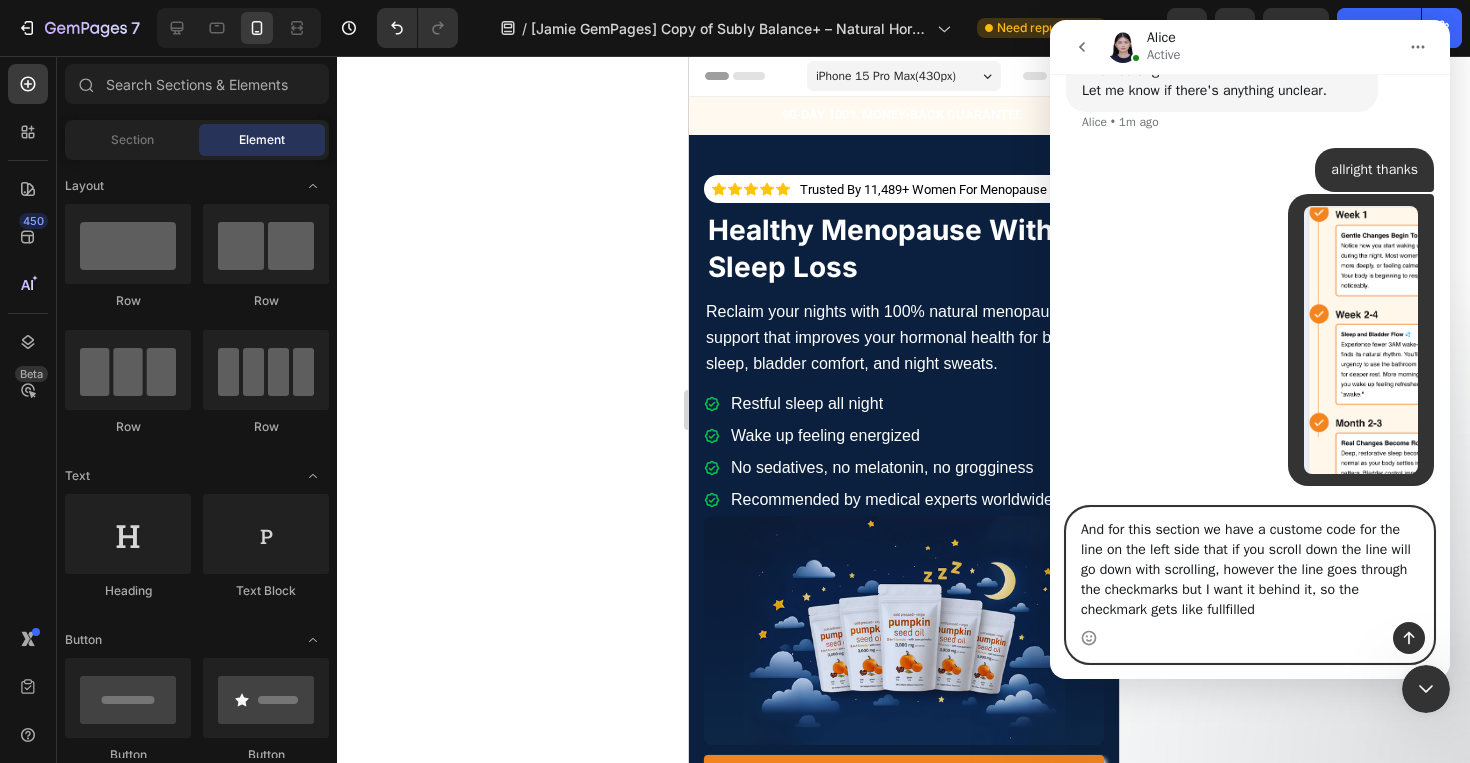 type 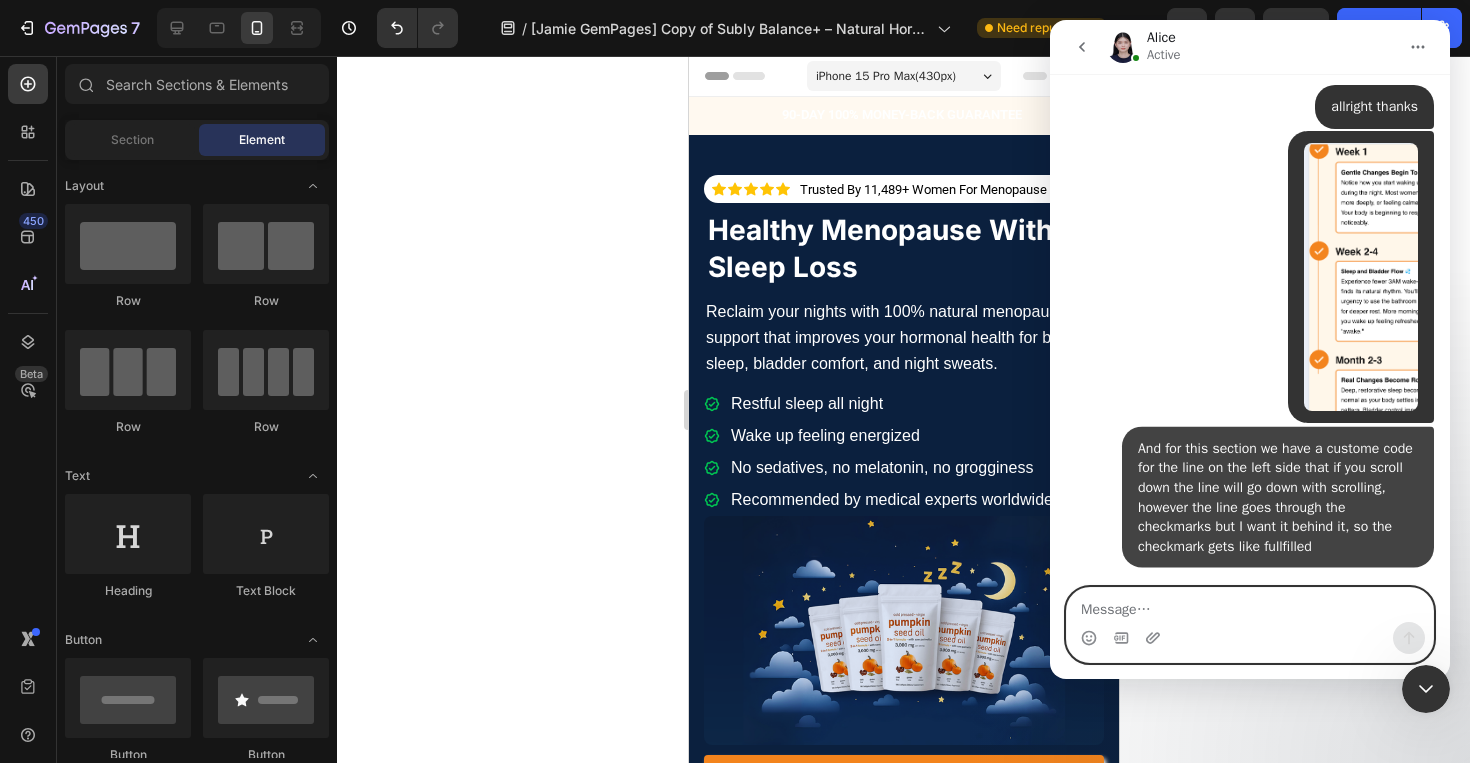 scroll, scrollTop: 2164, scrollLeft: 0, axis: vertical 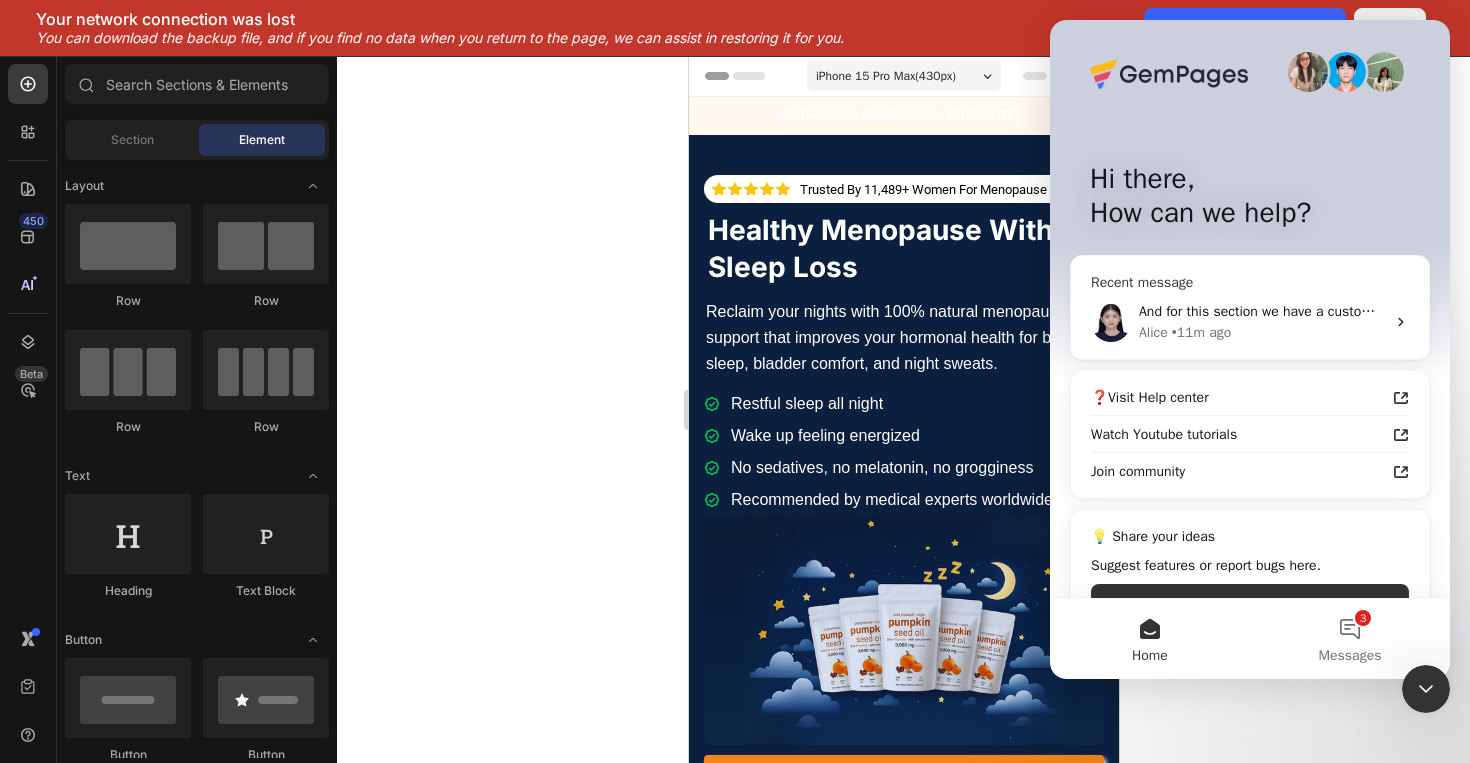 click on "And for this section we have a custome code for the line on the left side that if you scroll down the line will go down with scrolling, however the line goes through the checkmarks but I want it behind it, so the checkmark gets like fullfilled" at bounding box center [1262, 311] 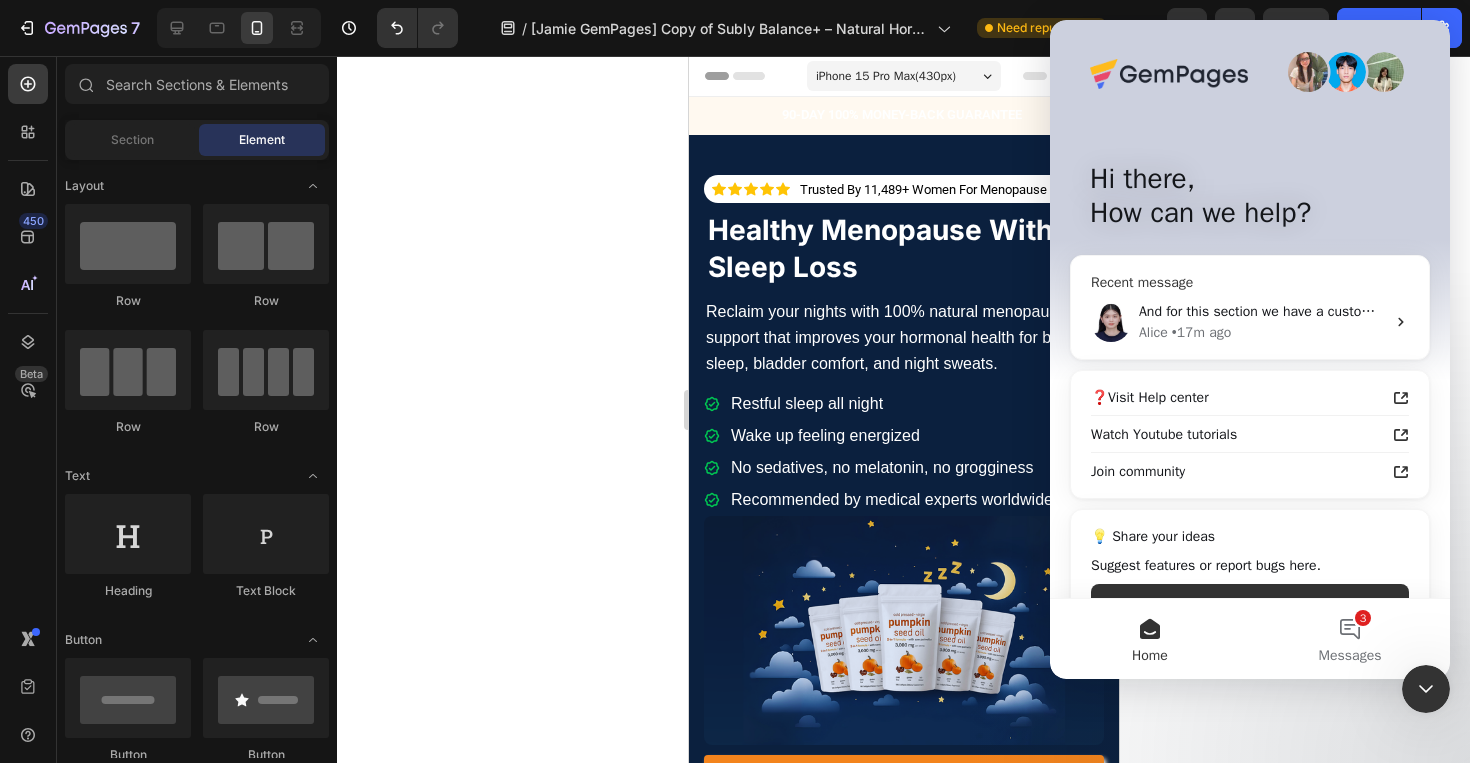 click on "And for this section we have a custome code for the line on the left side that if you scroll down the line will go down with scrolling, however the line goes through the checkmarks but I want it behind it, so the checkmark gets like fullfilled" at bounding box center (1262, 311) 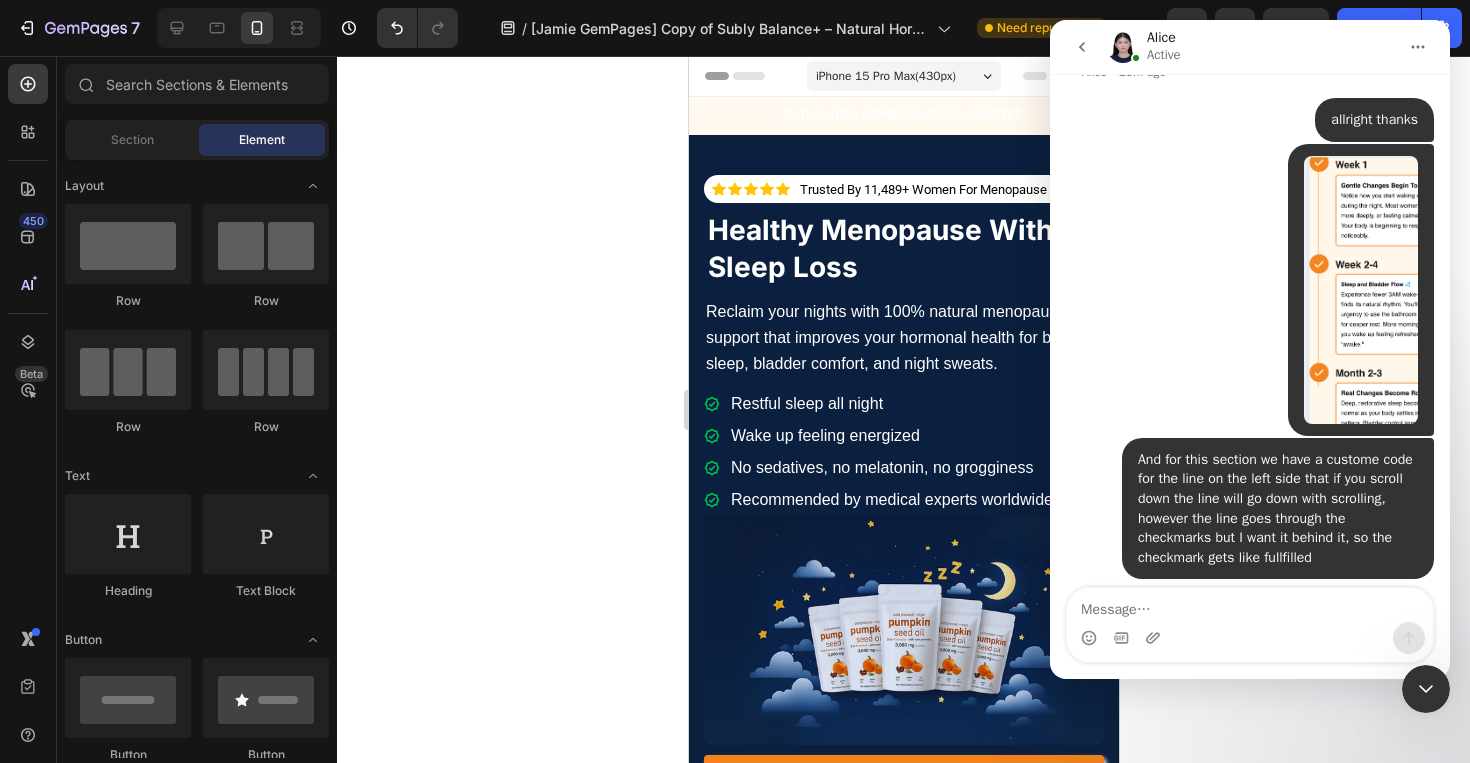 scroll, scrollTop: 2164, scrollLeft: 0, axis: vertical 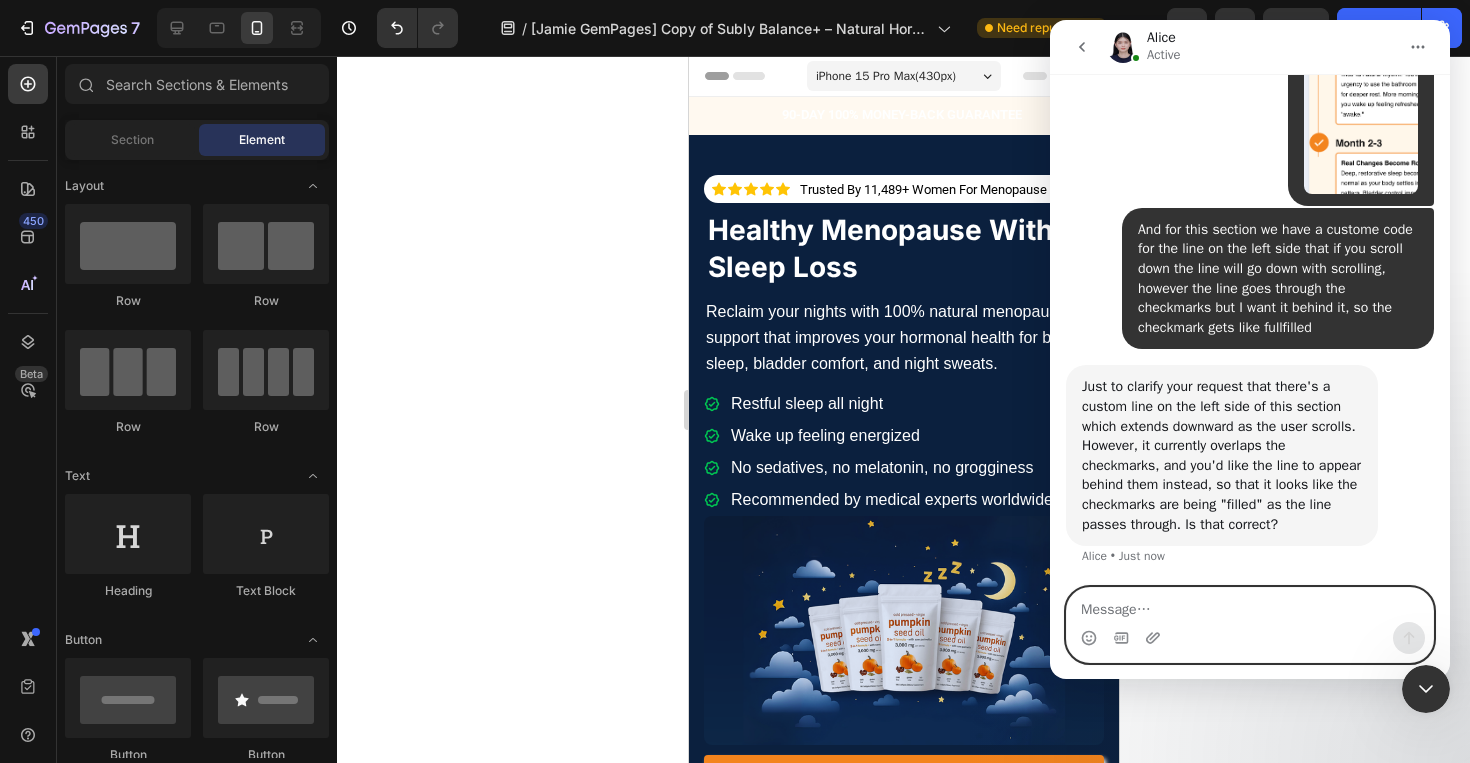 click at bounding box center [1250, 605] 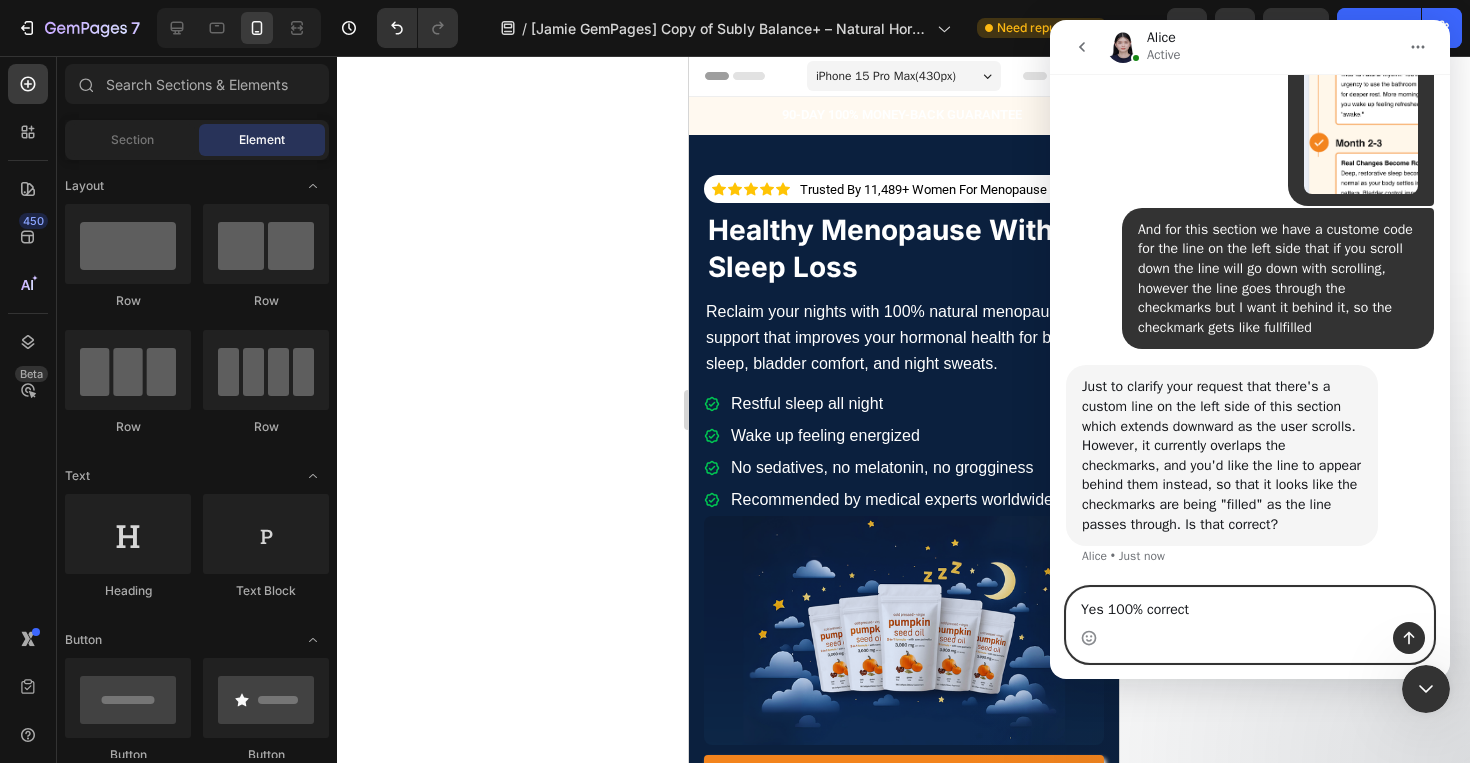 type on "Yes 100% correct!" 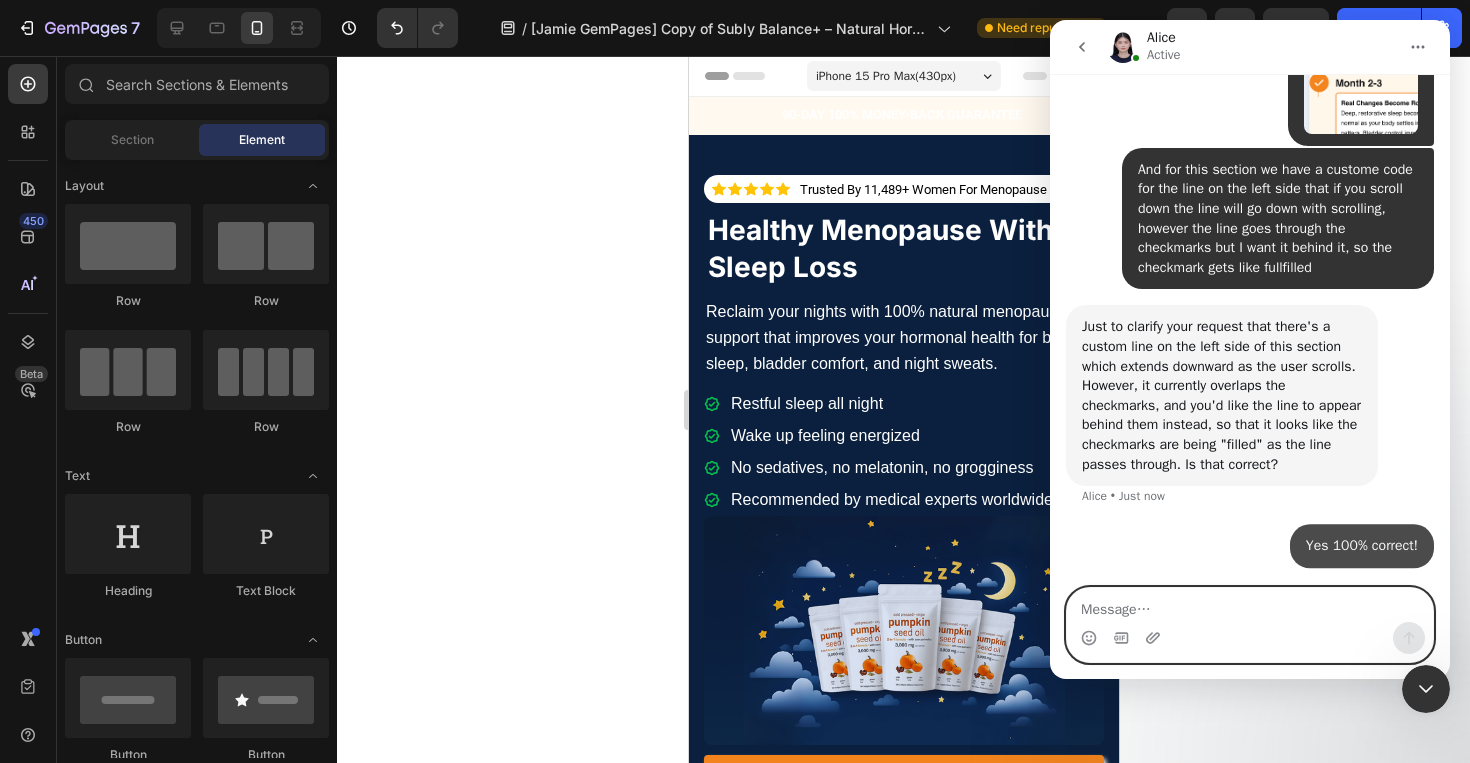 scroll, scrollTop: 2420, scrollLeft: 0, axis: vertical 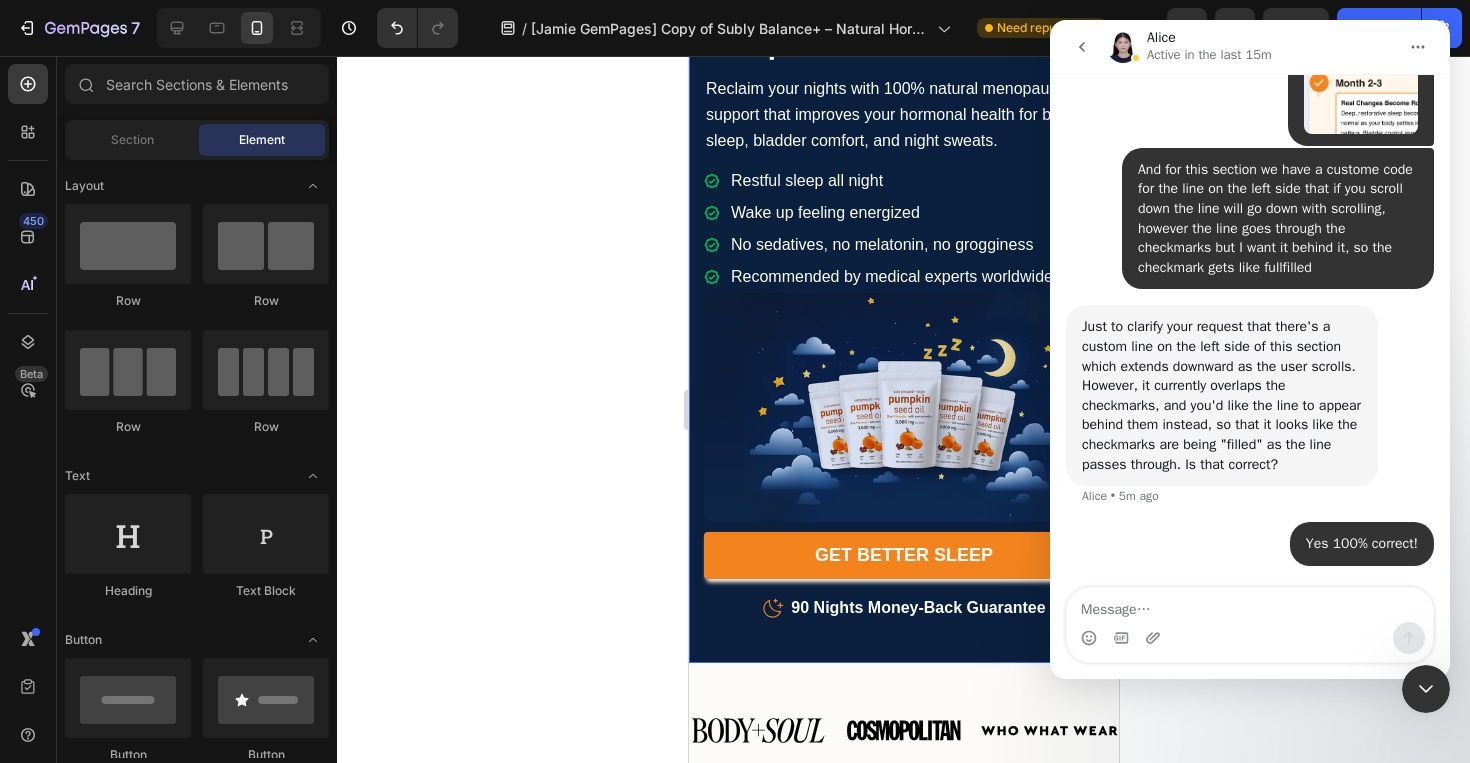 click on "Icon Icon Icon Icon Icon Icon List Trusted By 11,489+ Women For Menopause Support  Text Block Row Healthy Menopause Without Sleep Loss Heading Reclaim your nights with 100% natural menopause support that improves your hormonal health for better sleep, bladder comfort, and night sweats. Text Block
Restful sleep all night
Wake up feeling energized
No sedatives, no melatonin, no grogginess
Recommended by medical experts worldwide   Item List Image GET BETTER SLEEP Button Text Block
Icon 90 Nights Money-Back Guarantee   Text block Icon List Row" at bounding box center [903, 287] 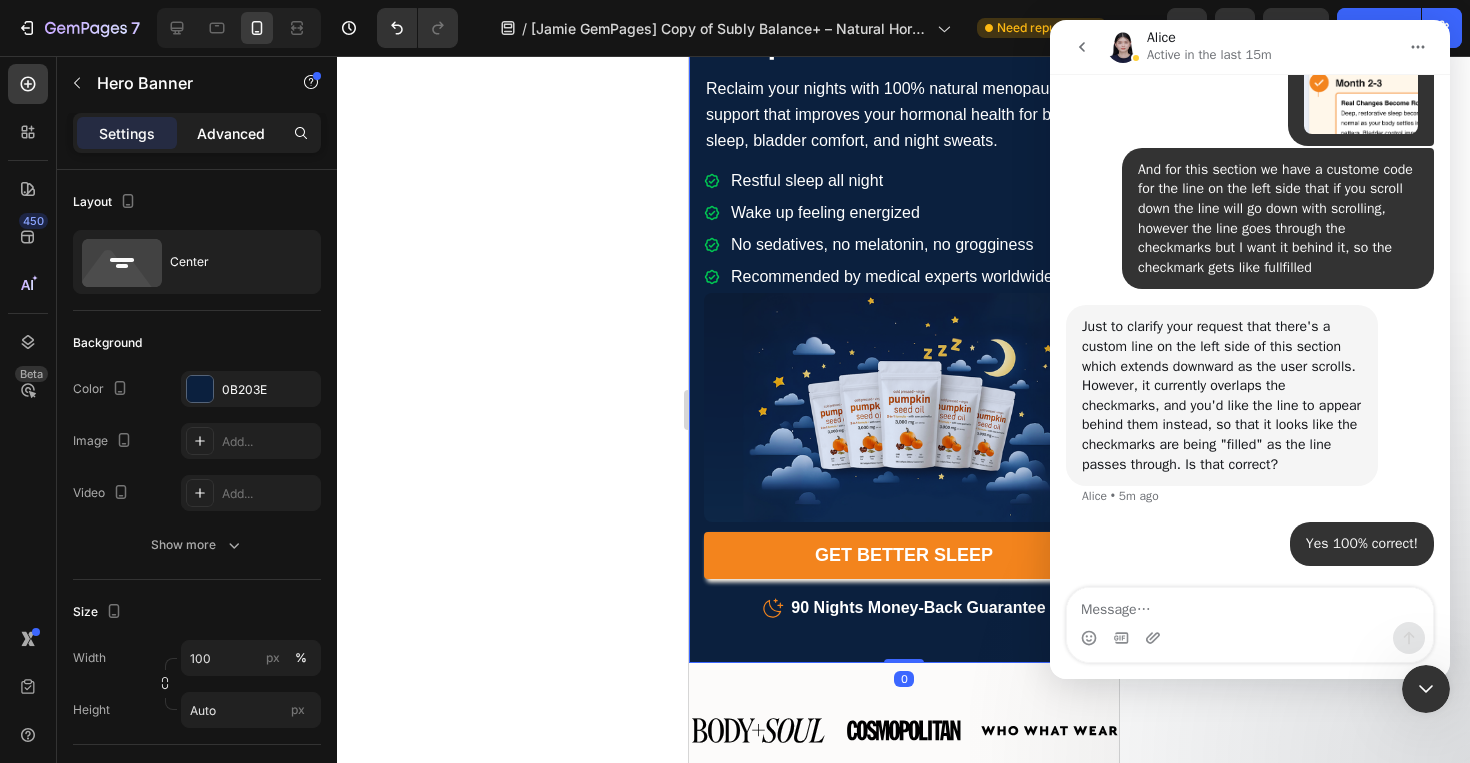 click on "Advanced" at bounding box center (231, 133) 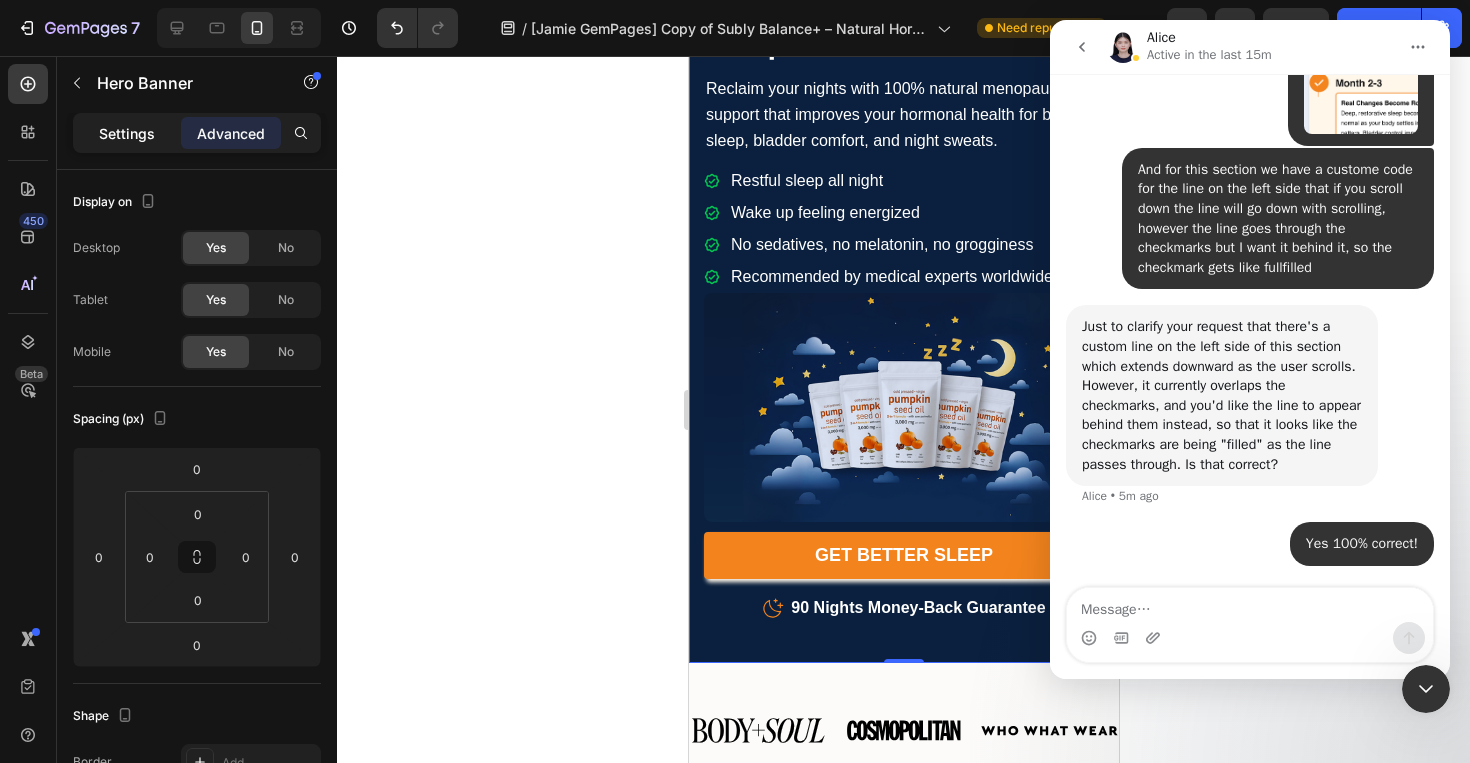 click on "Settings" at bounding box center (127, 133) 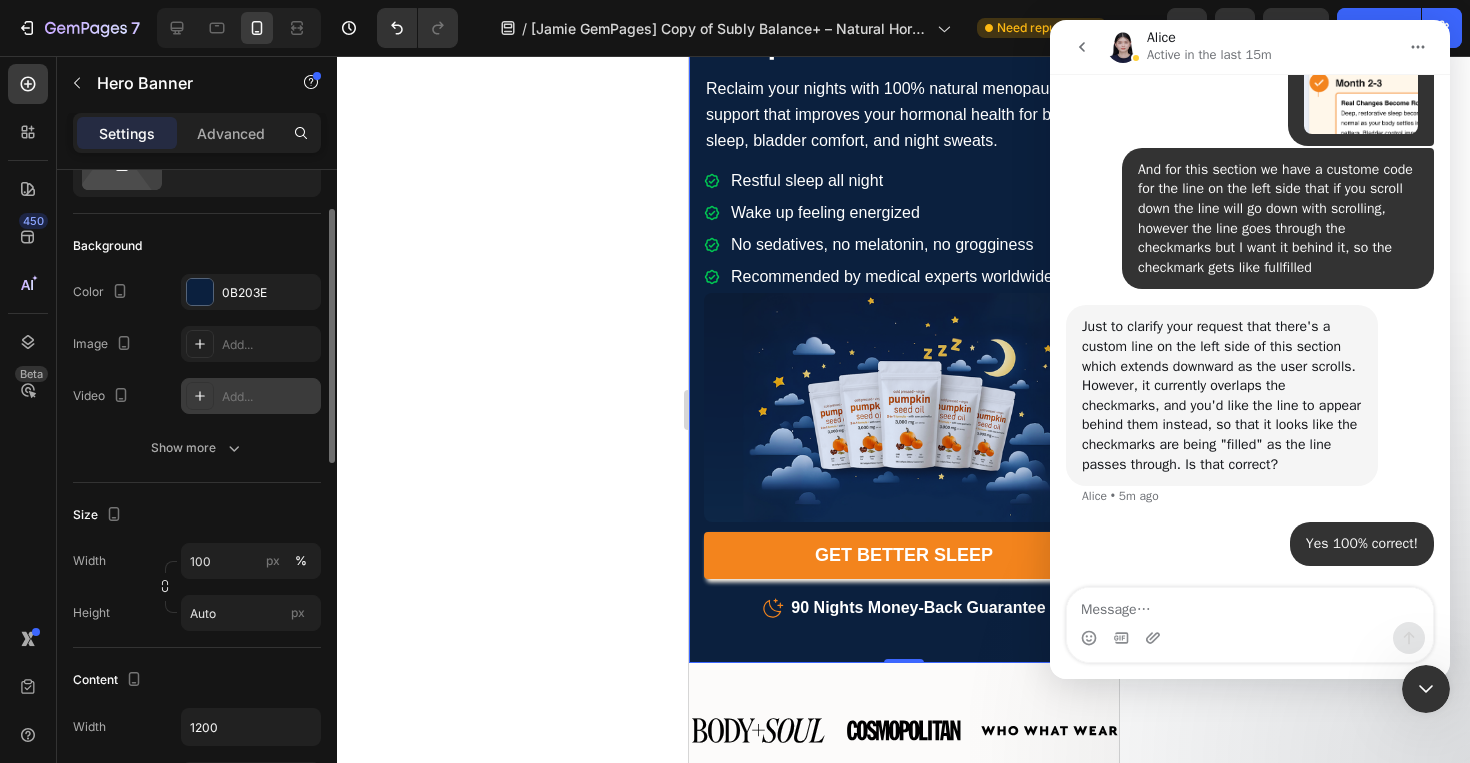 scroll, scrollTop: 98, scrollLeft: 0, axis: vertical 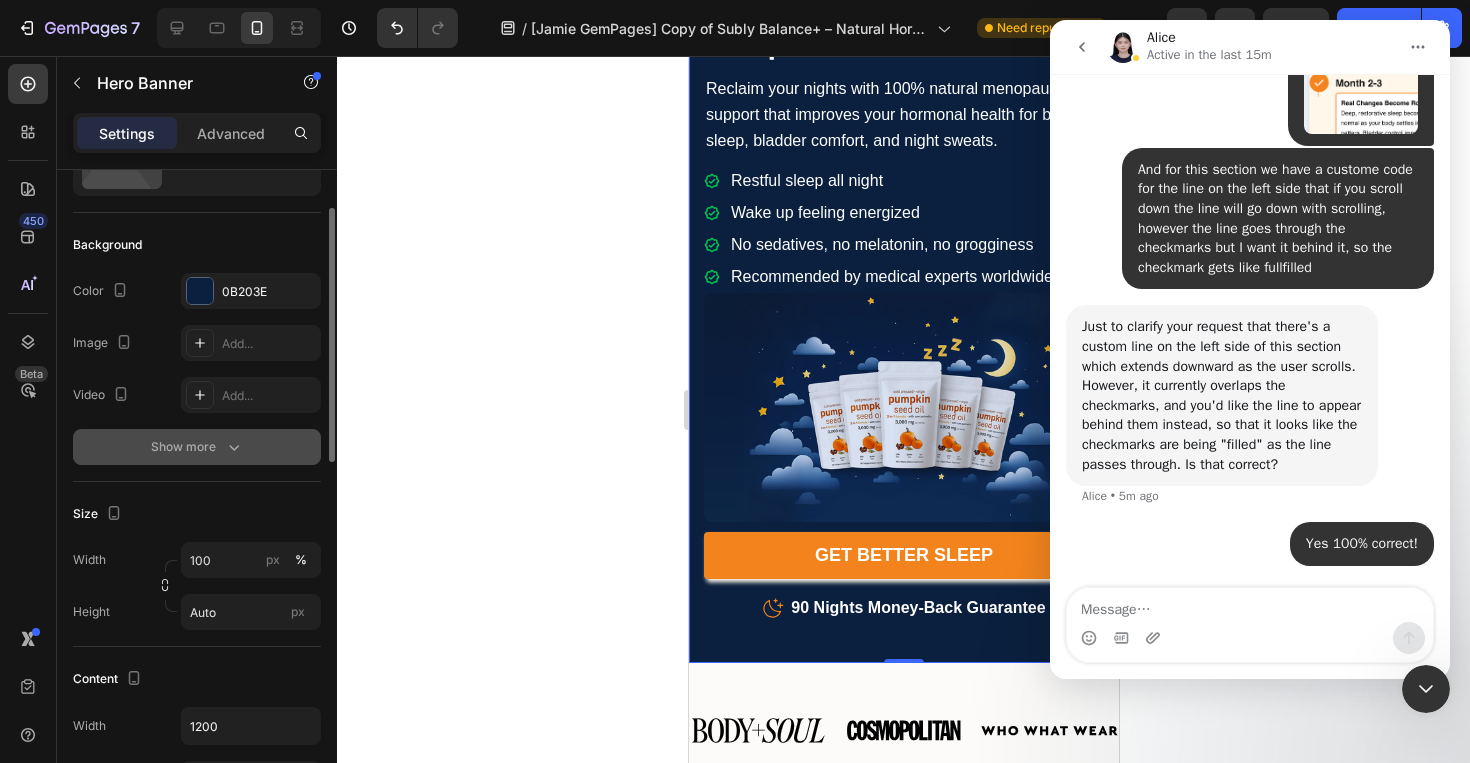 click on "Show more" at bounding box center (197, 447) 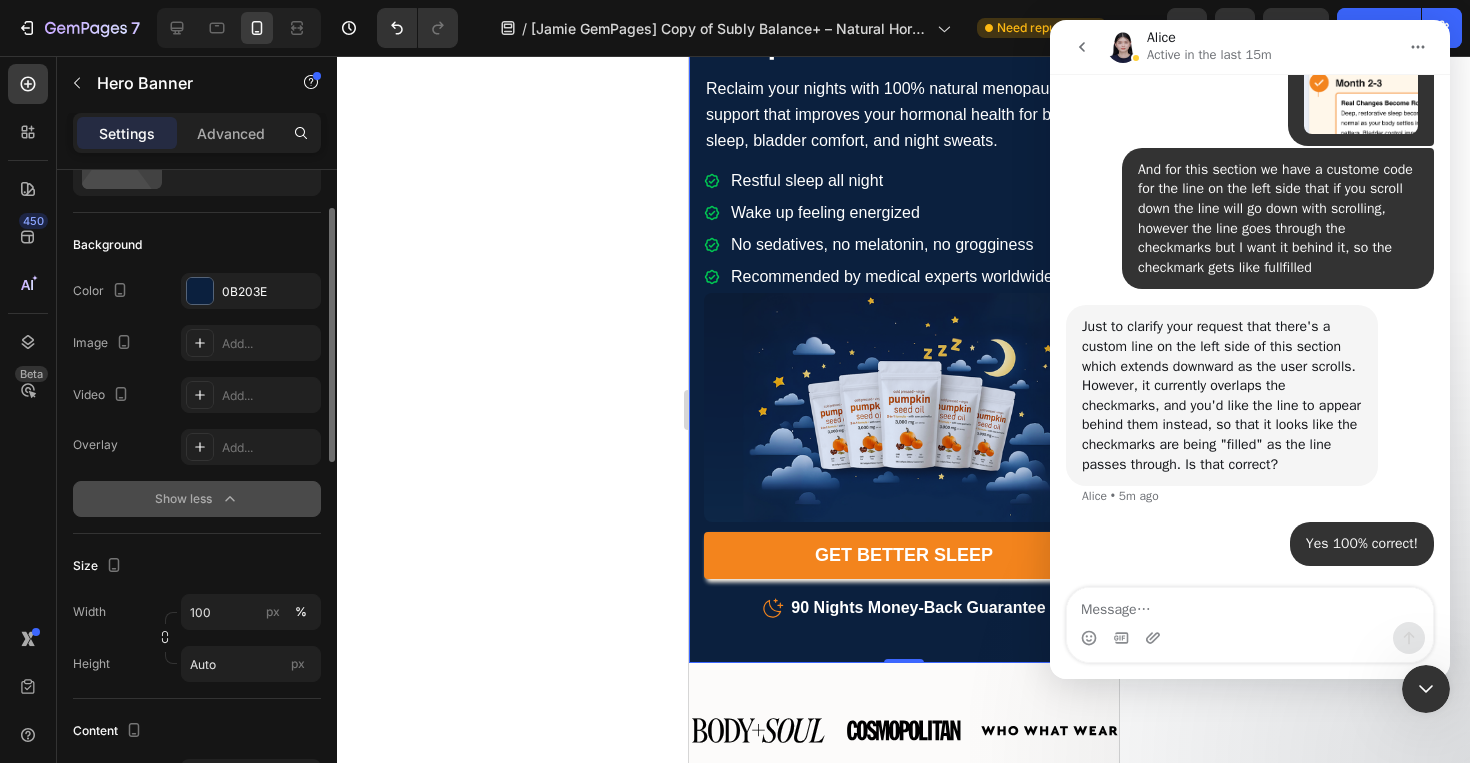 click on "Show less" at bounding box center [197, 499] 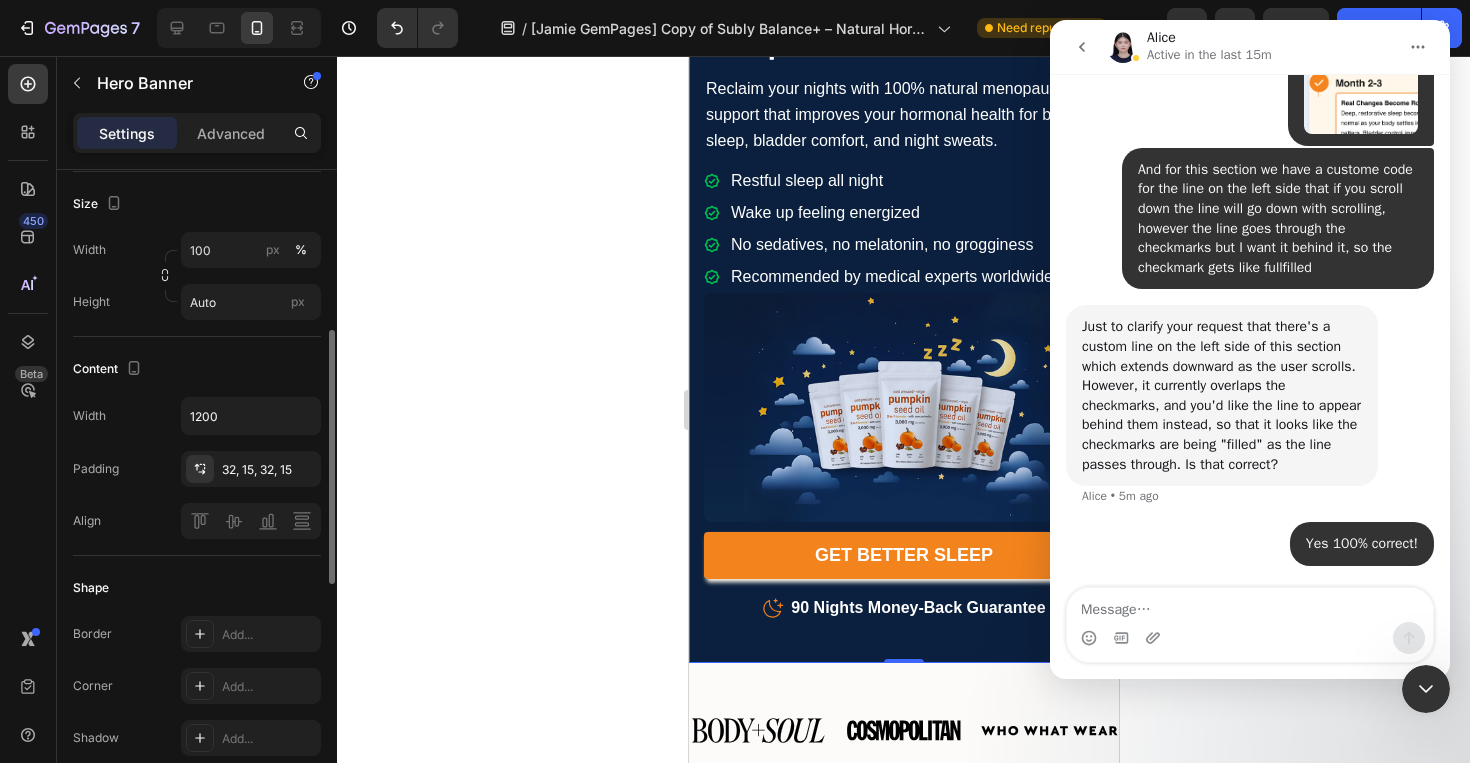 scroll, scrollTop: 412, scrollLeft: 0, axis: vertical 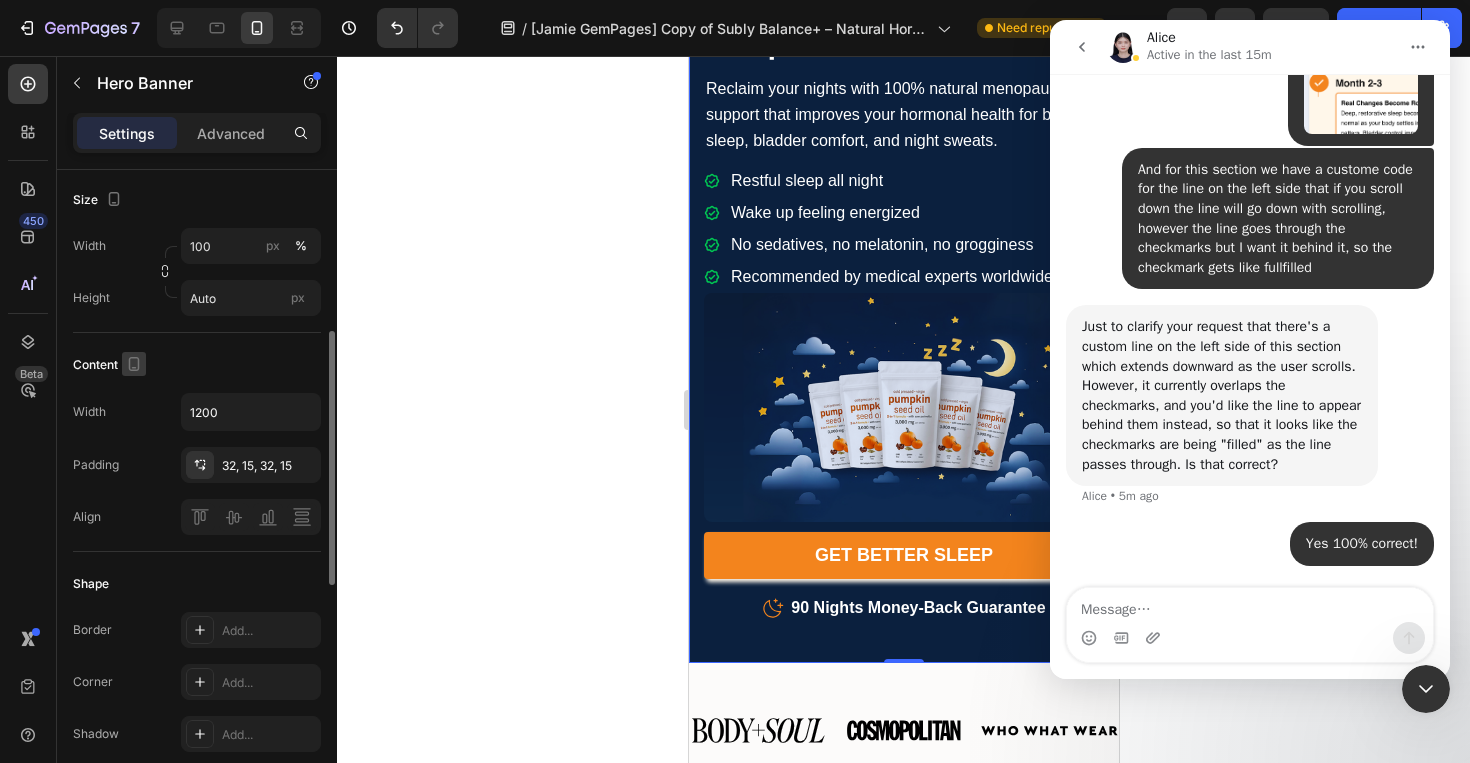 click 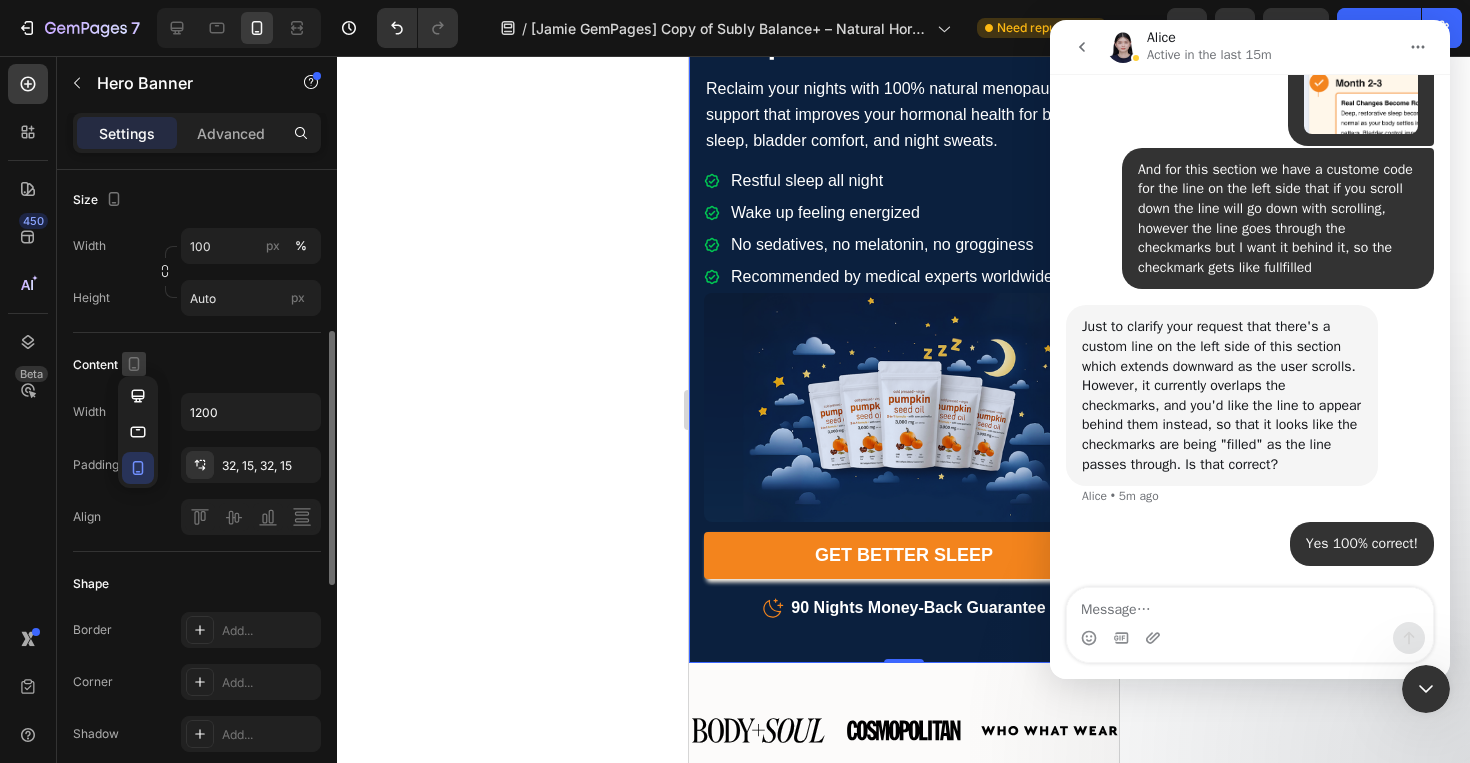 click 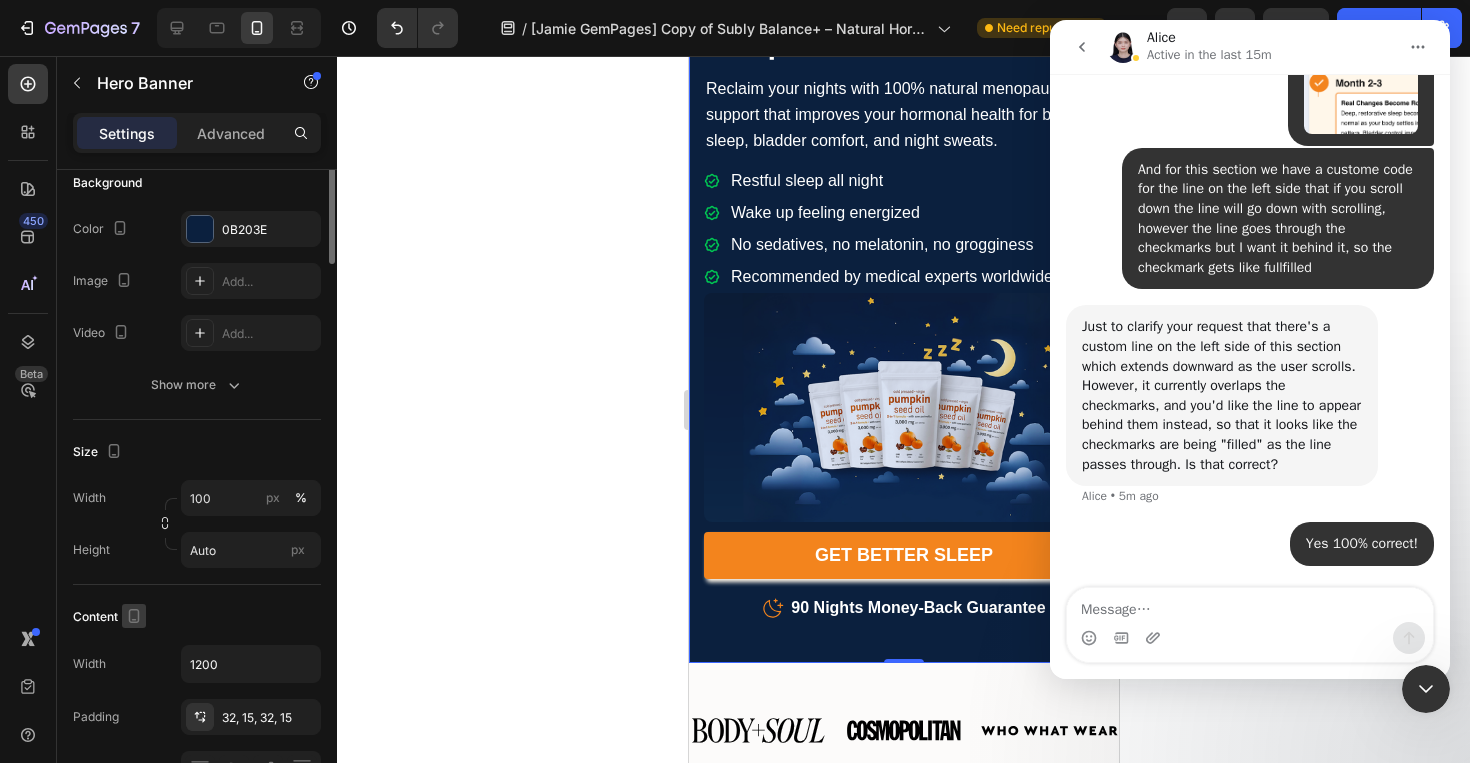 scroll, scrollTop: 0, scrollLeft: 0, axis: both 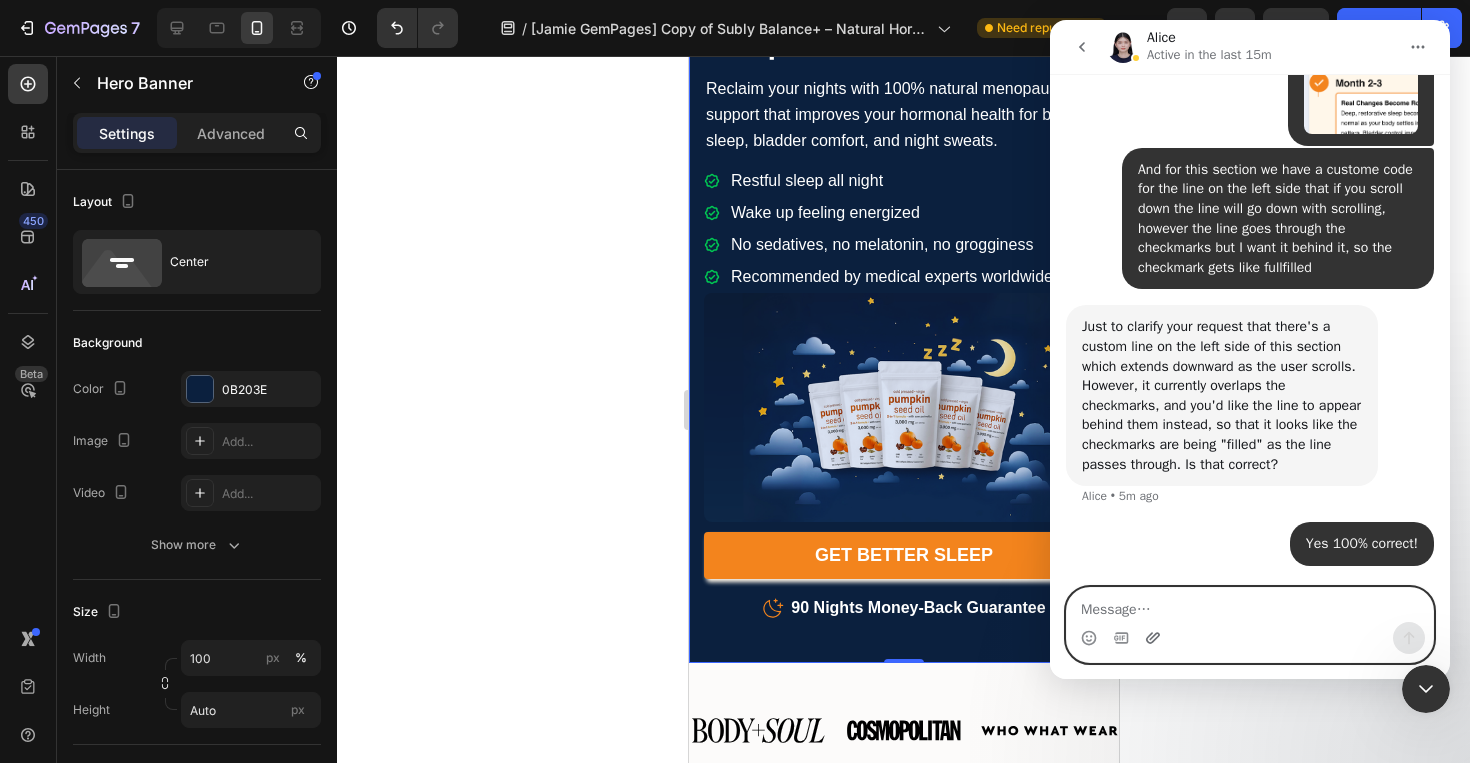 click 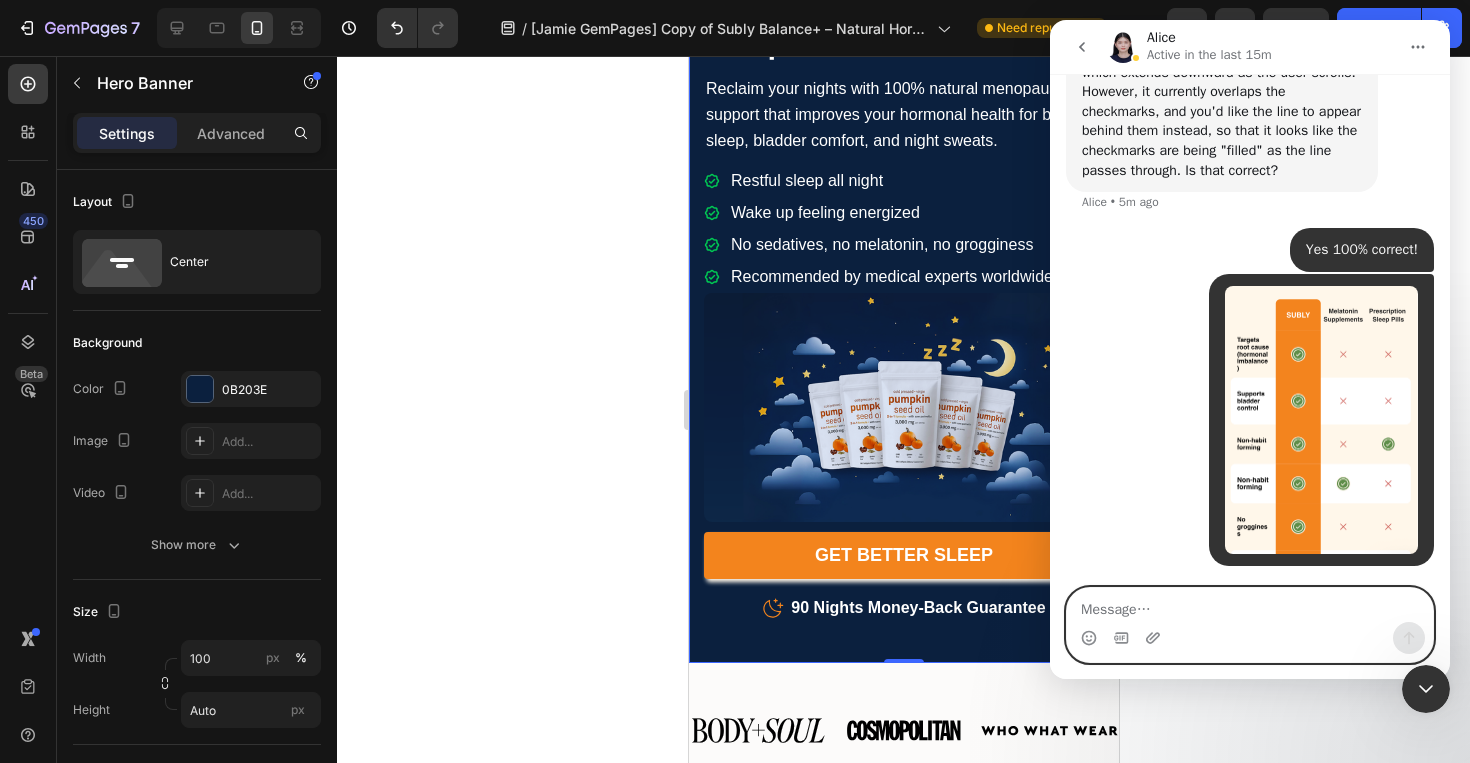 scroll, scrollTop: 2714, scrollLeft: 0, axis: vertical 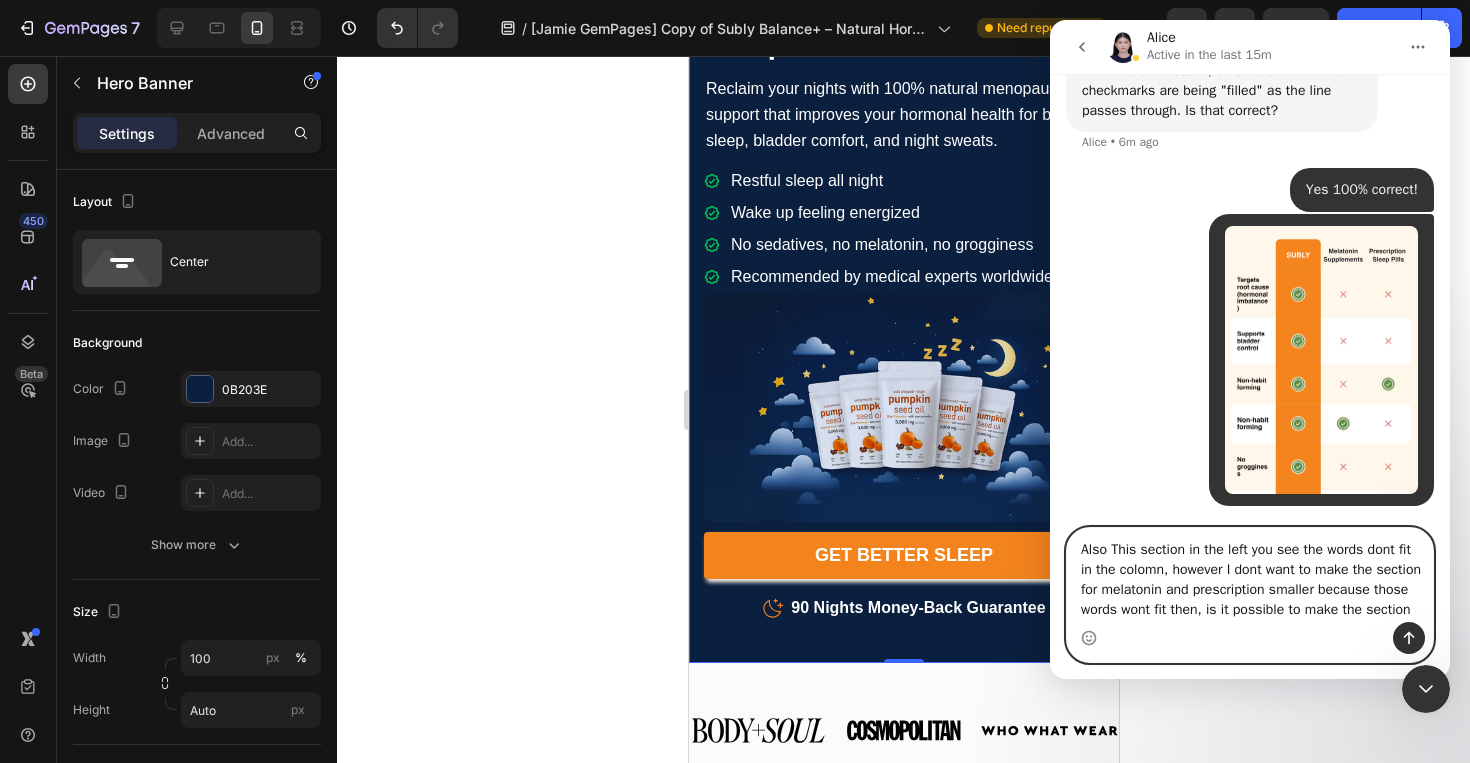 click on "Also This section in the left you see the words dont fit in the colomn, however I dont want to make the section for melatonin and prescription smaller because those words wont fit then, is it possible to make the section" at bounding box center (1250, 575) 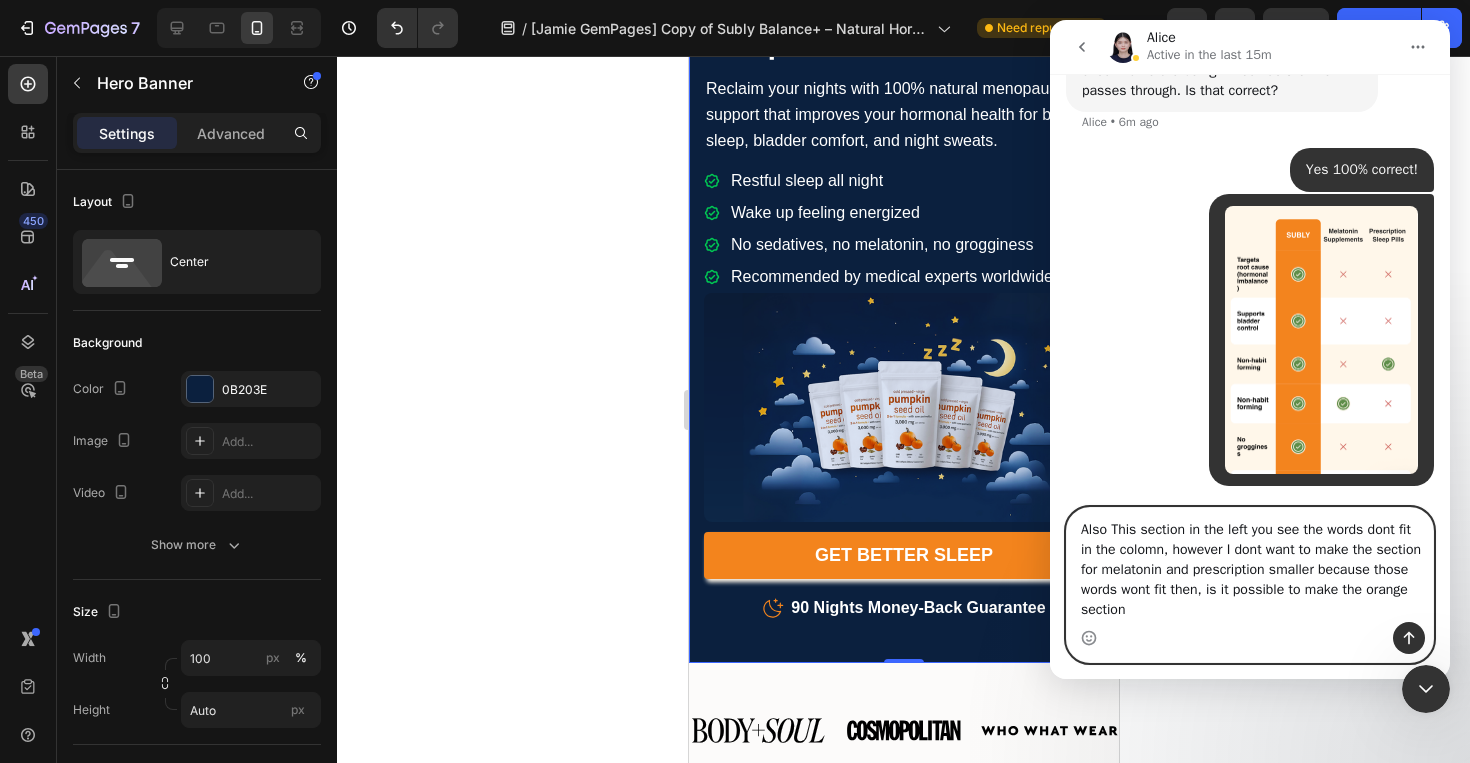 click on "Also This section in the left you see the words dont fit in the colomn, however I dont want to make the section for melatonin and prescription smaller because those words wont fit then, is it possible to make the orange section" at bounding box center (1250, 565) 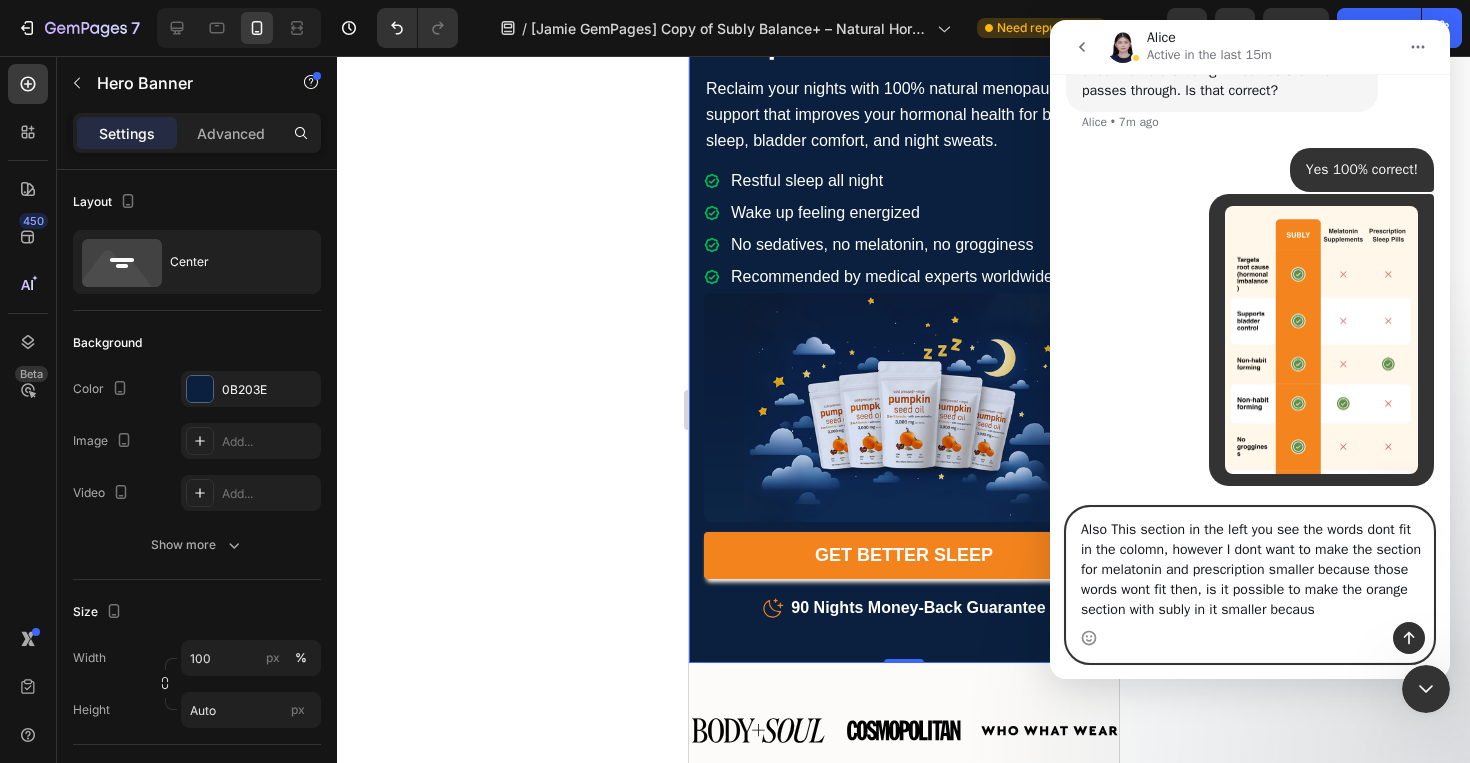 scroll, scrollTop: 2814, scrollLeft: 0, axis: vertical 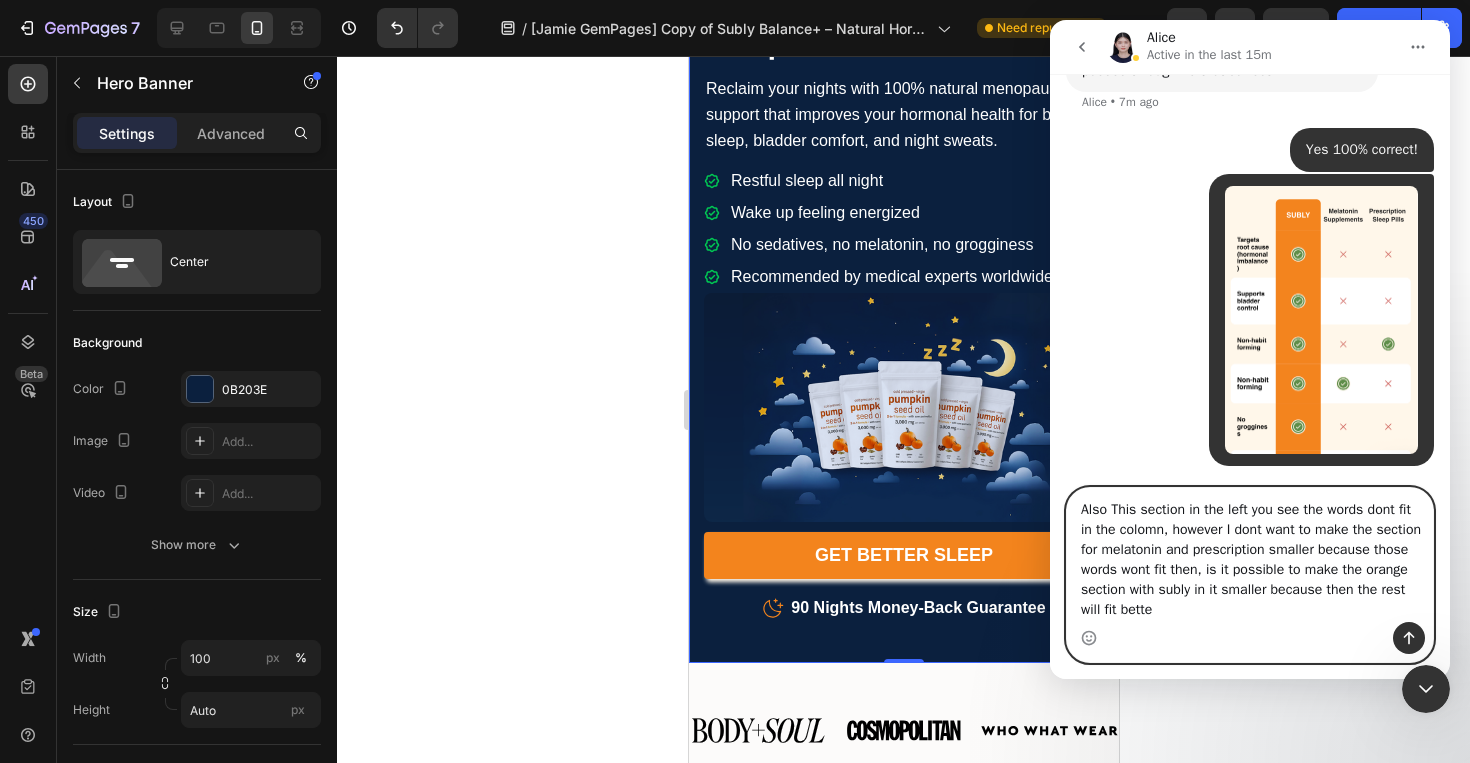 type on "Also This section in the left you see the words dont fit in the colomn, however I dont want to make the section for melatonin and prescription smaller because those words wont fit then, is it possible to make the orange section with subly in it smaller because then the rest will fit better" 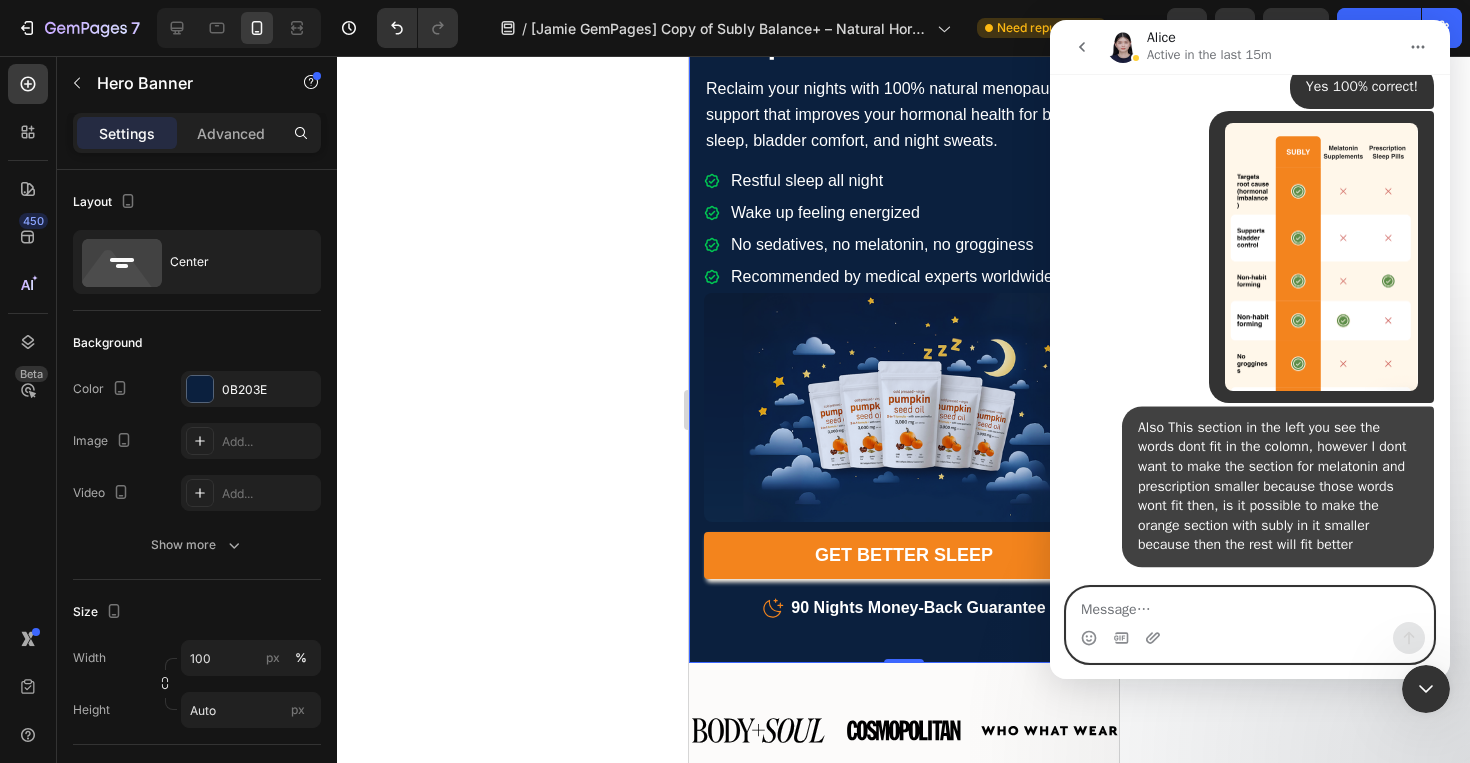 scroll, scrollTop: 2897, scrollLeft: 0, axis: vertical 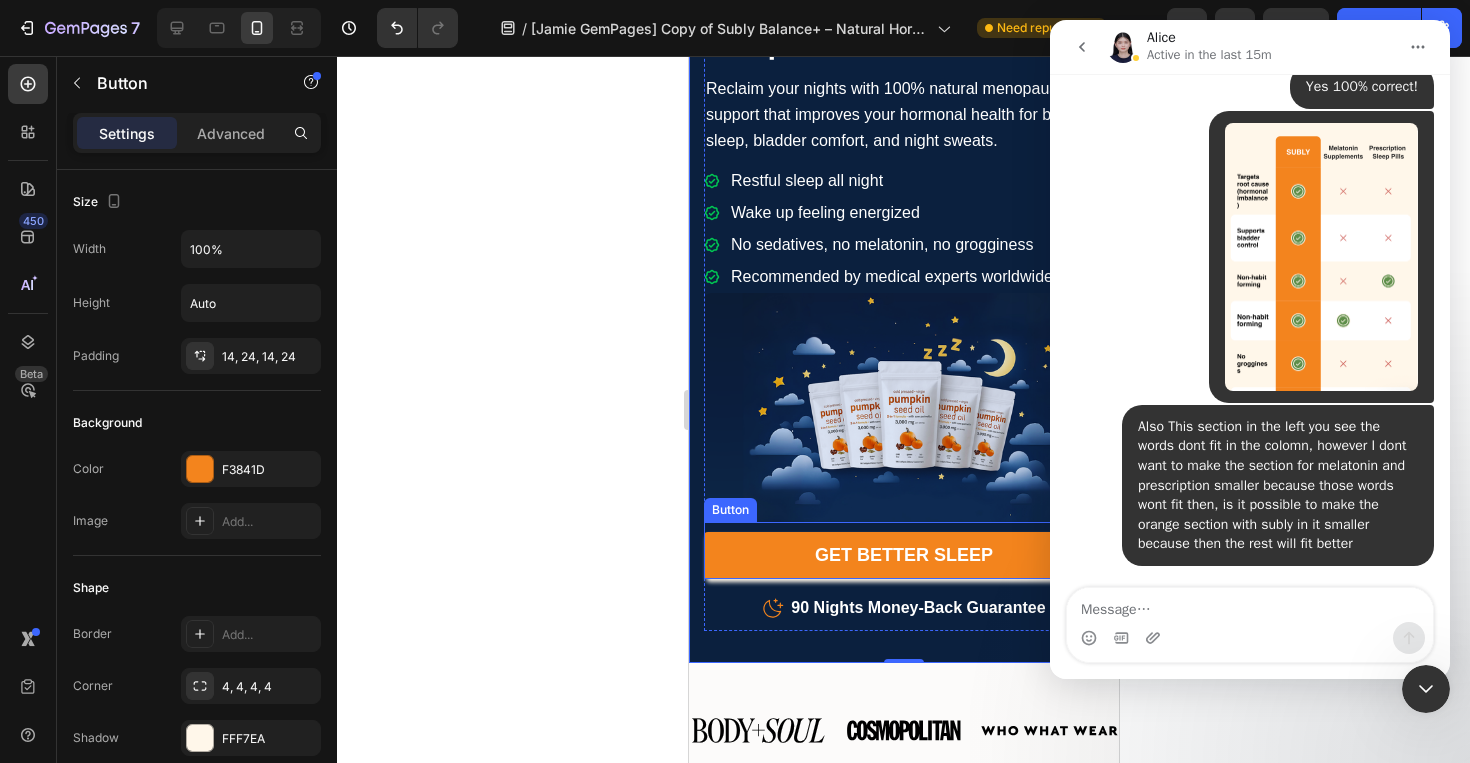 click on "GET BETTER SLEEP" at bounding box center (903, 555) 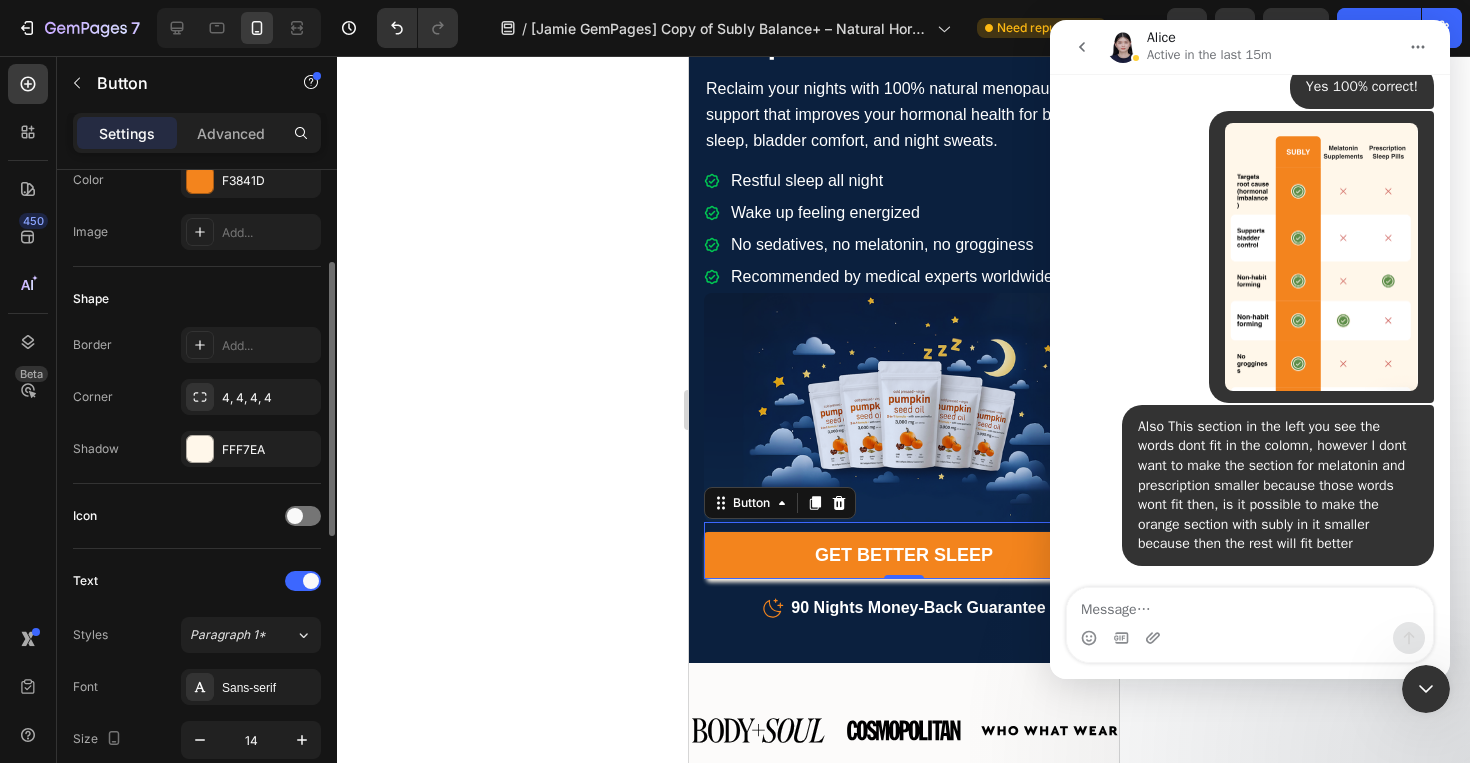 scroll, scrollTop: 296, scrollLeft: 0, axis: vertical 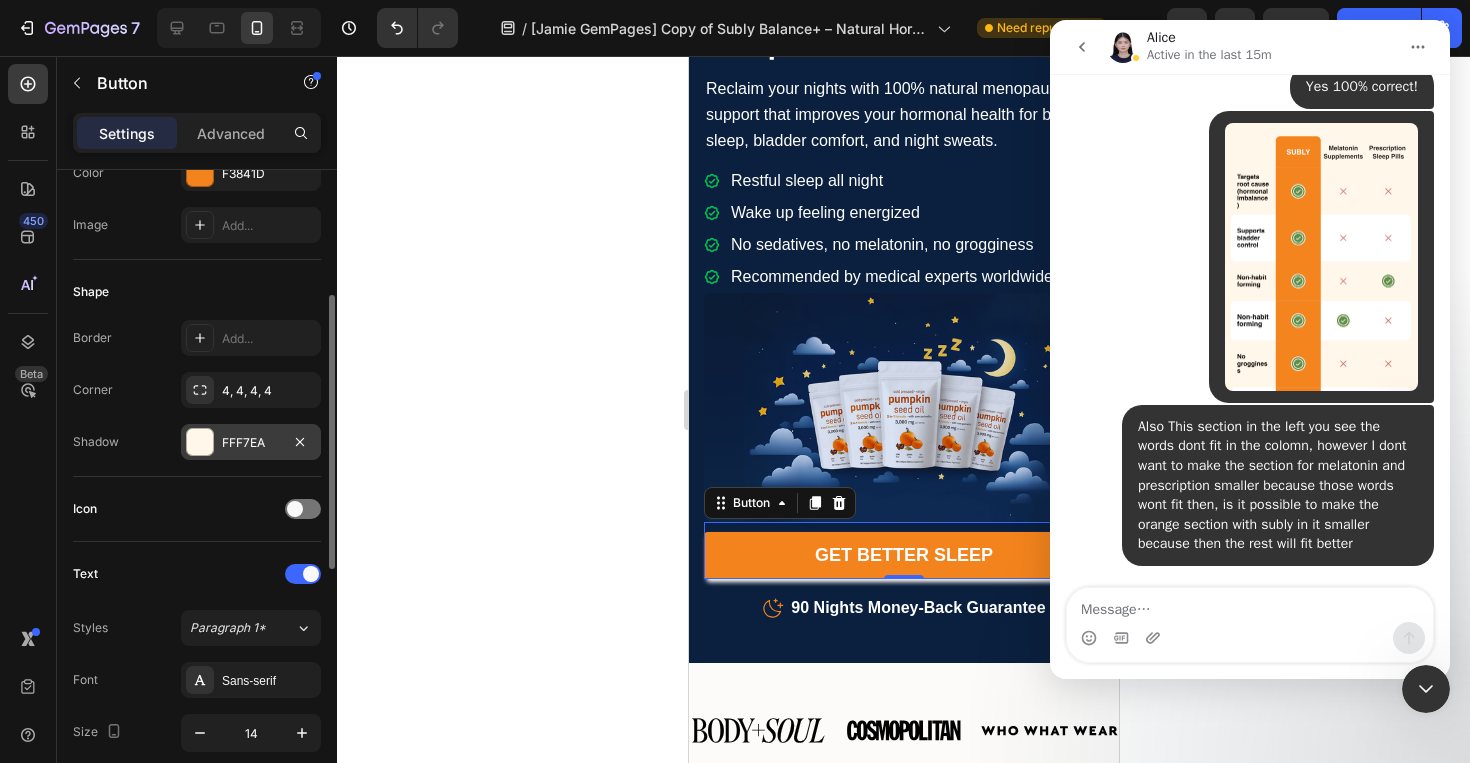 click at bounding box center [200, 442] 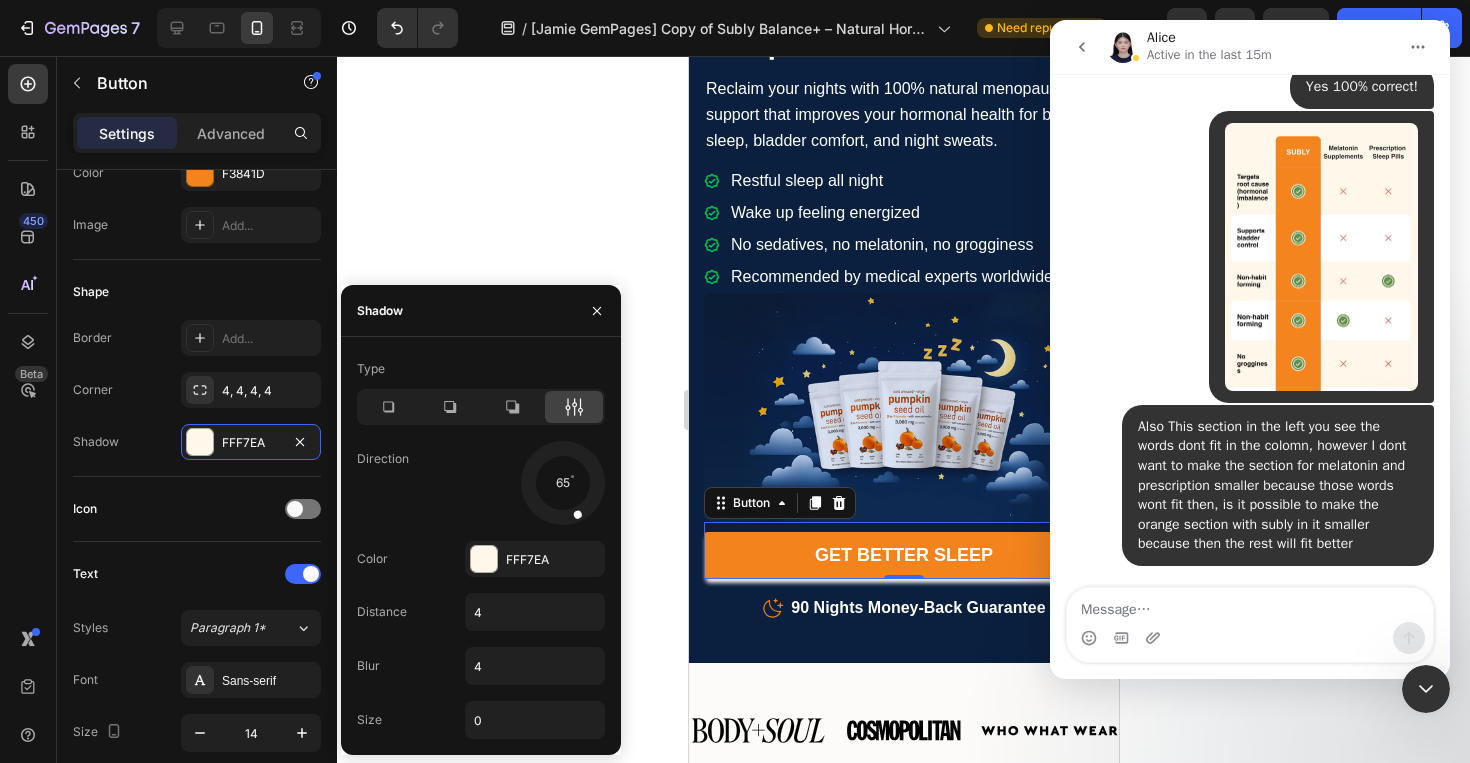 drag, startPoint x: 583, startPoint y: 508, endPoint x: 581, endPoint y: 531, distance: 23.086792 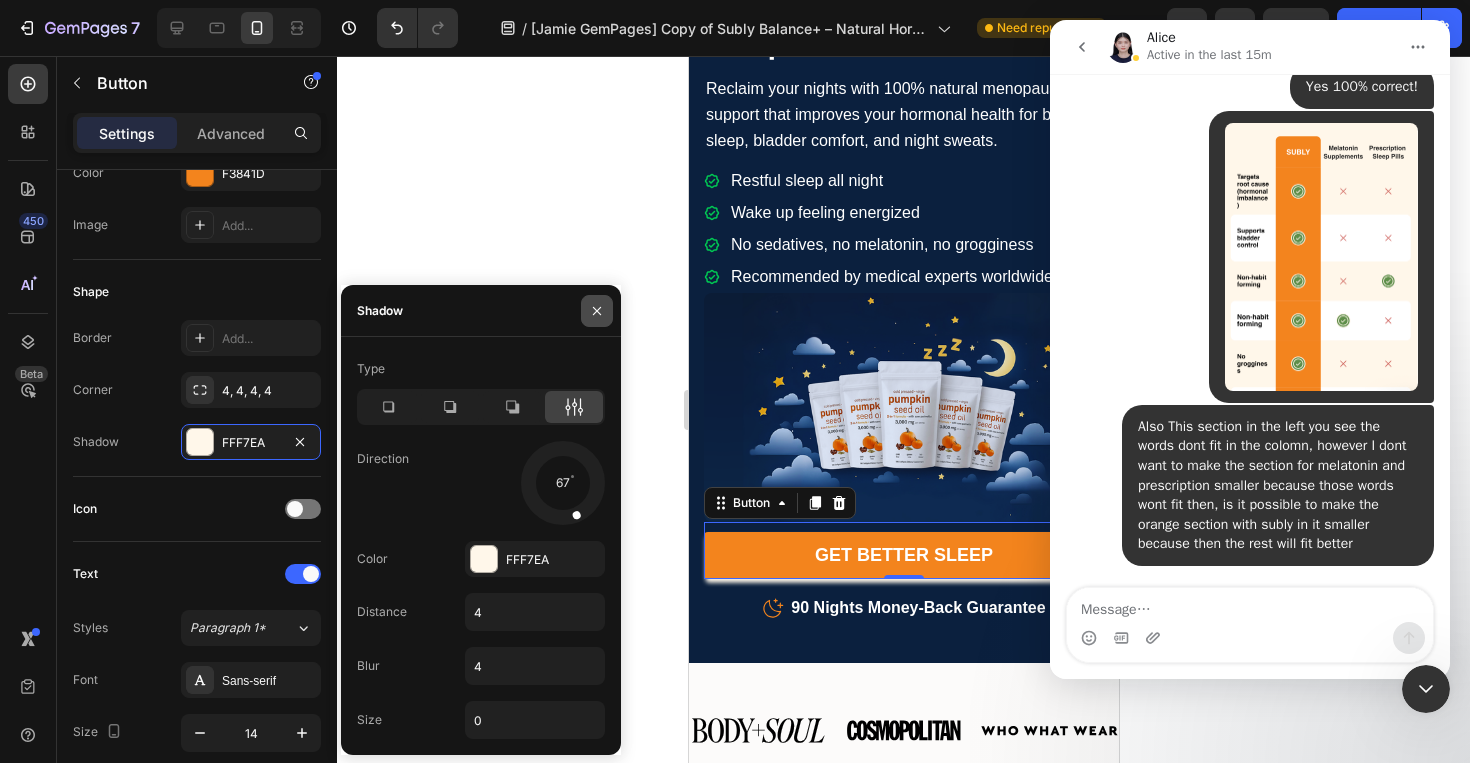 click 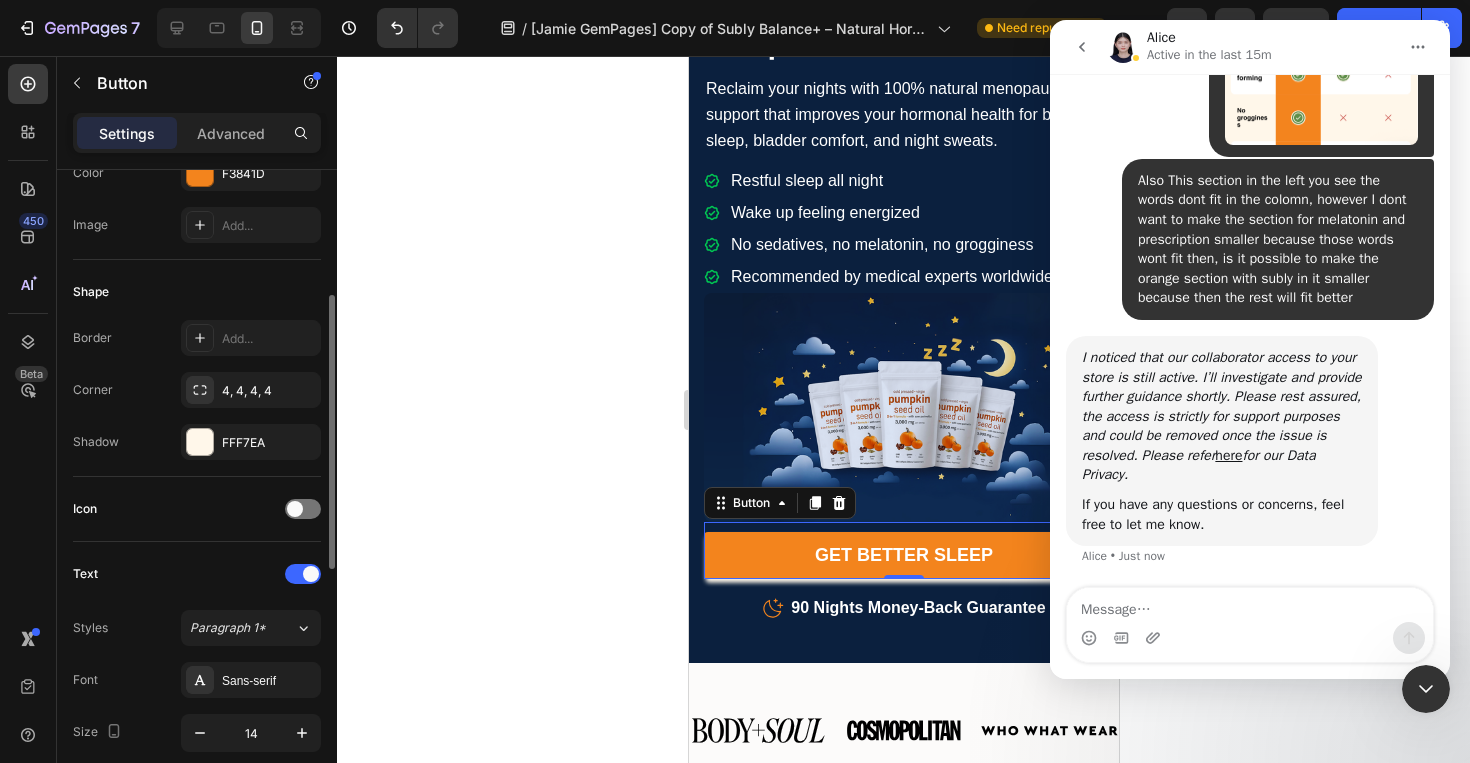 scroll, scrollTop: 3123, scrollLeft: 0, axis: vertical 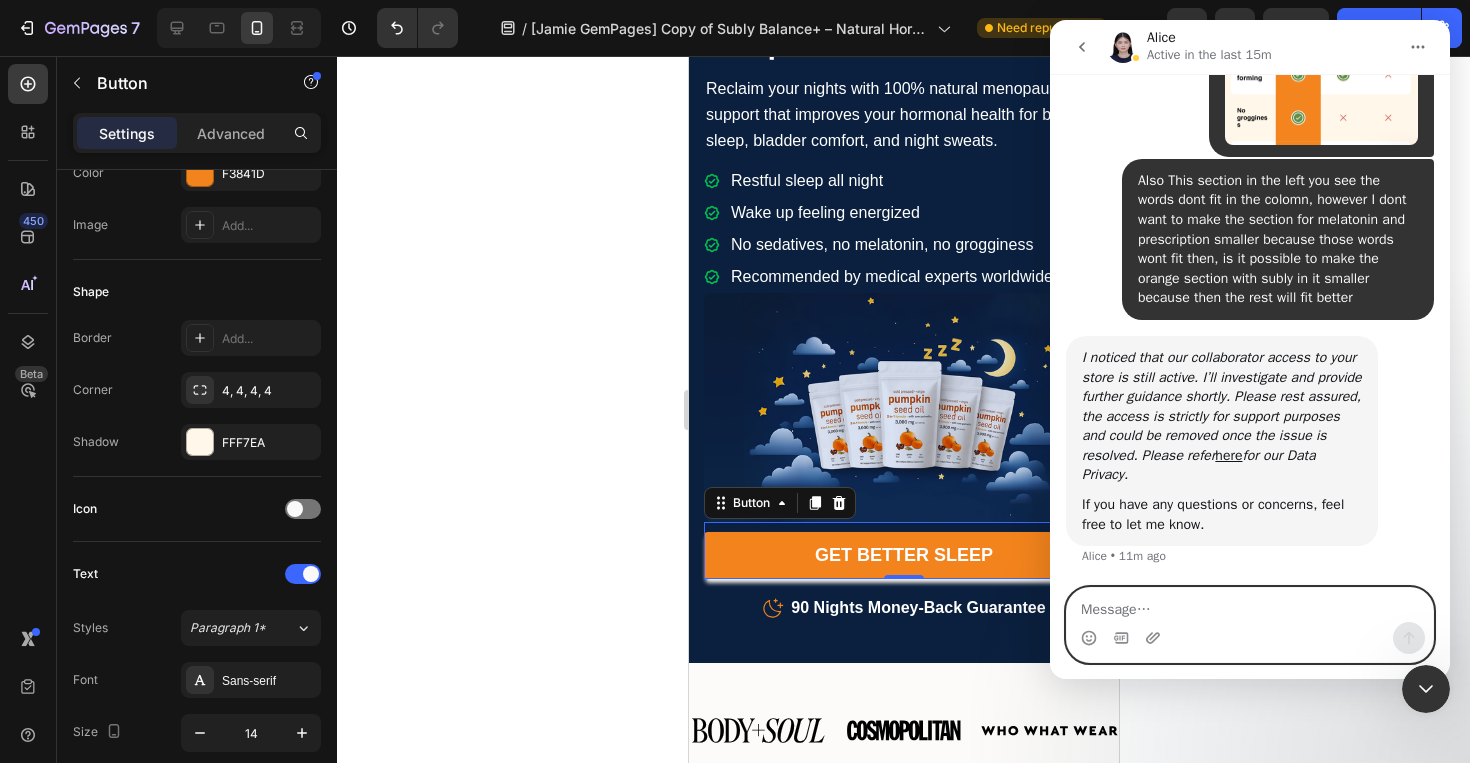 click at bounding box center [1250, 605] 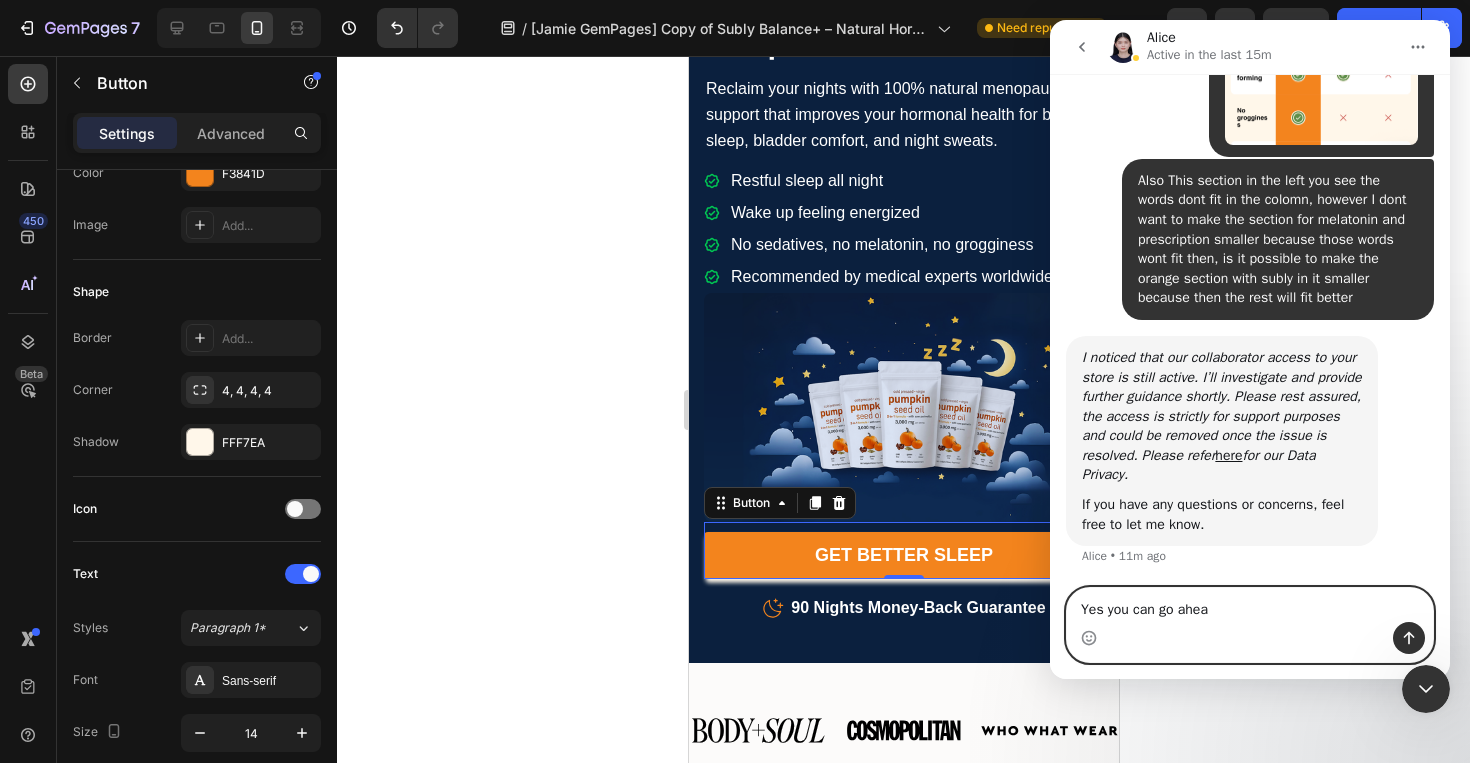 type on "Yes you can go ahead" 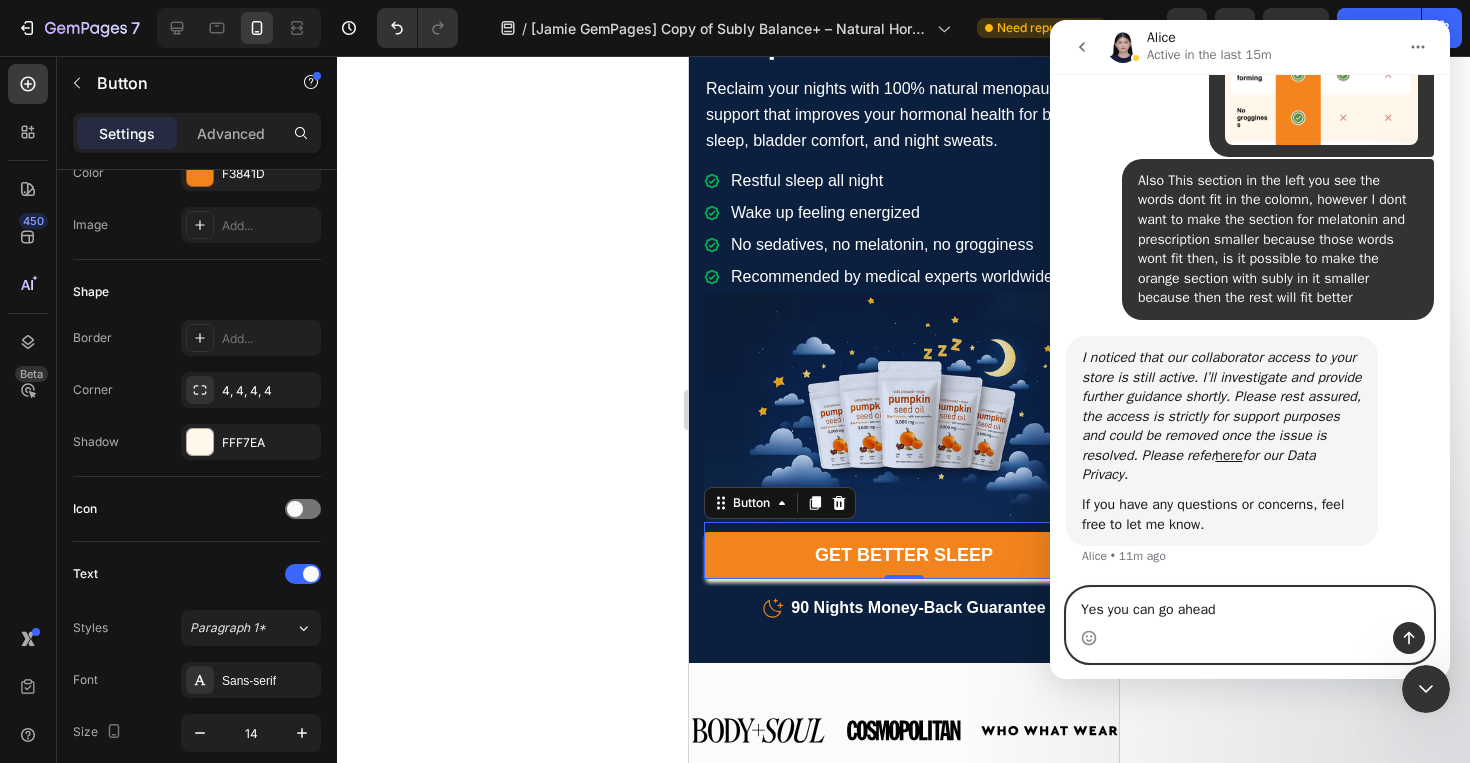 type 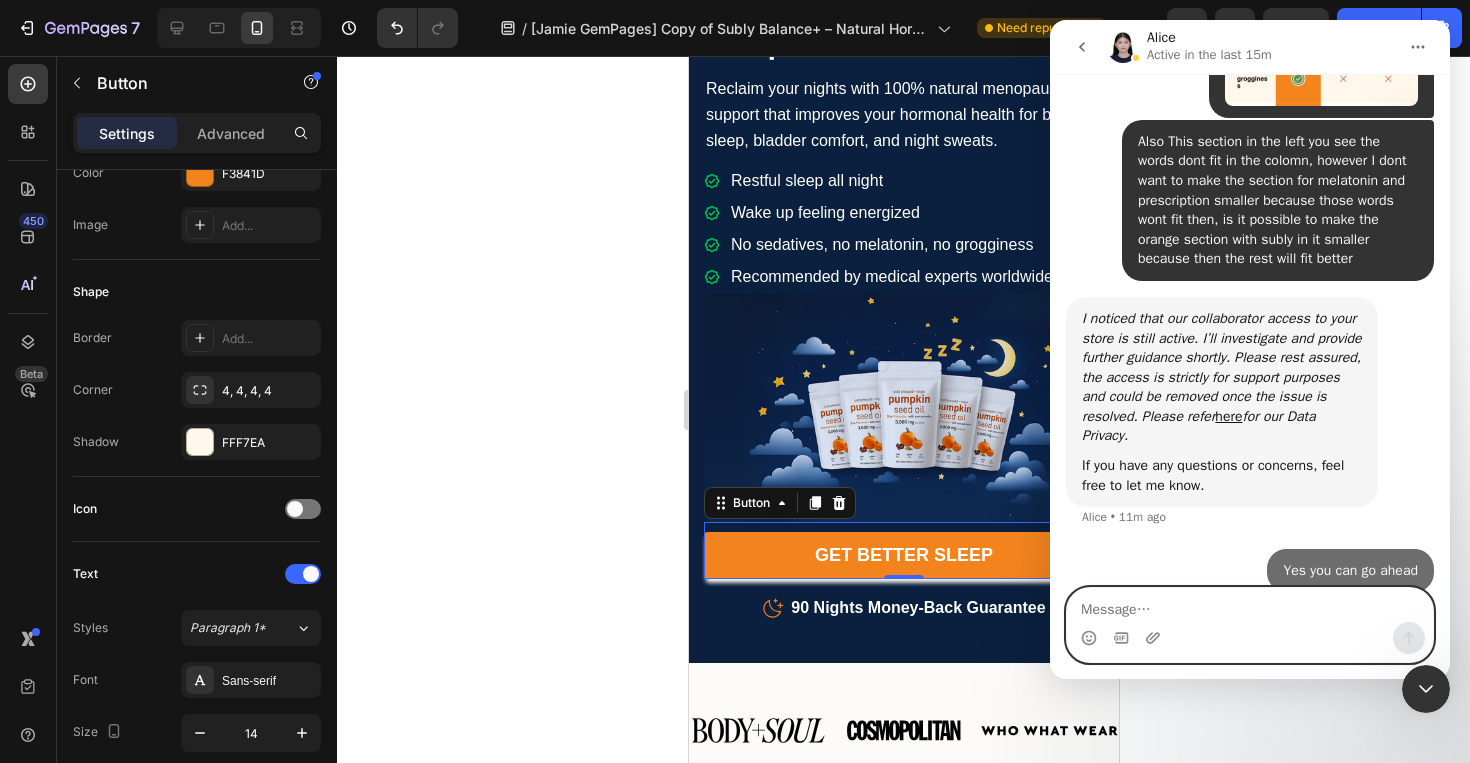 scroll, scrollTop: 3183, scrollLeft: 0, axis: vertical 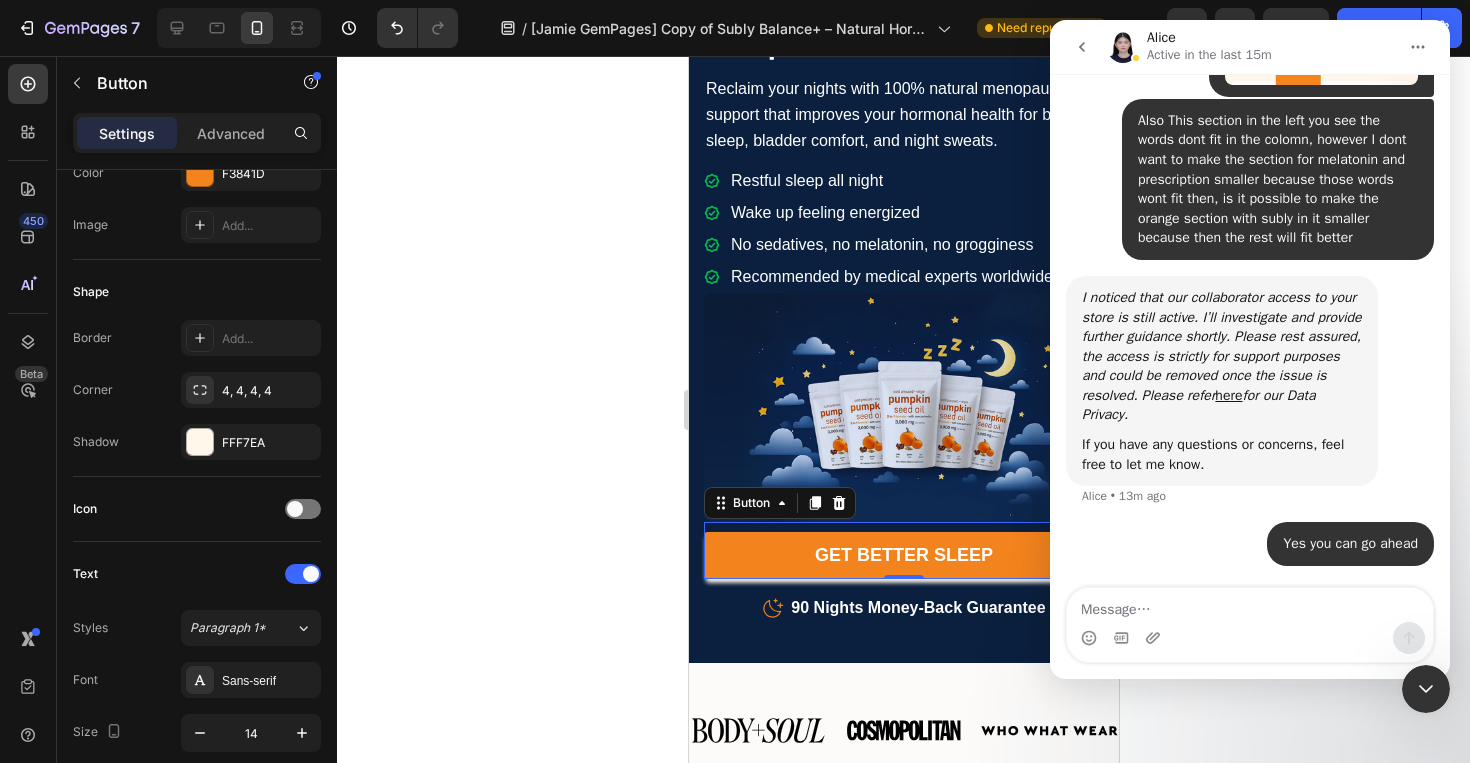 click 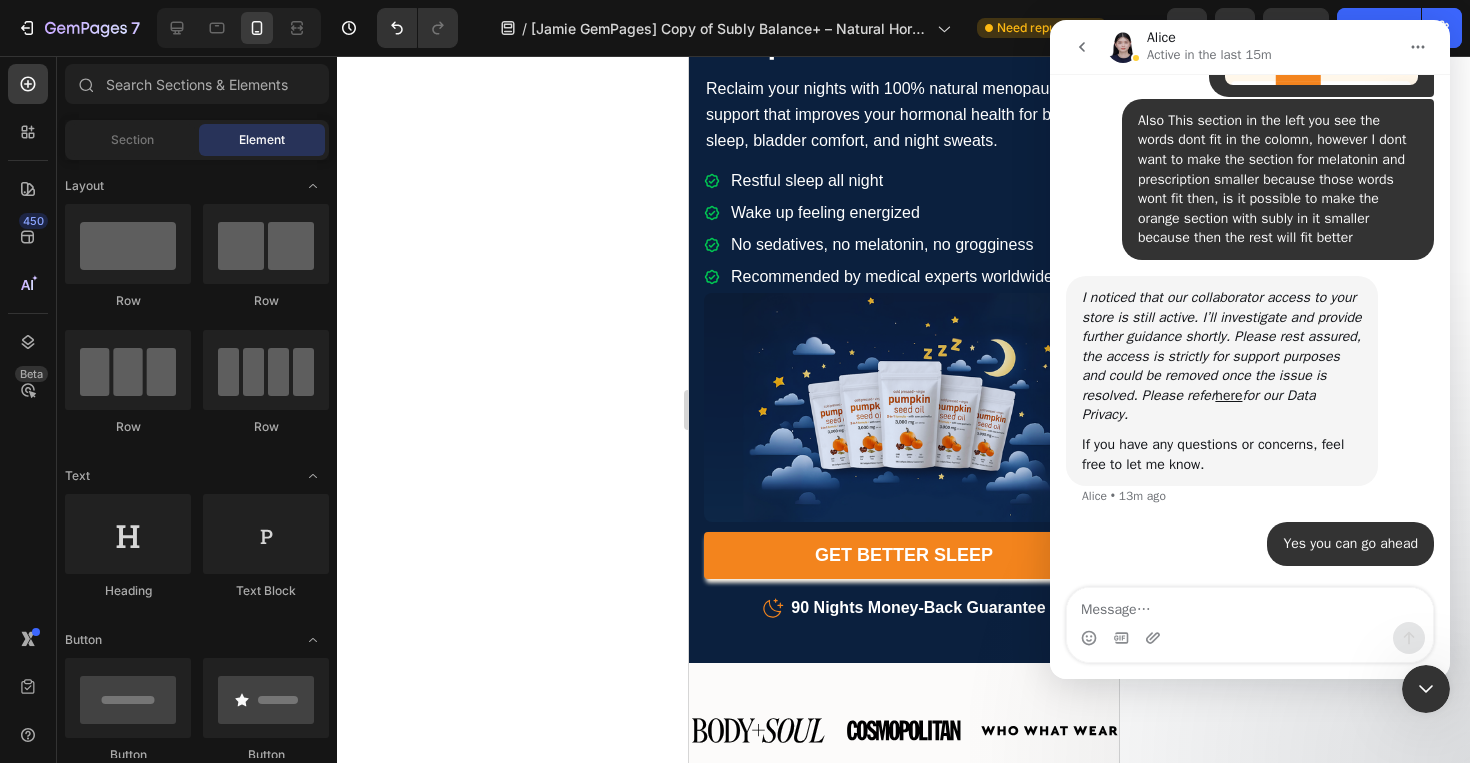click 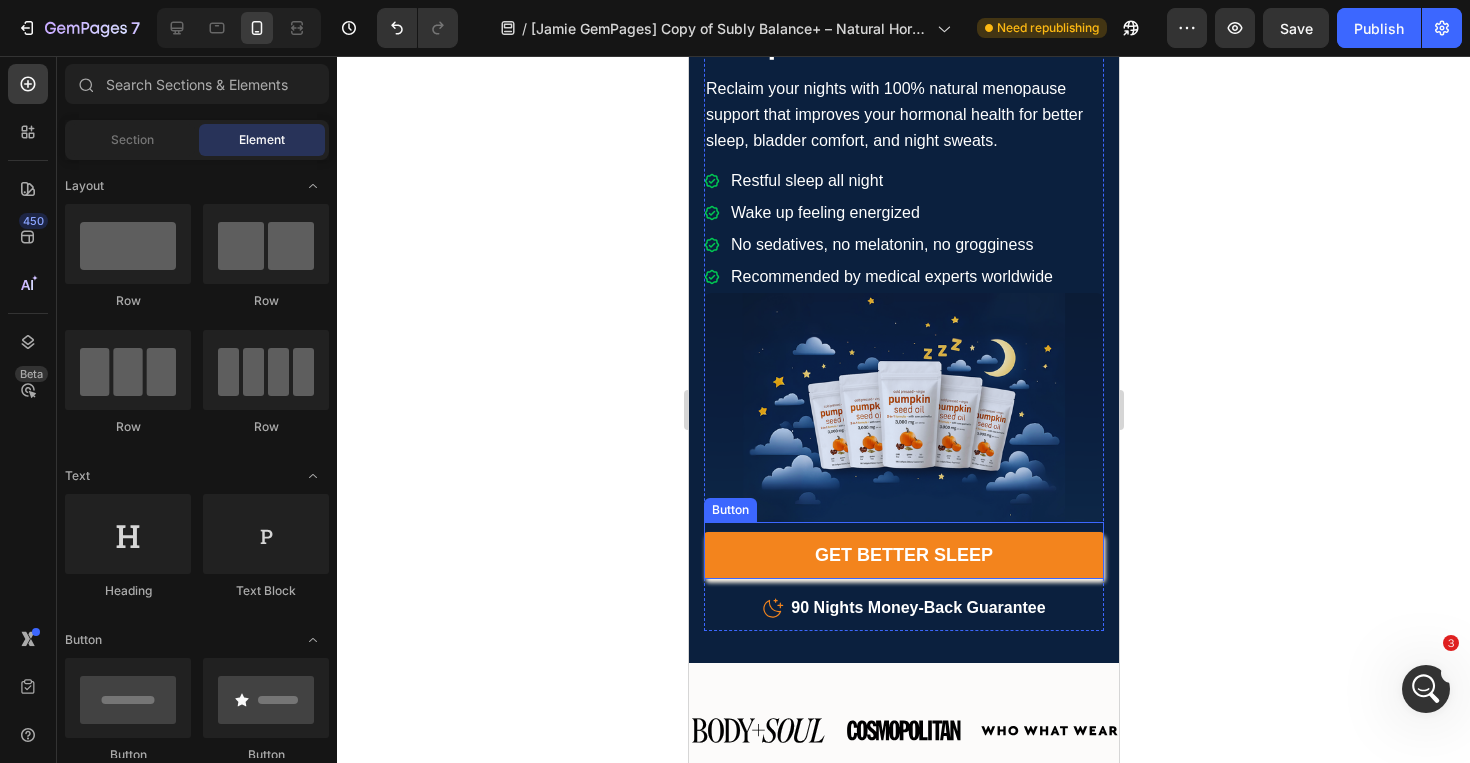 click on "GET BETTER SLEEP" at bounding box center [903, 555] 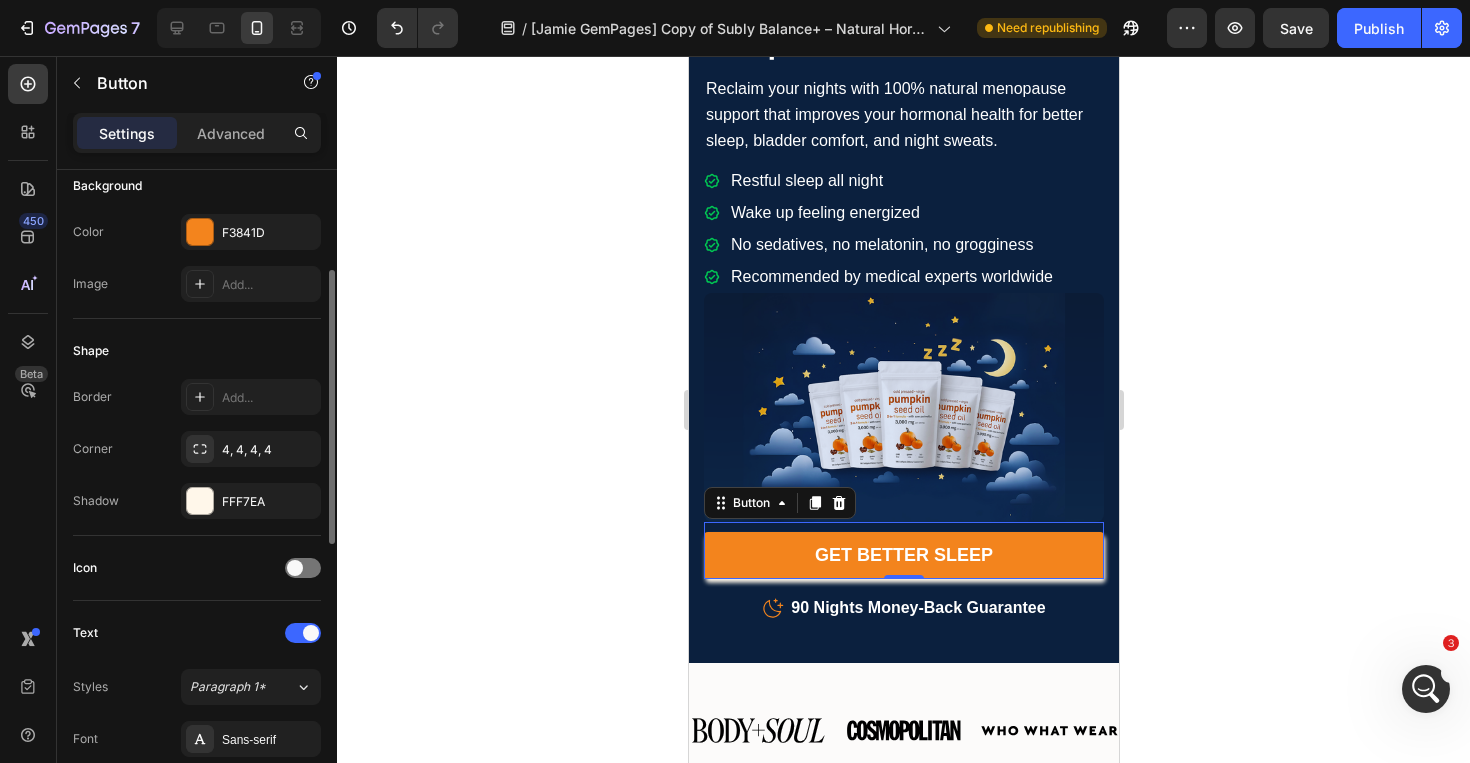 scroll, scrollTop: 283, scrollLeft: 0, axis: vertical 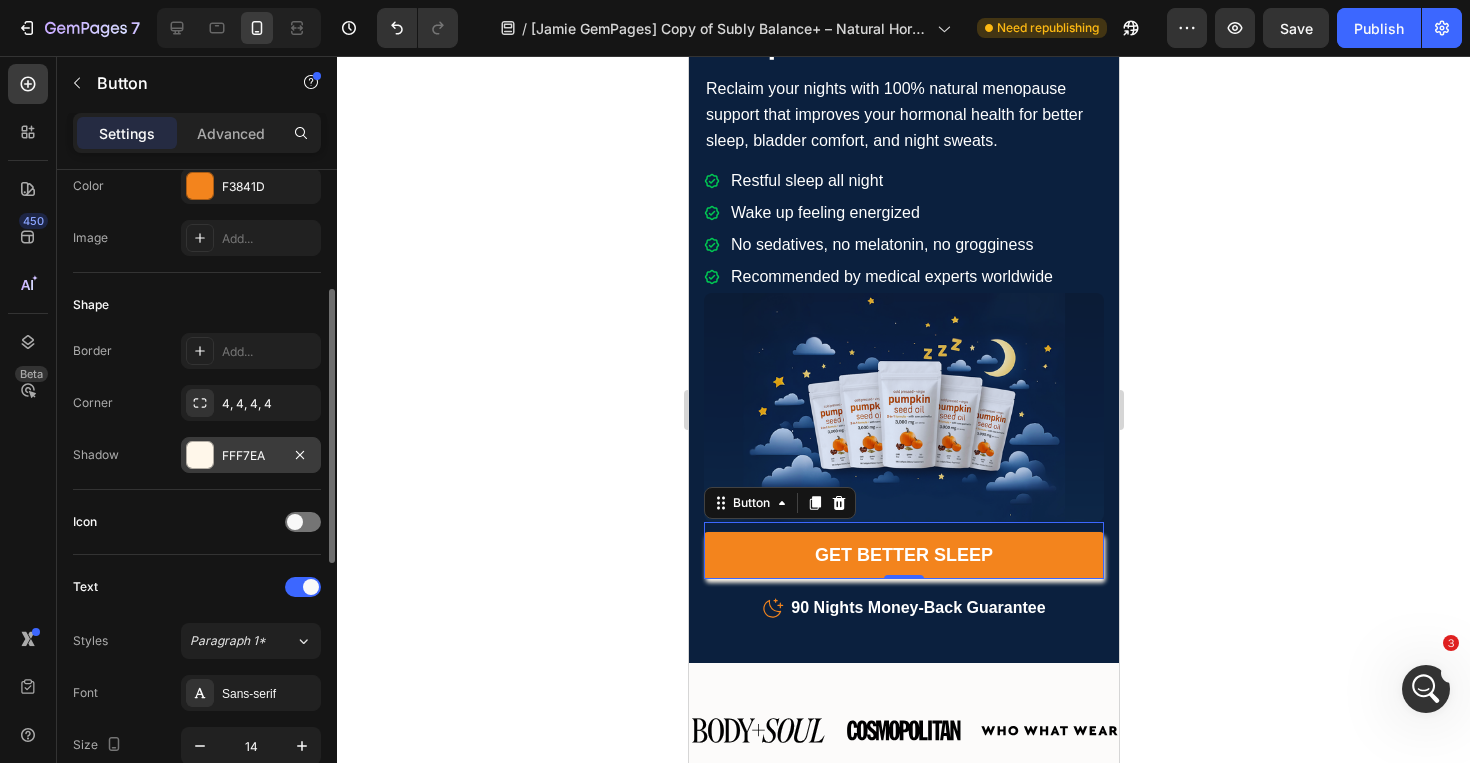 click on "FFF7EA" at bounding box center [251, 456] 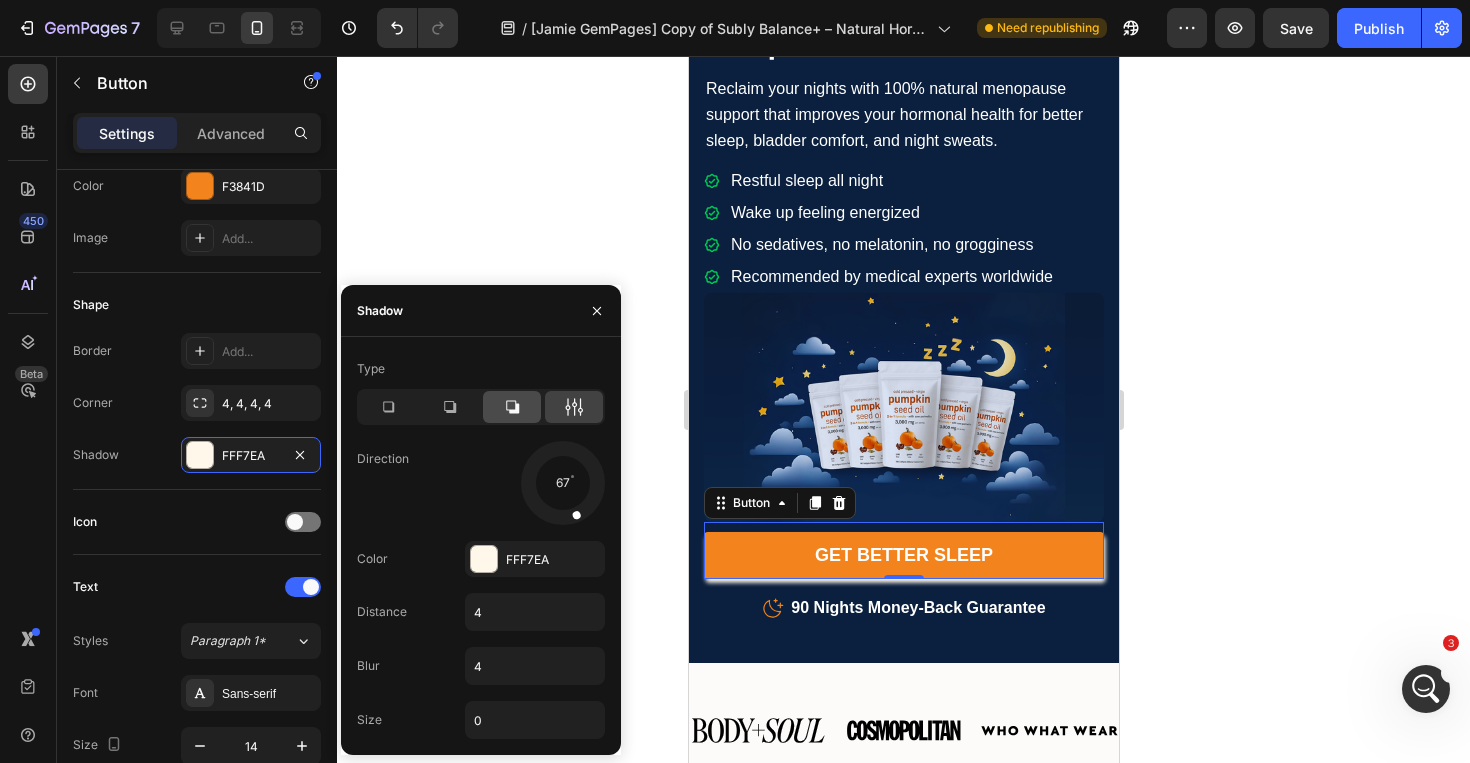 click 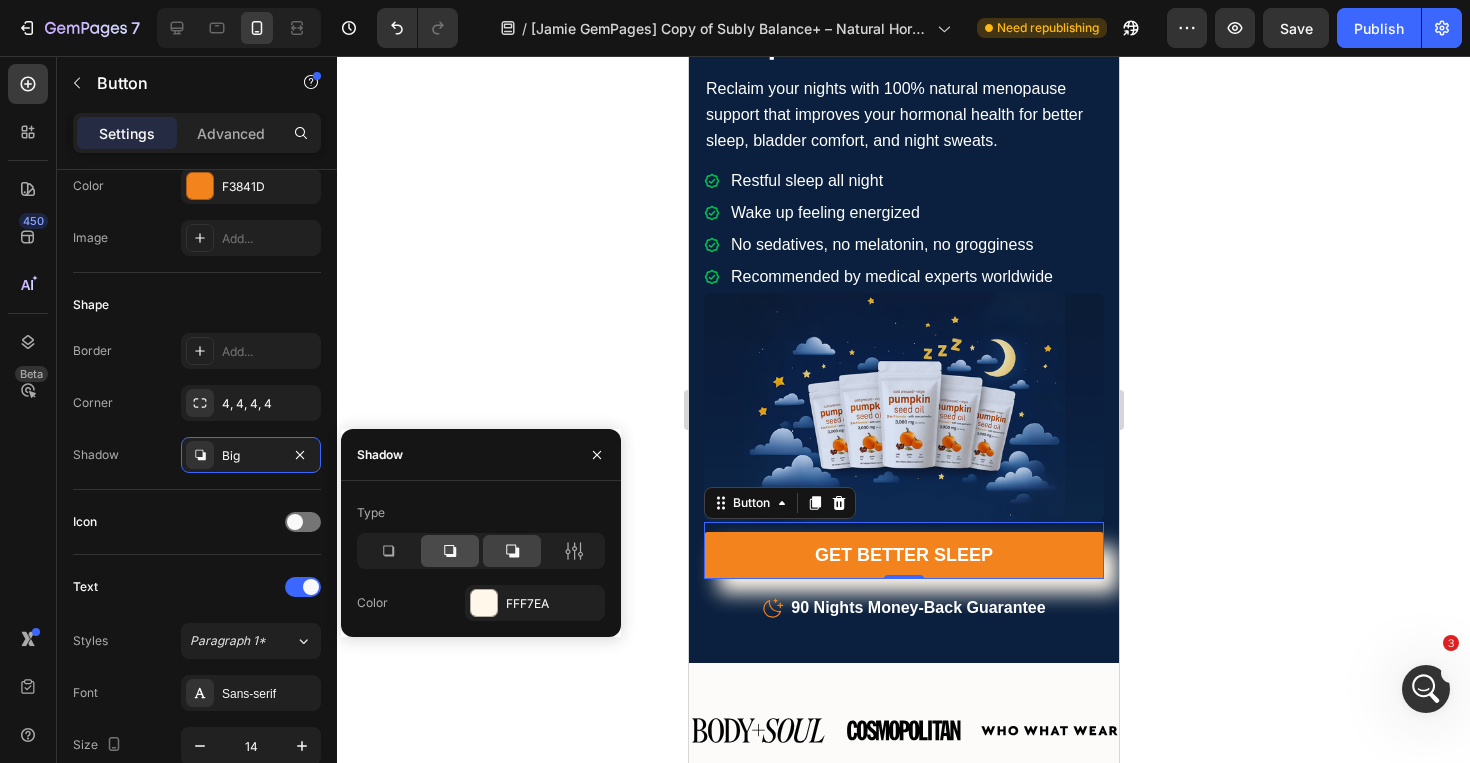 click 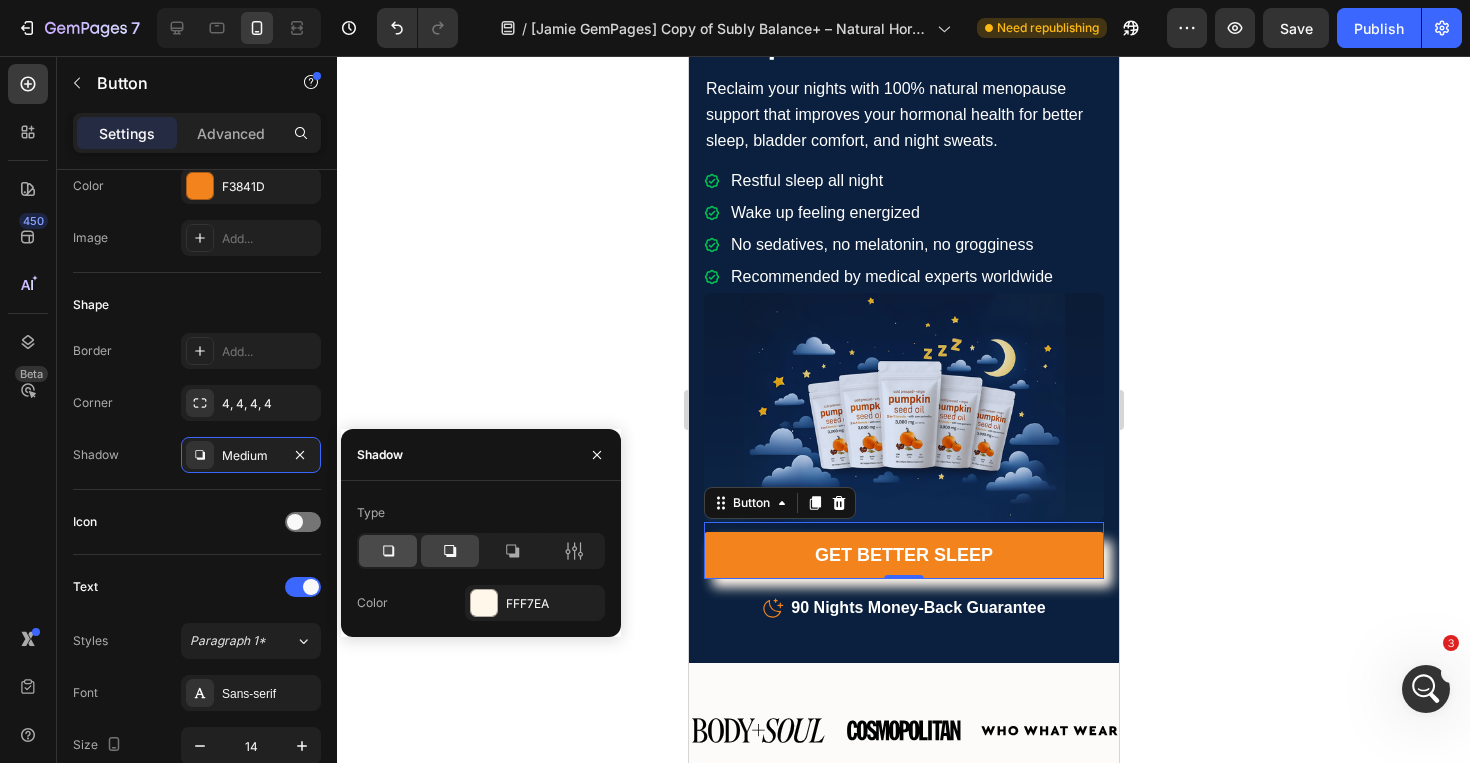 click 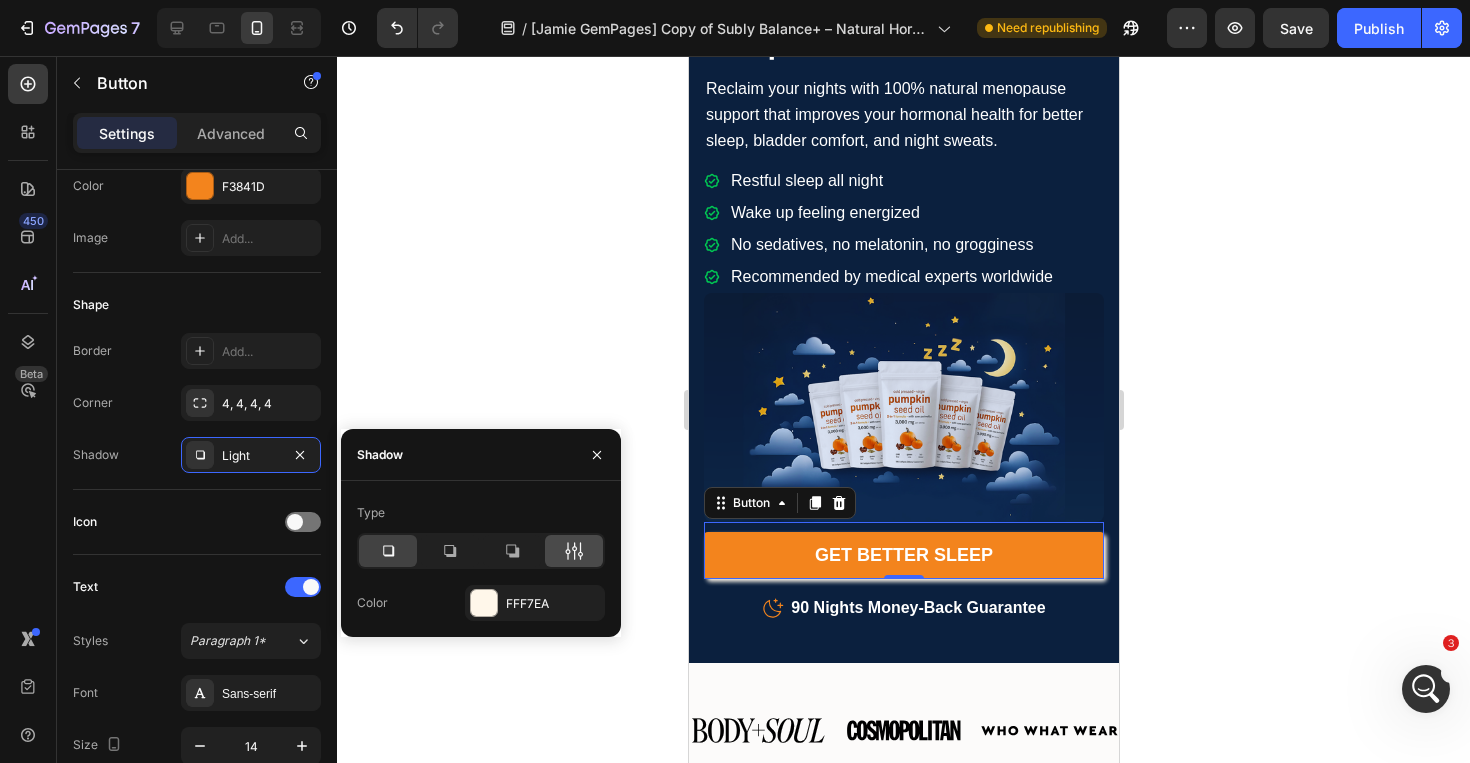 click 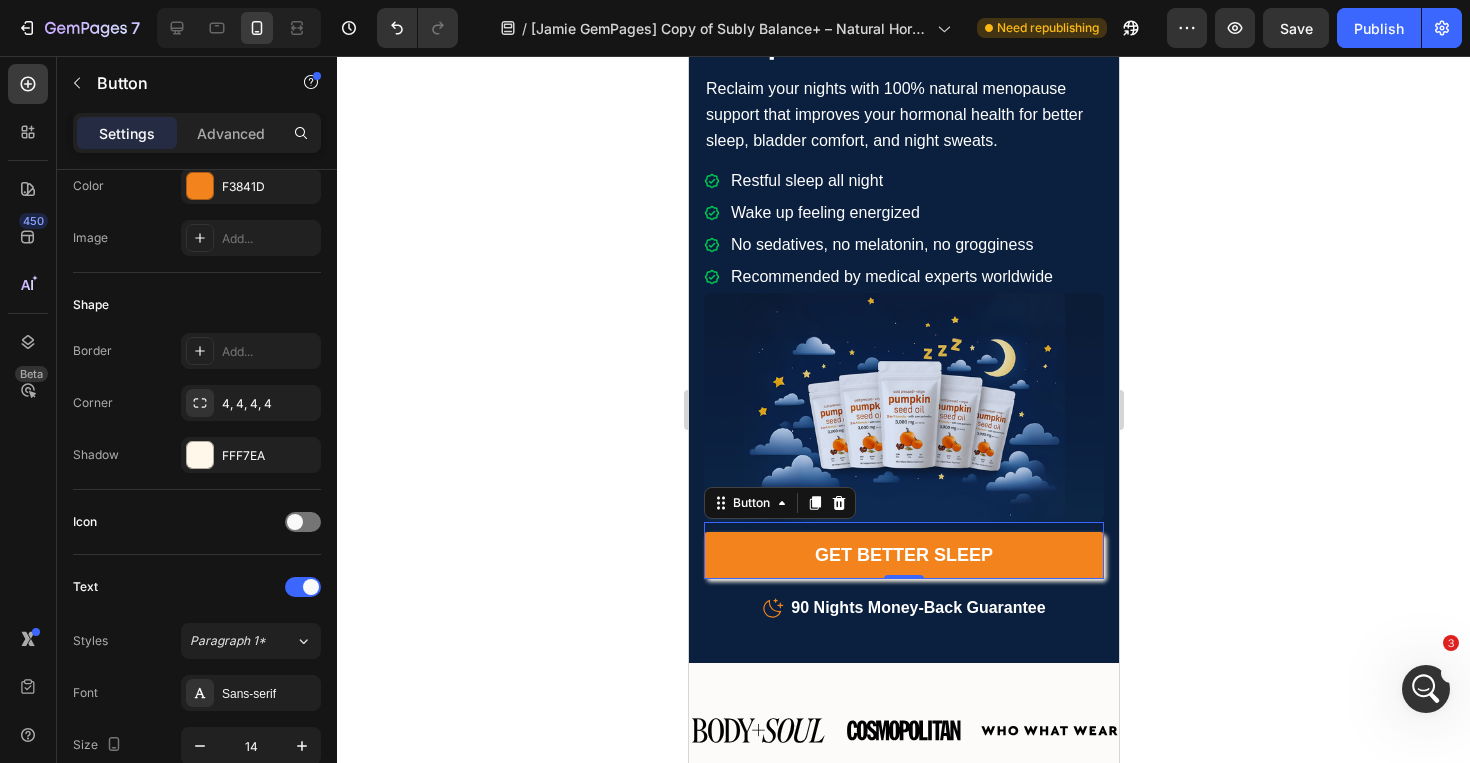 click 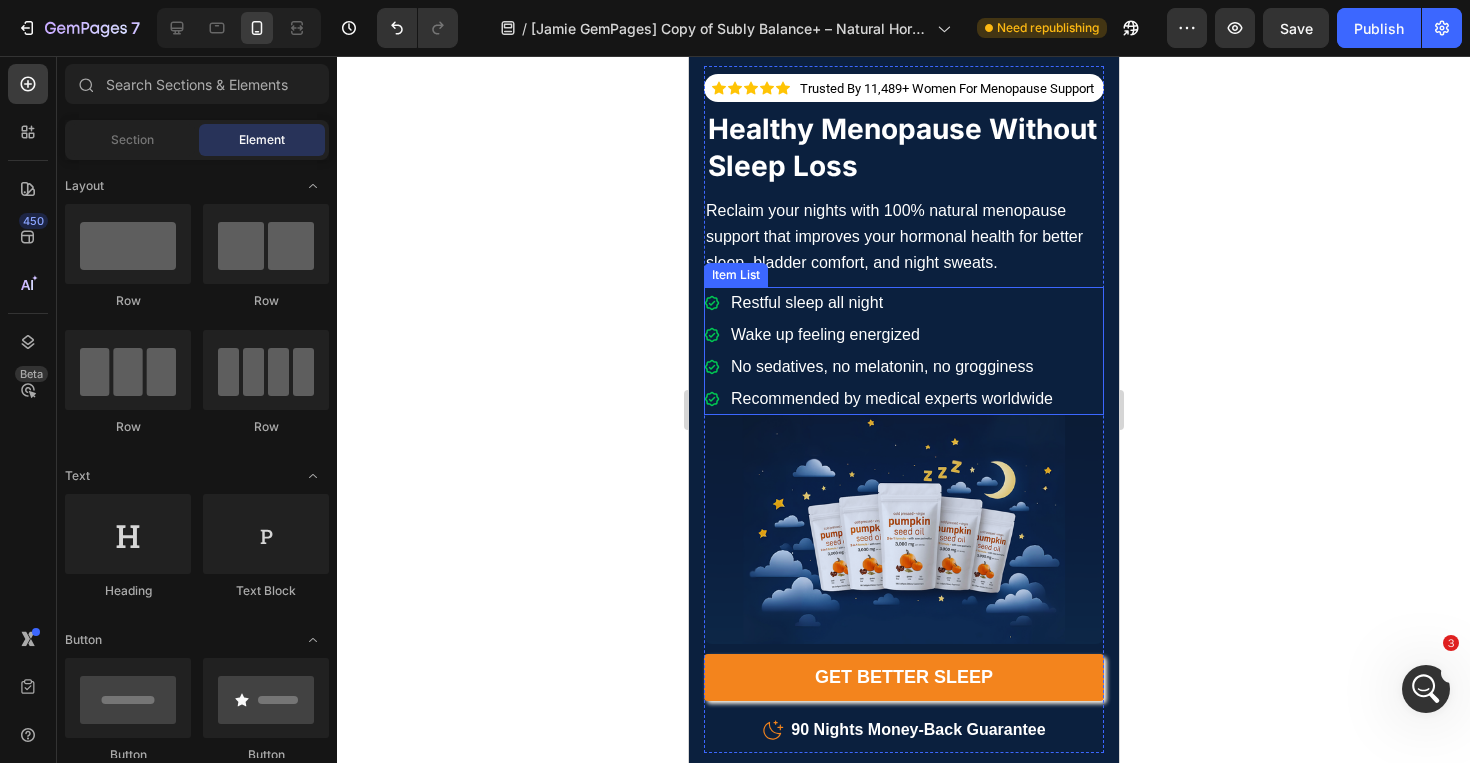 scroll, scrollTop: 98, scrollLeft: 0, axis: vertical 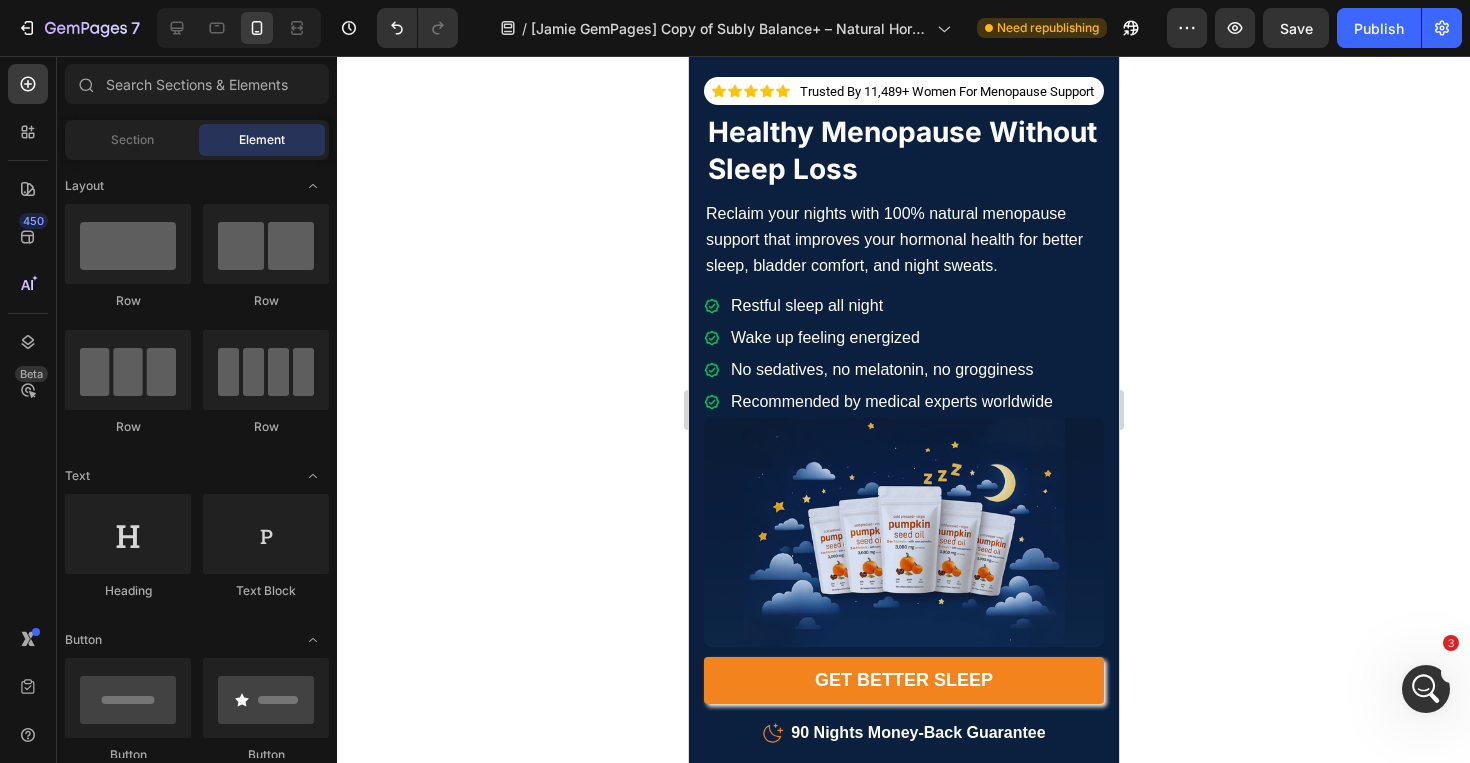 click 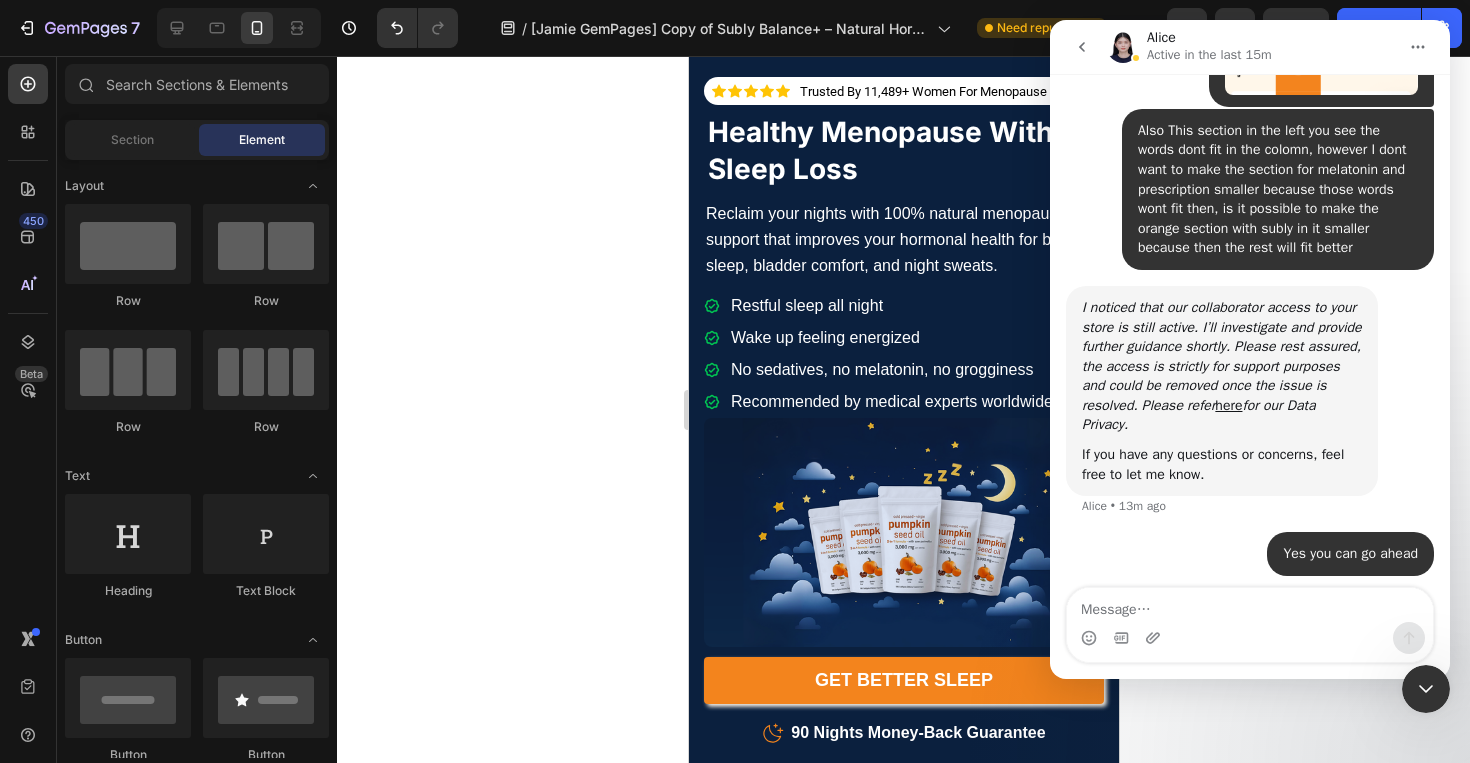 click at bounding box center [1250, 605] 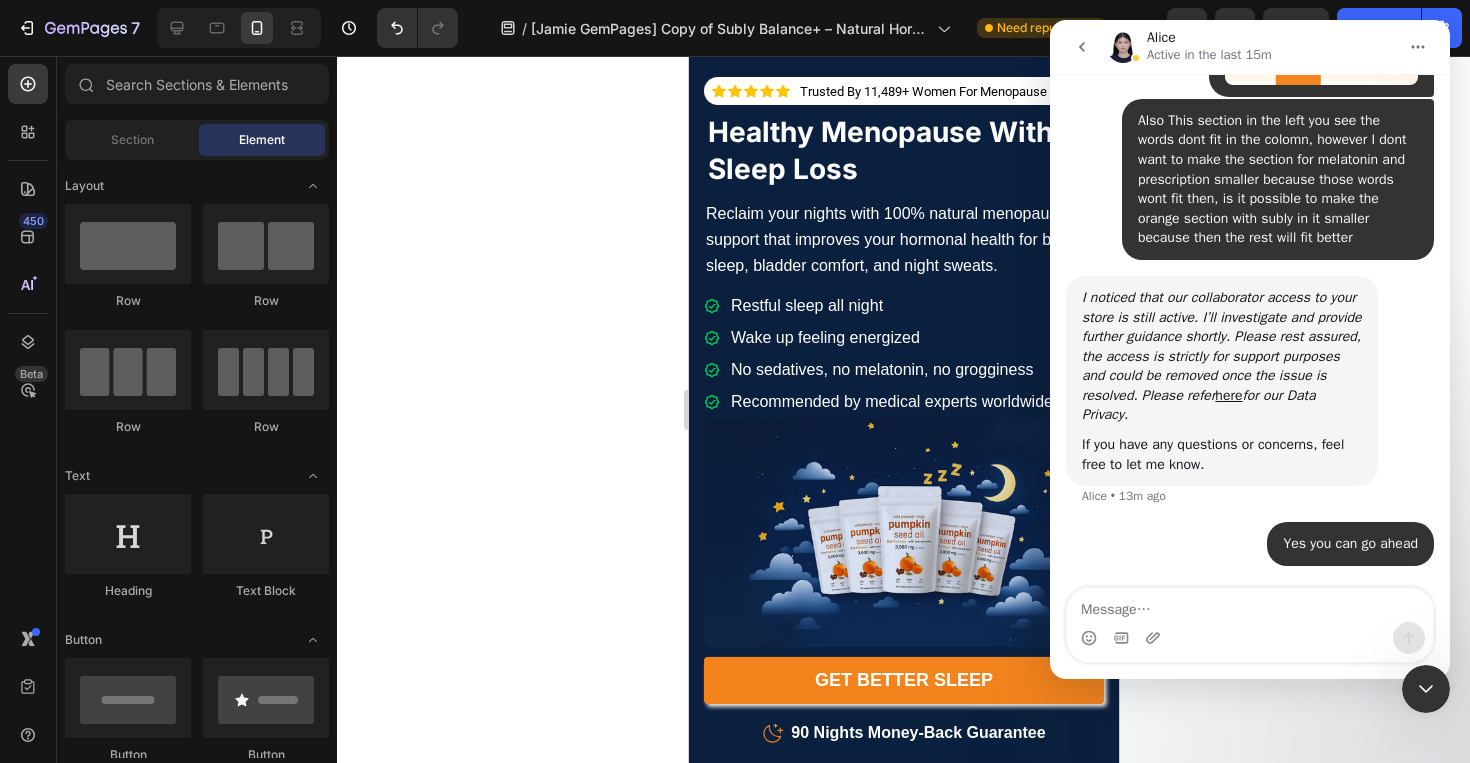 type on "w" 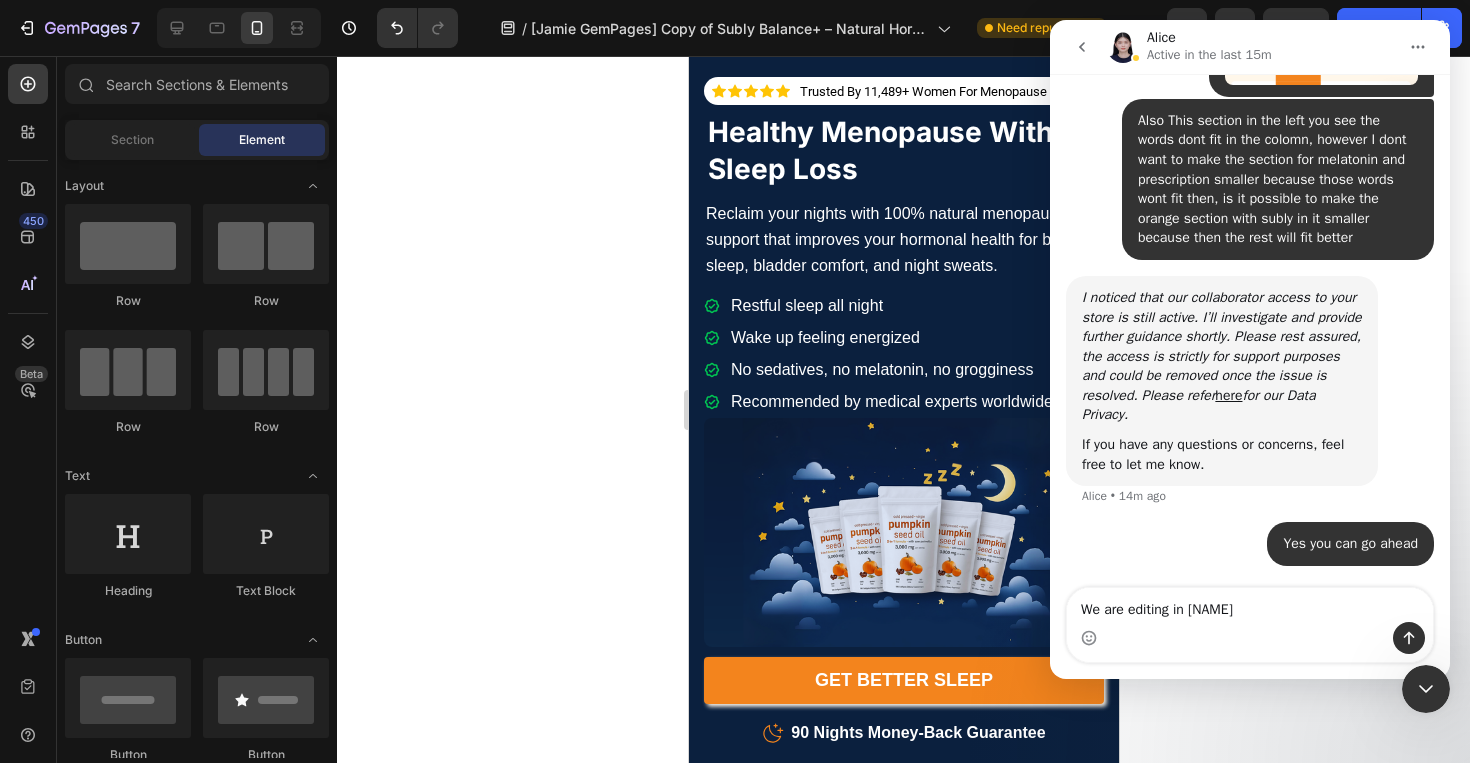 type on "We are editing in [BRAND]" 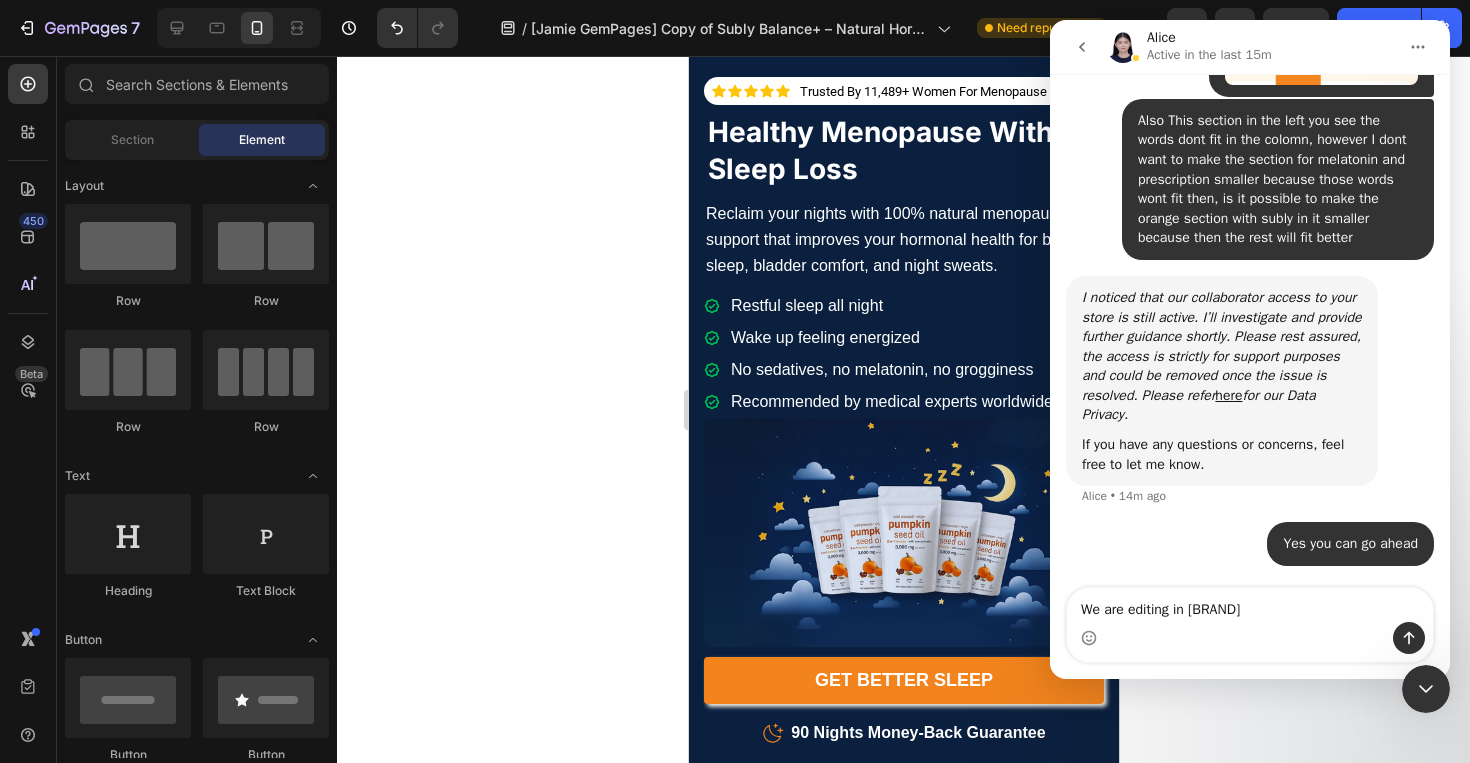 type 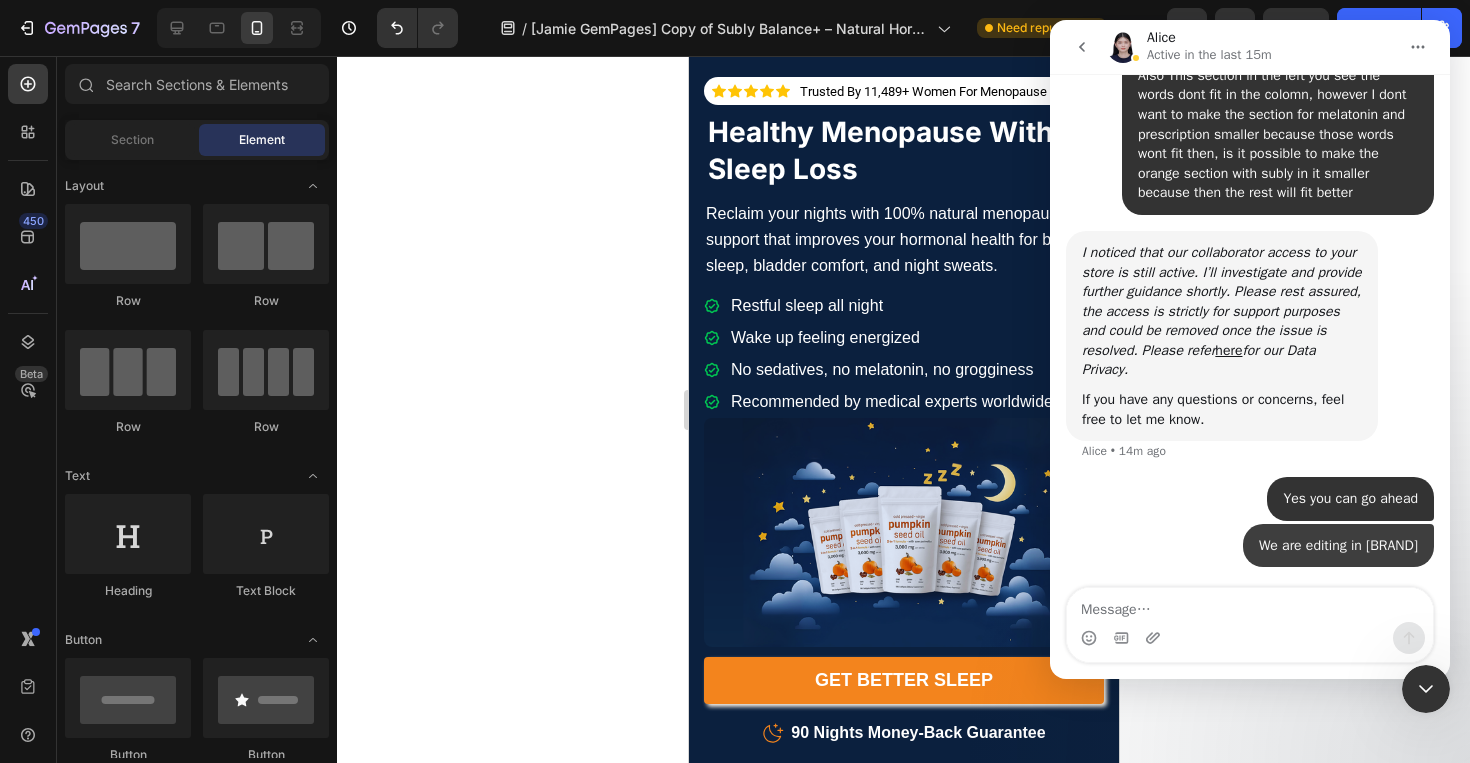 scroll, scrollTop: 3229, scrollLeft: 0, axis: vertical 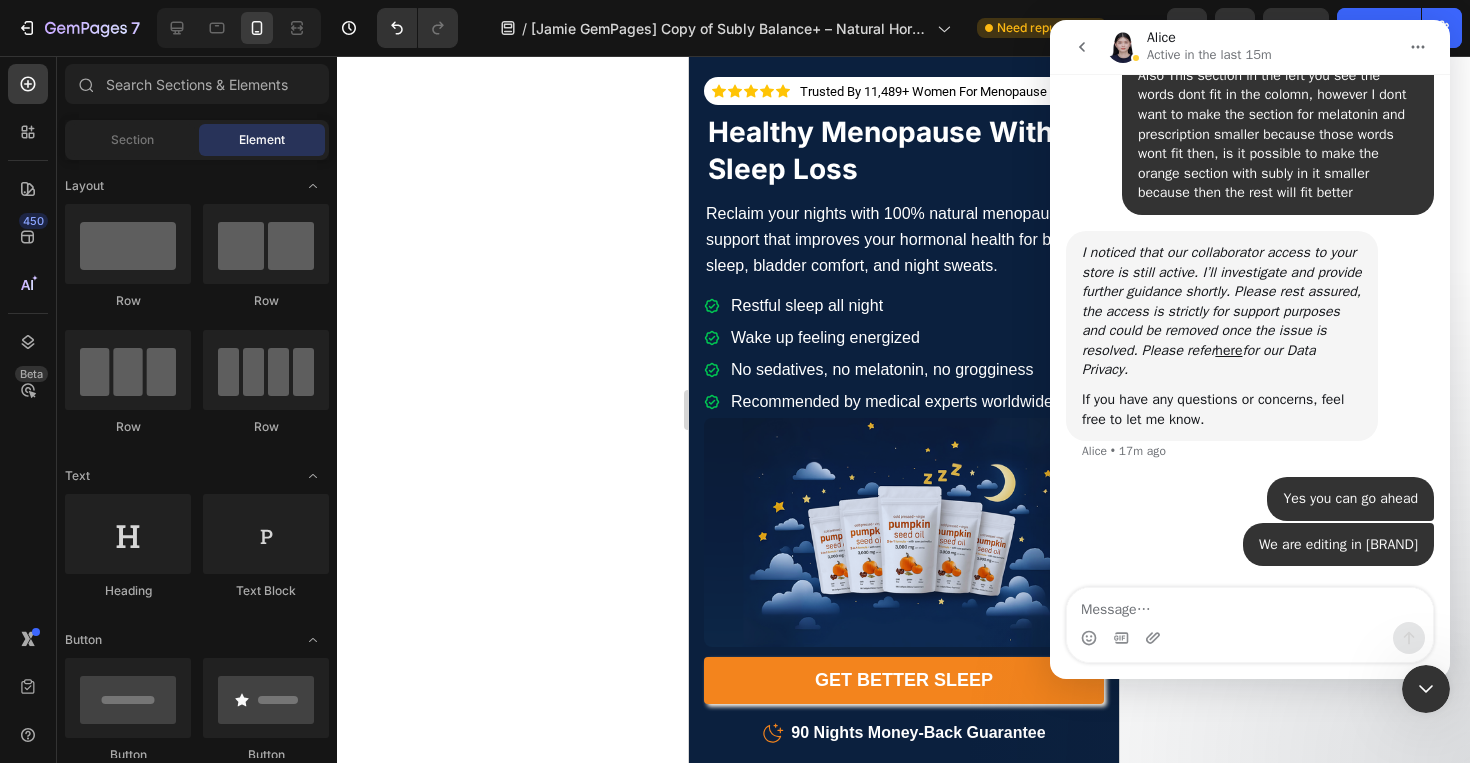 click 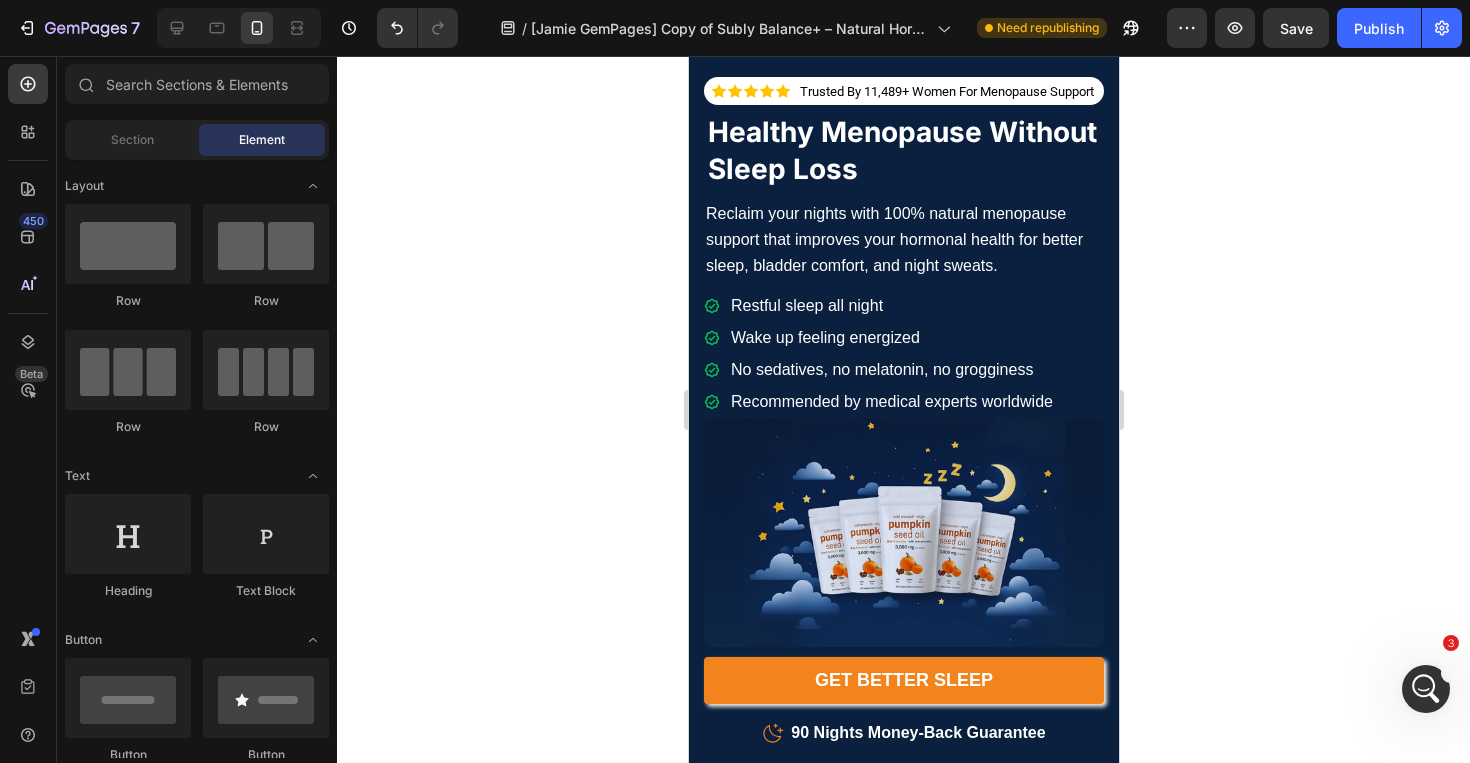 click 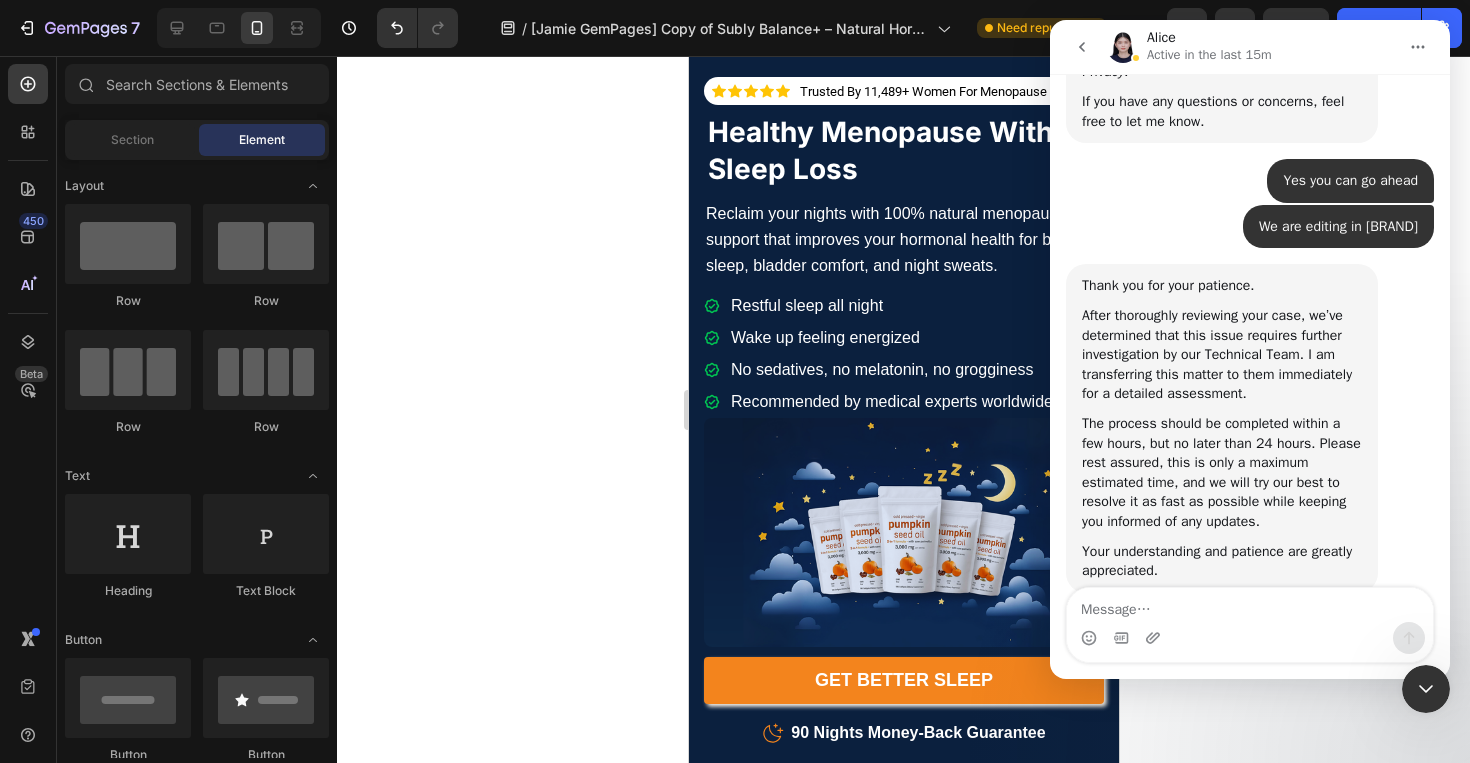 scroll, scrollTop: 3573, scrollLeft: 0, axis: vertical 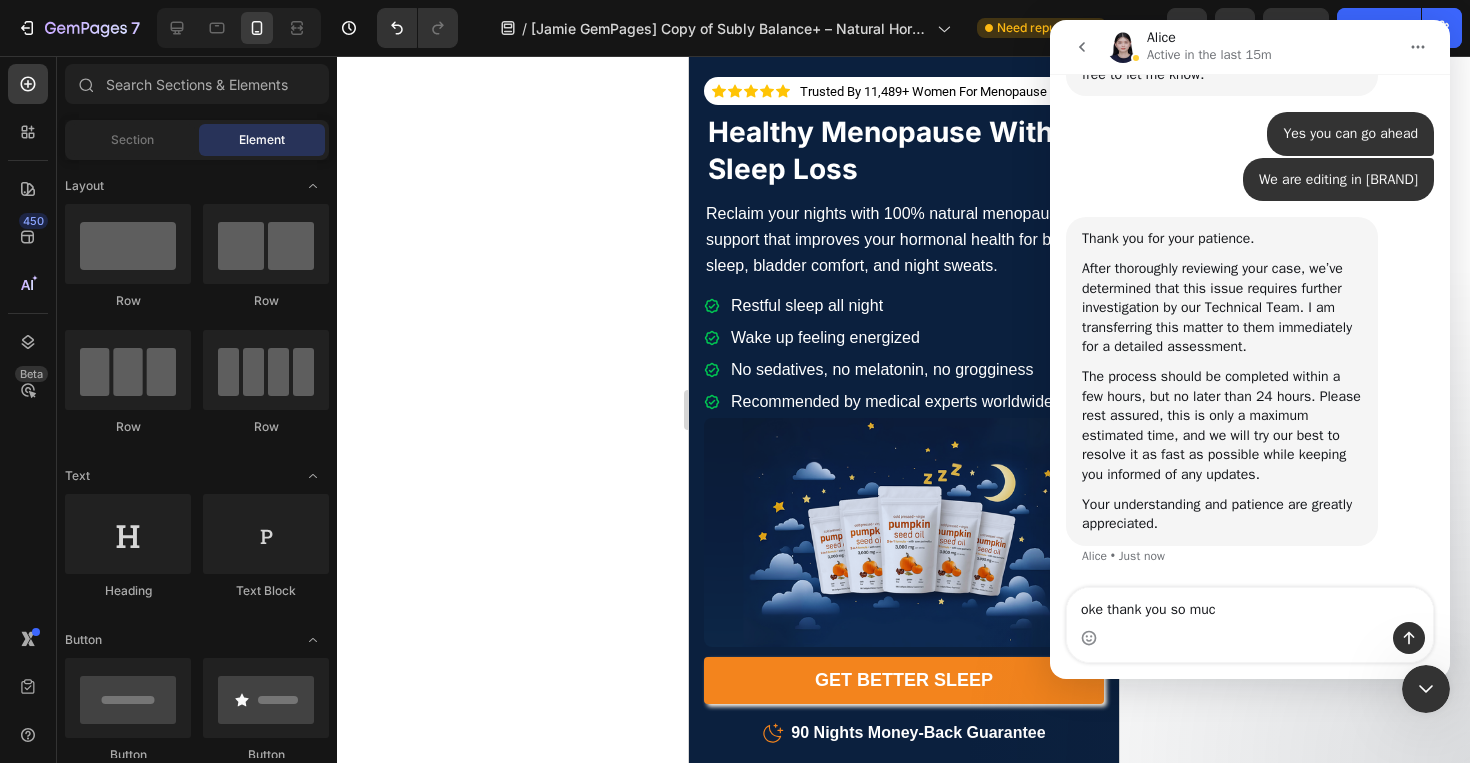 type on "oke thank you so much" 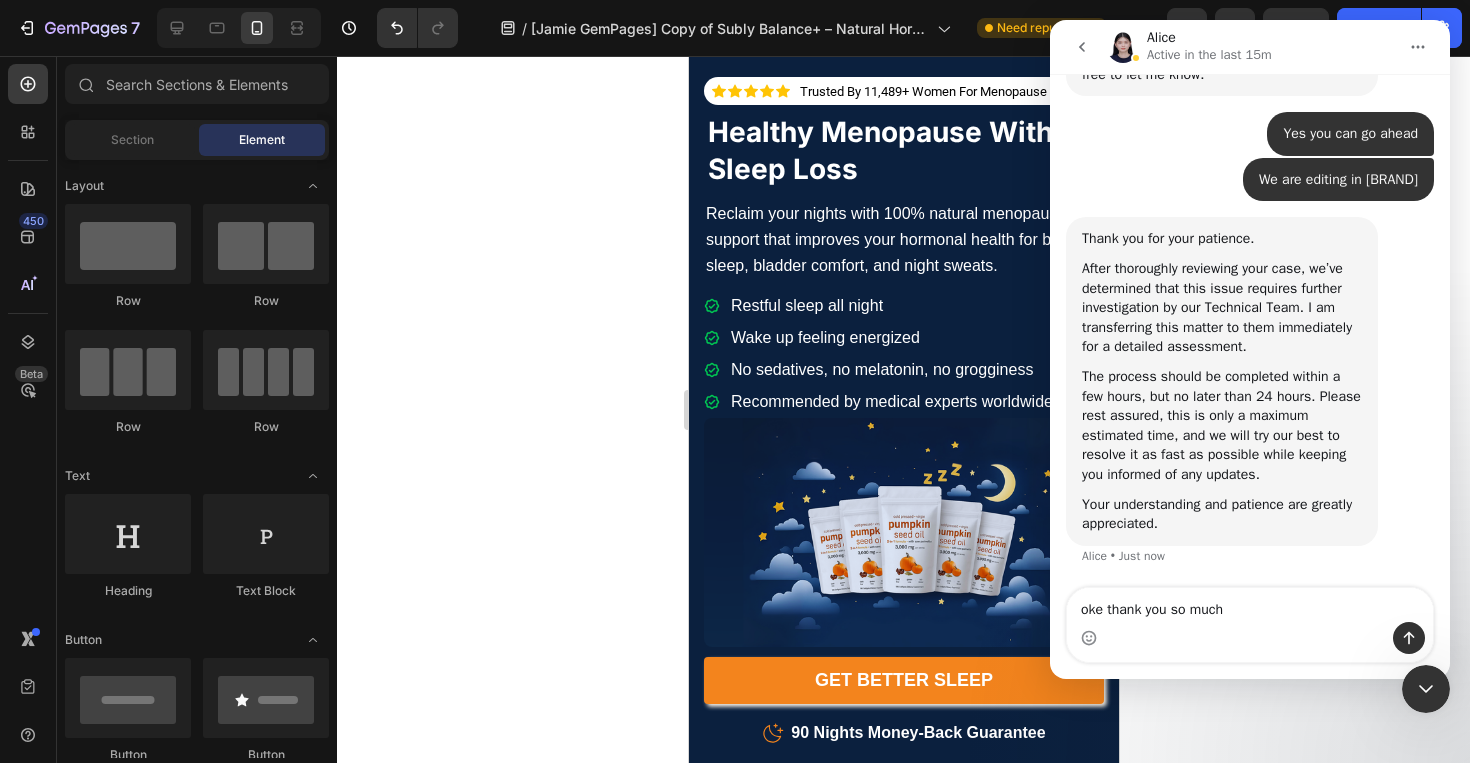 type 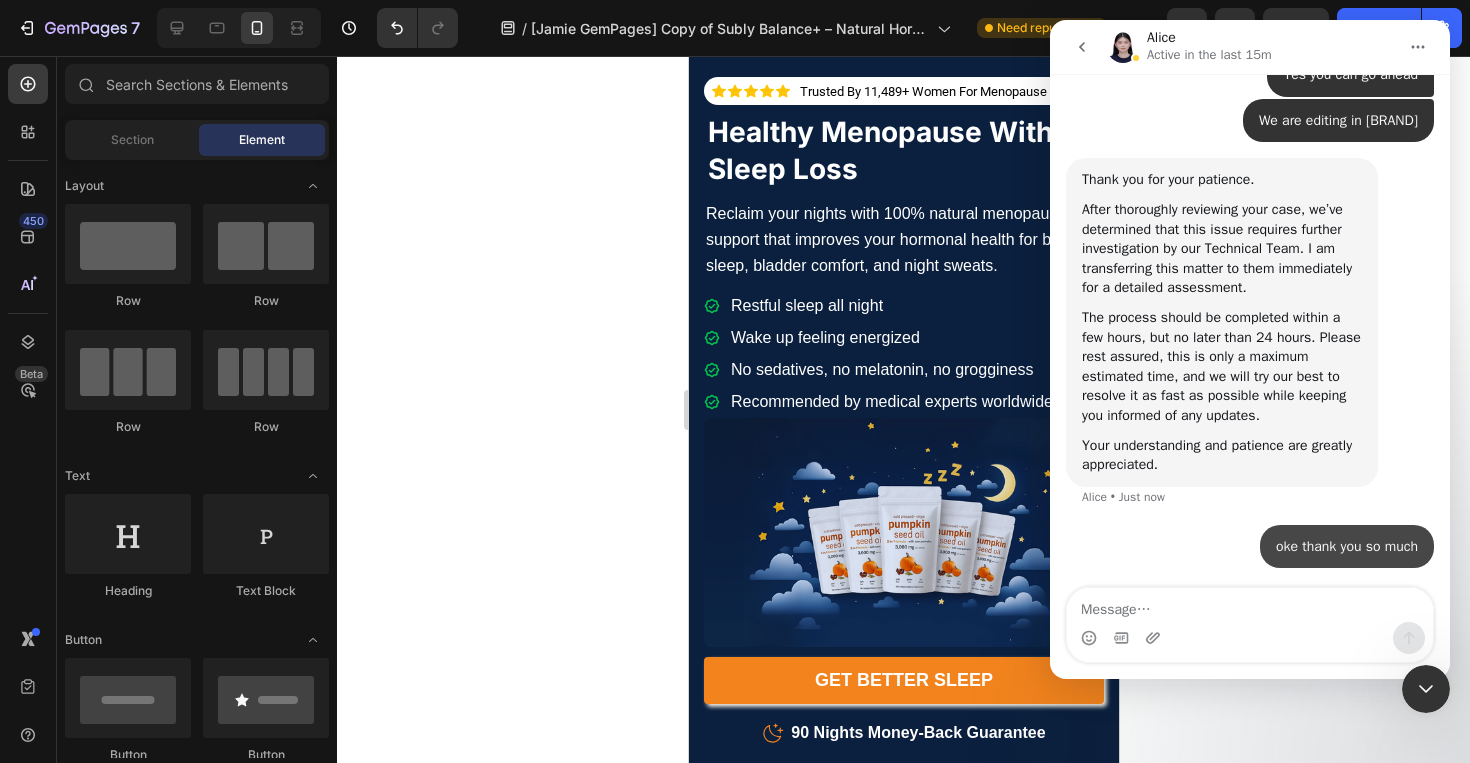 scroll, scrollTop: 3632, scrollLeft: 0, axis: vertical 